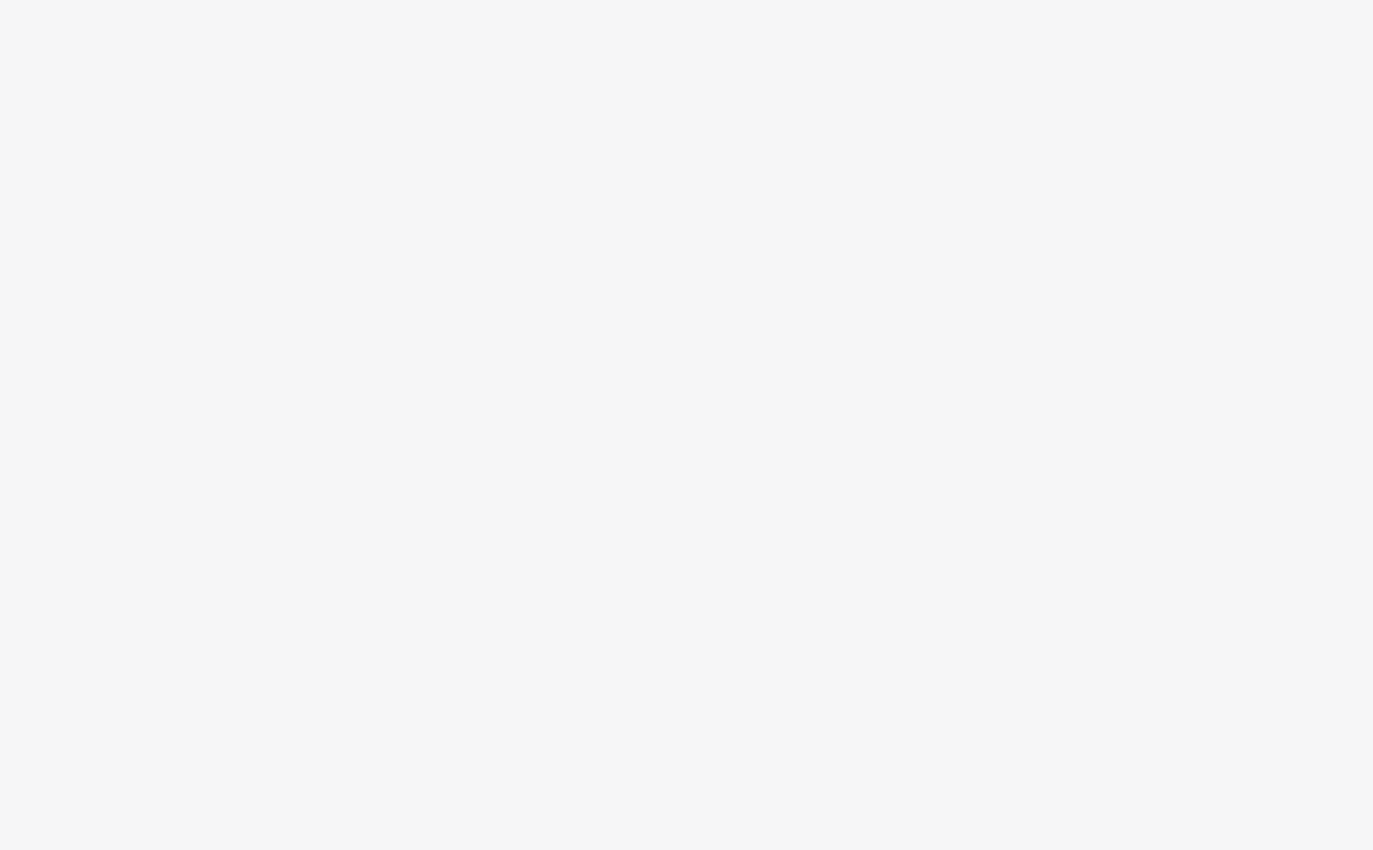 scroll, scrollTop: 0, scrollLeft: 0, axis: both 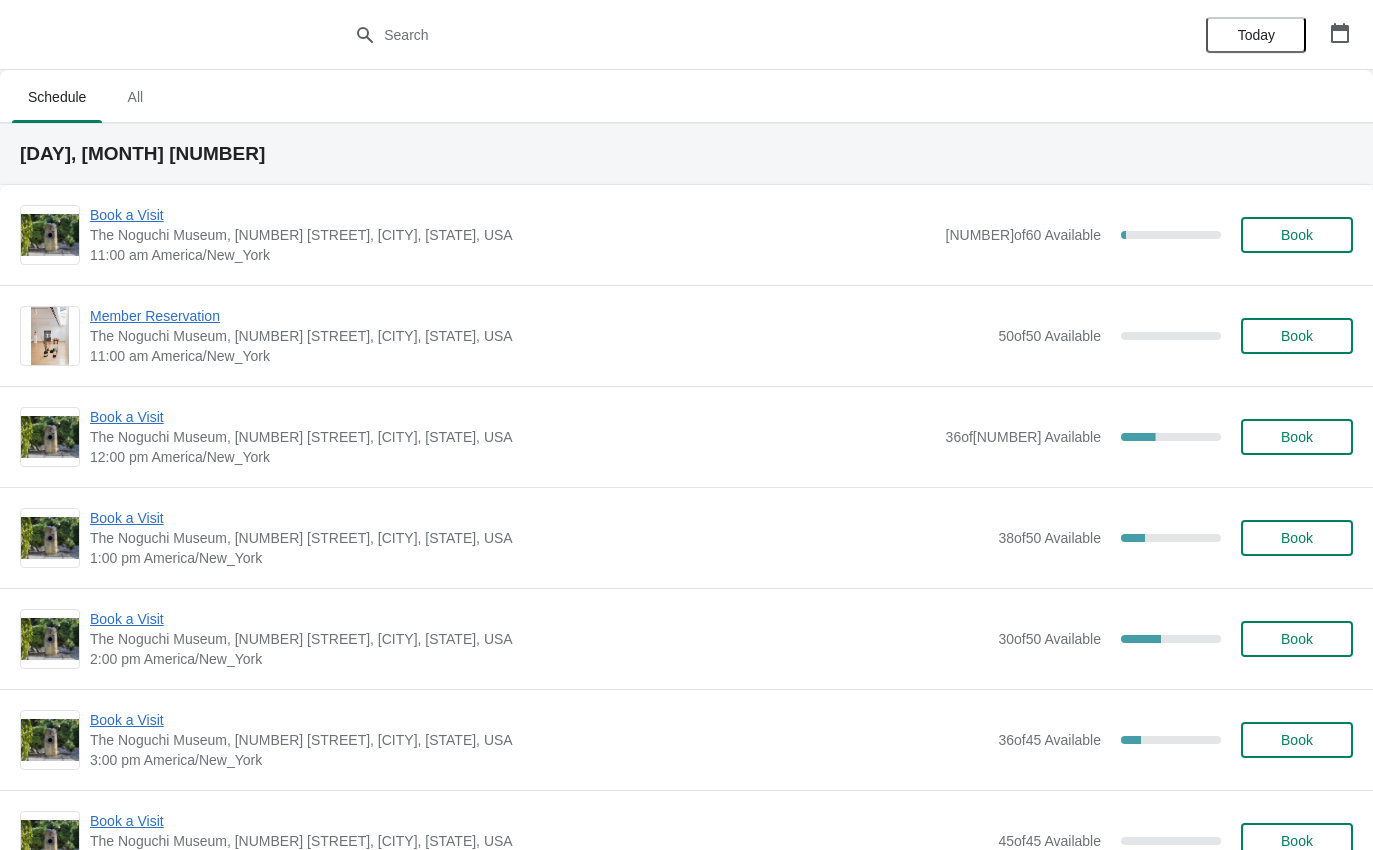 click on "Book a Visit" at bounding box center [513, 417] 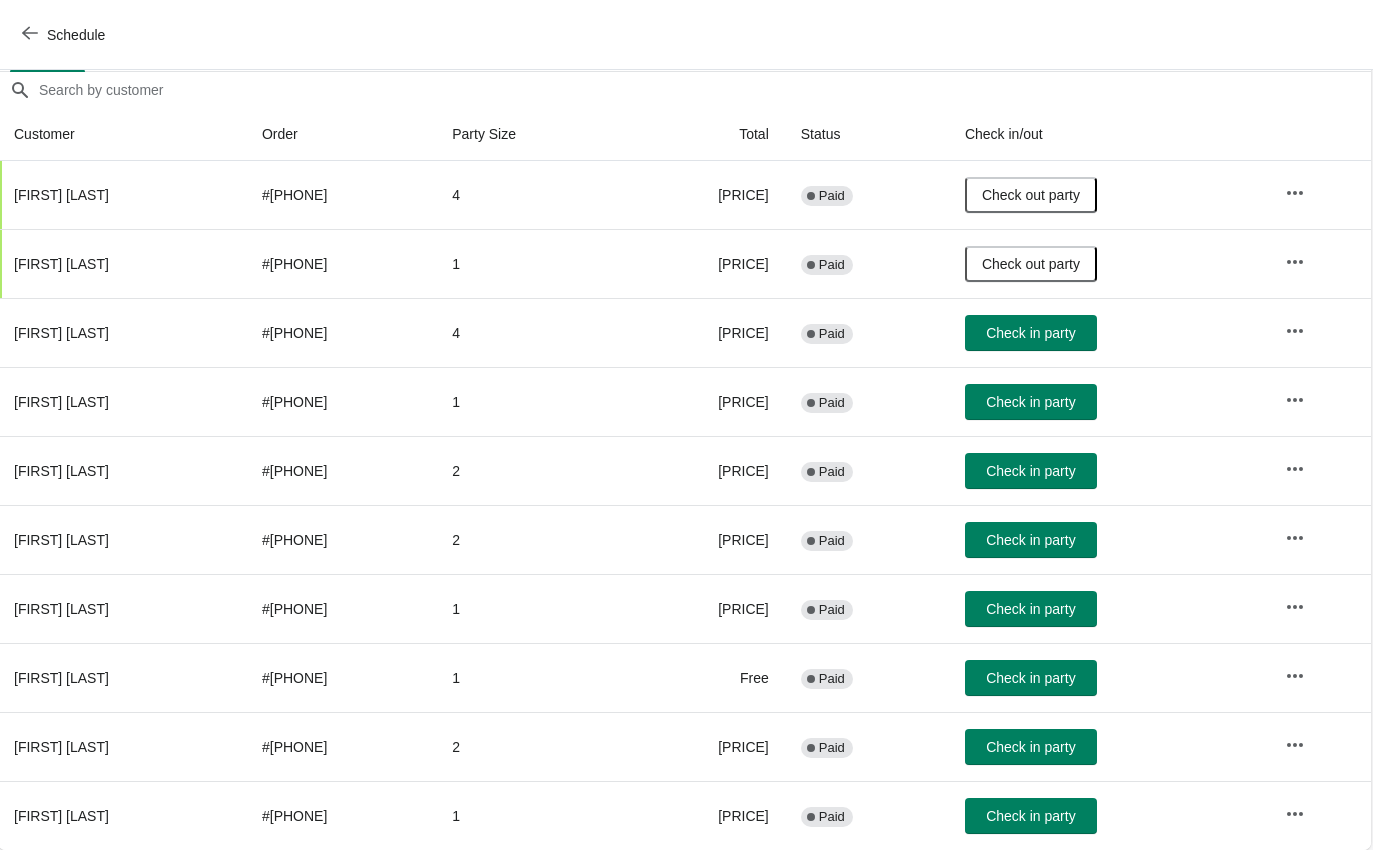 scroll, scrollTop: 171, scrollLeft: 1, axis: both 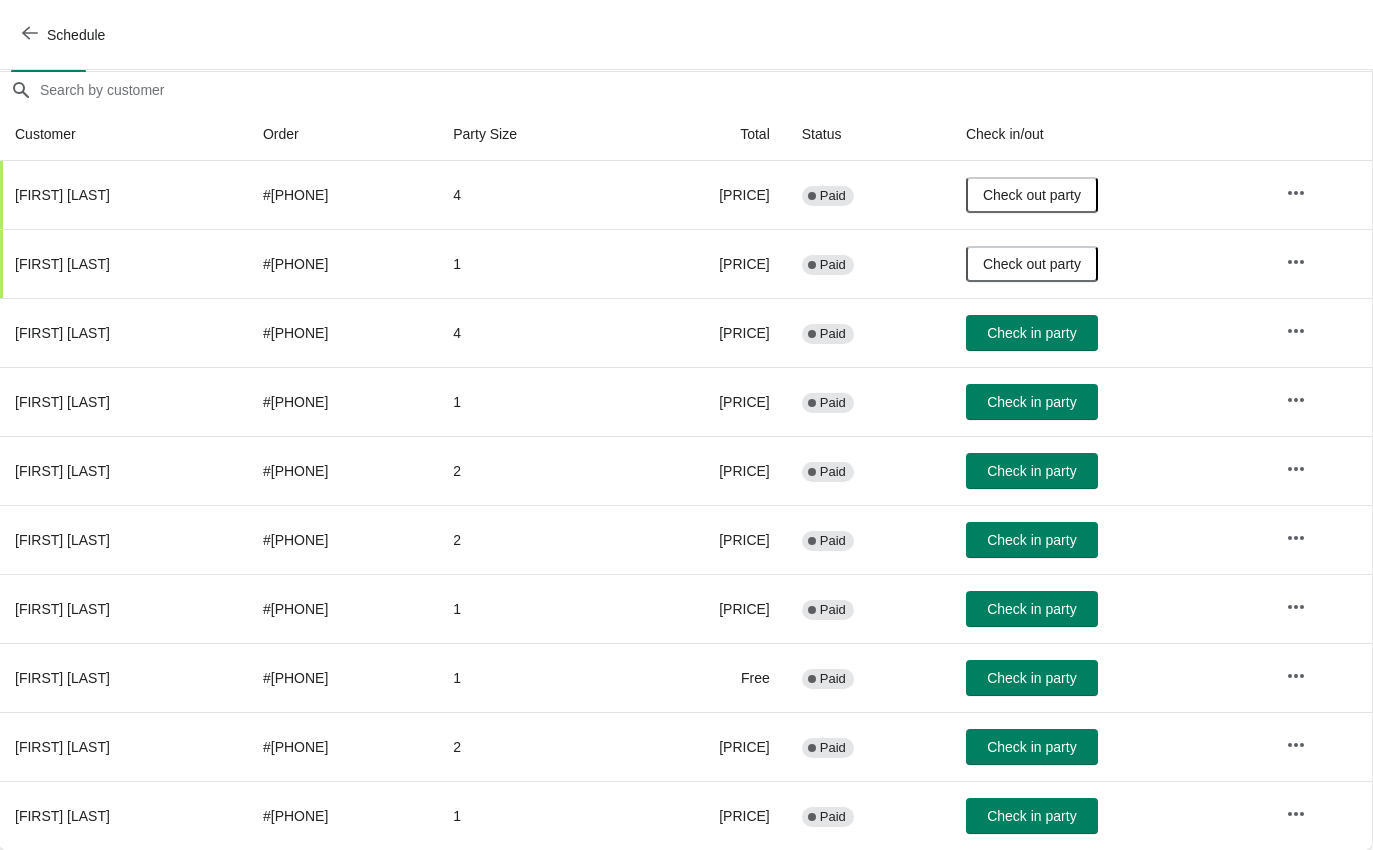 click on "Check in party" at bounding box center [1031, 678] 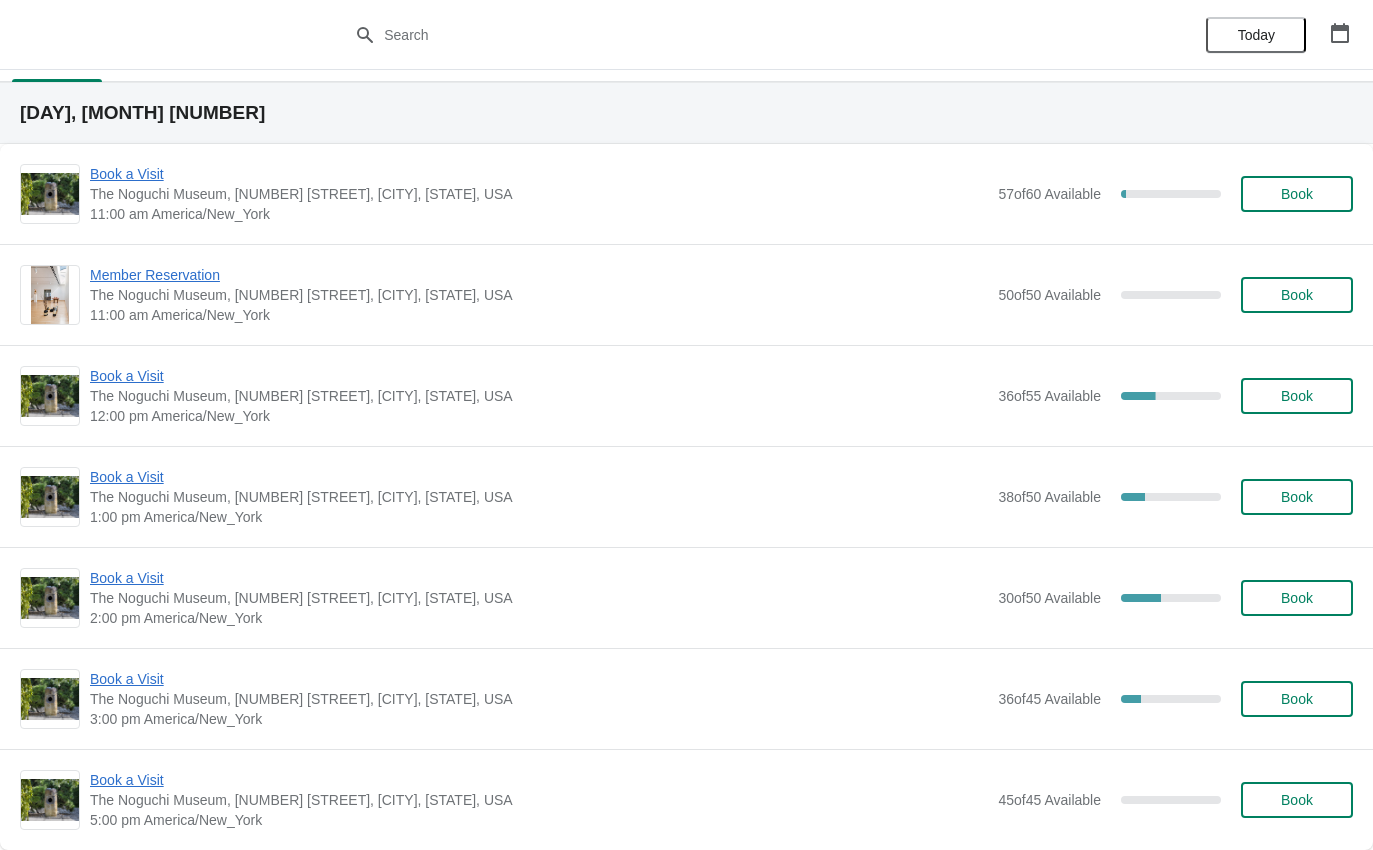 scroll, scrollTop: 75, scrollLeft: 0, axis: vertical 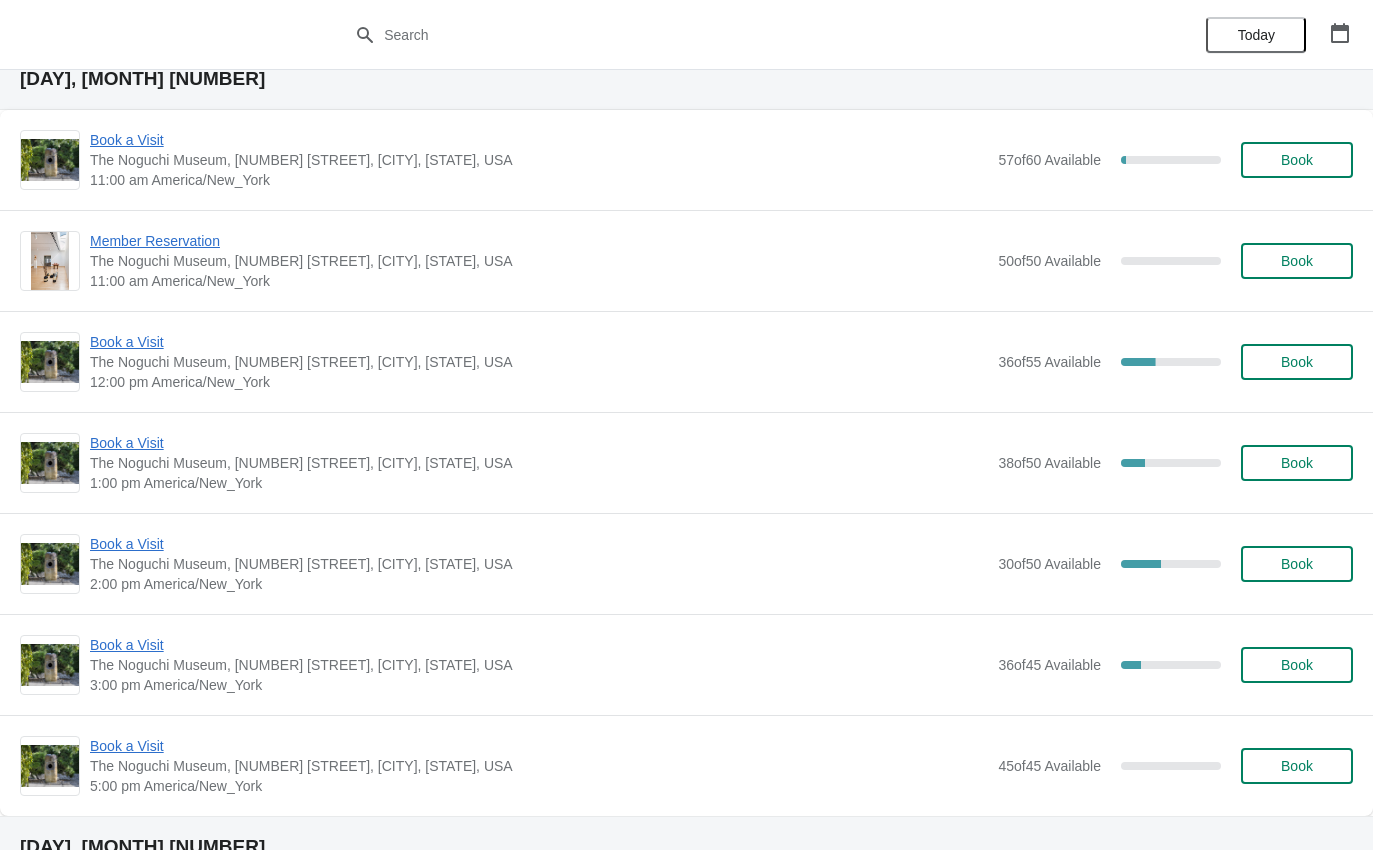 click on "Book a Visit" at bounding box center (539, 342) 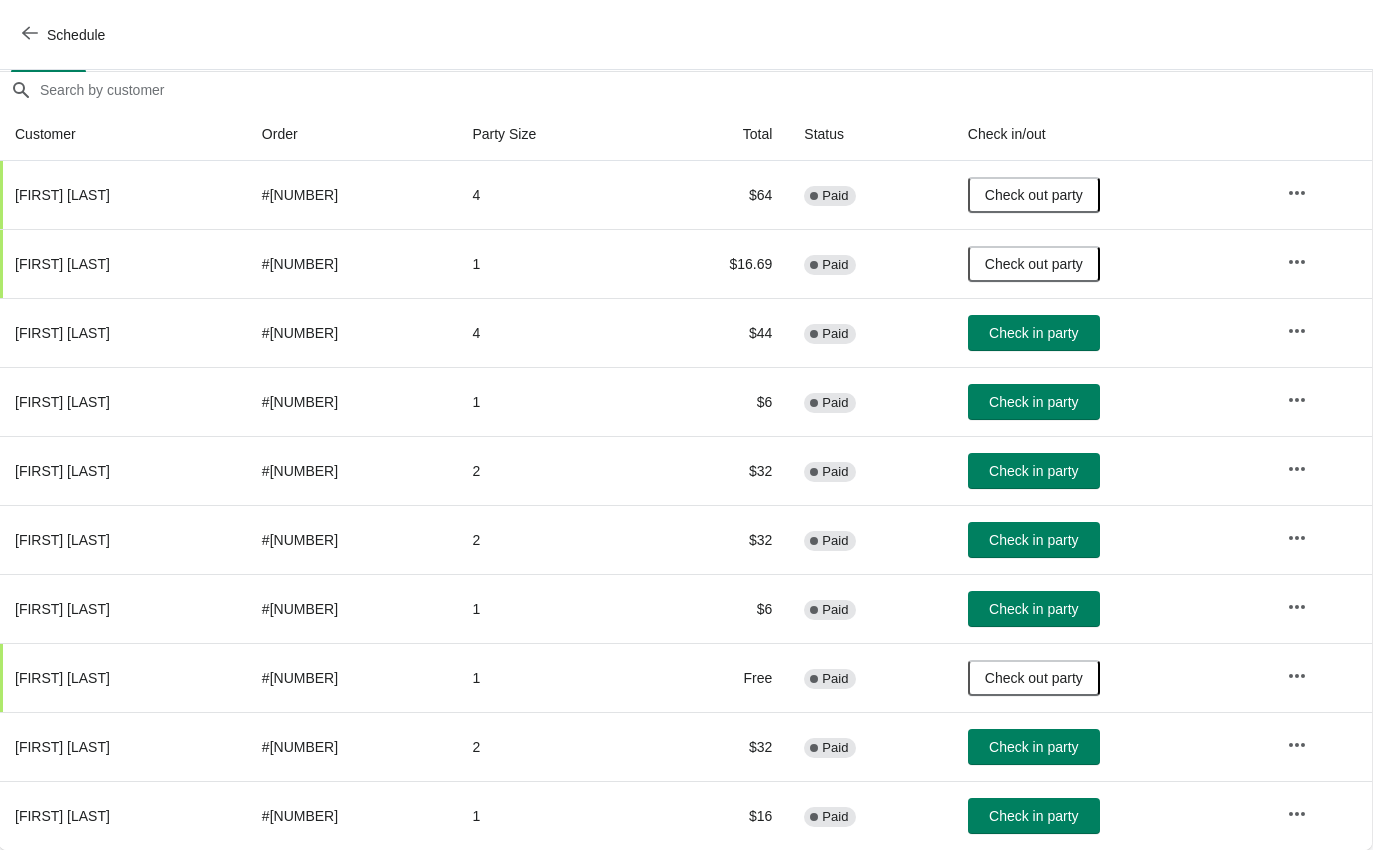 scroll, scrollTop: 171, scrollLeft: 1, axis: both 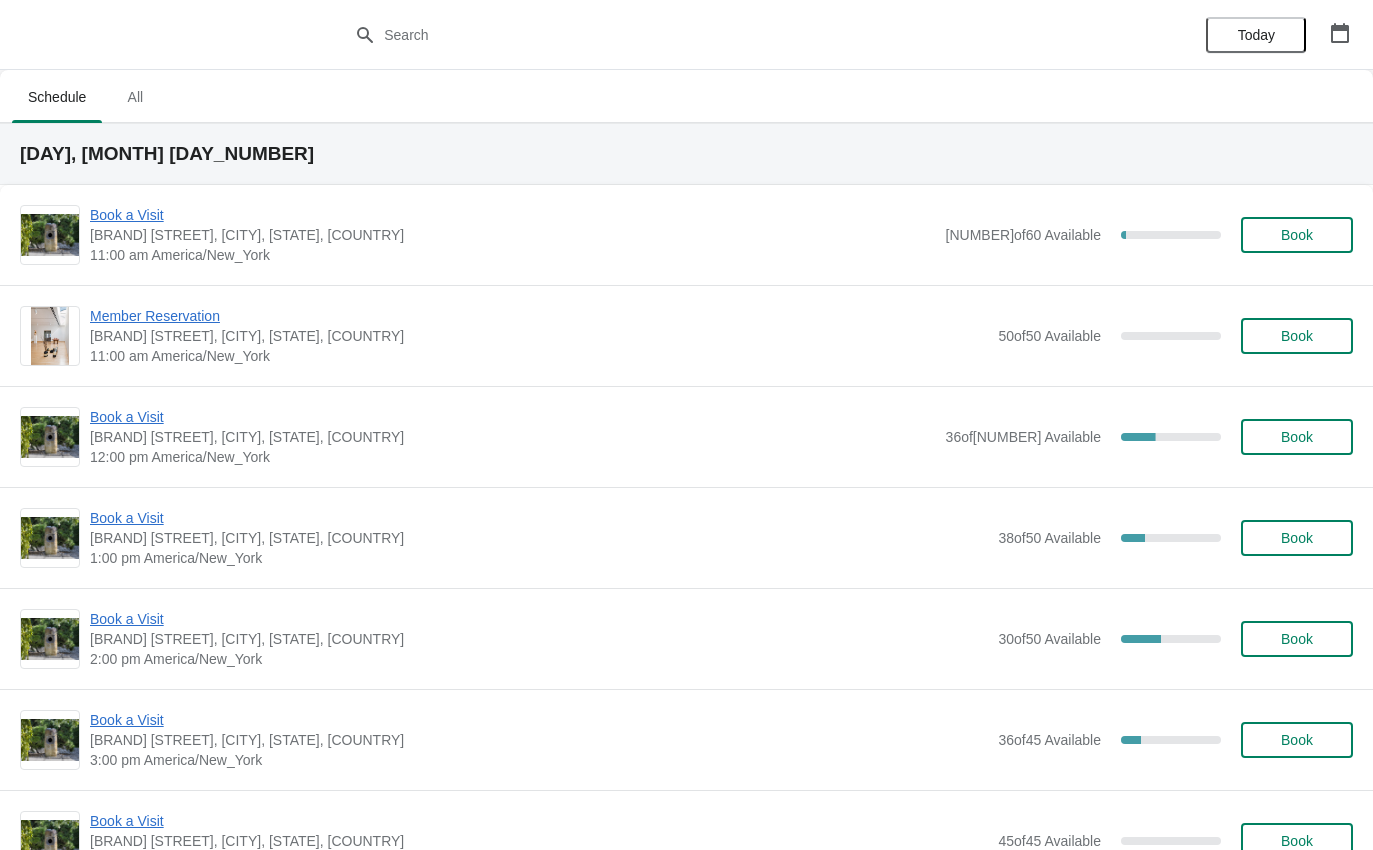click on "Book a Visit" at bounding box center (513, 417) 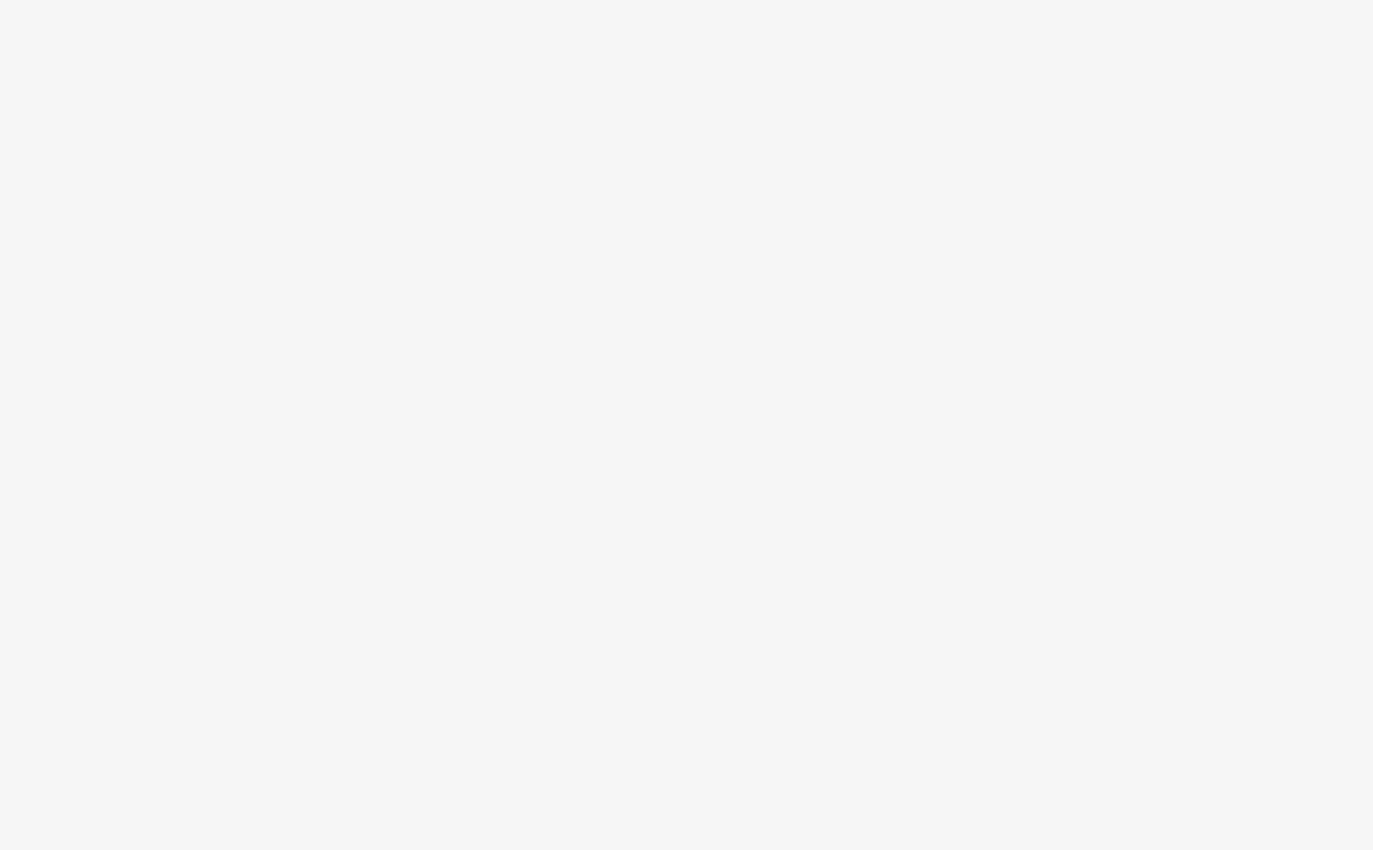 scroll, scrollTop: 0, scrollLeft: 0, axis: both 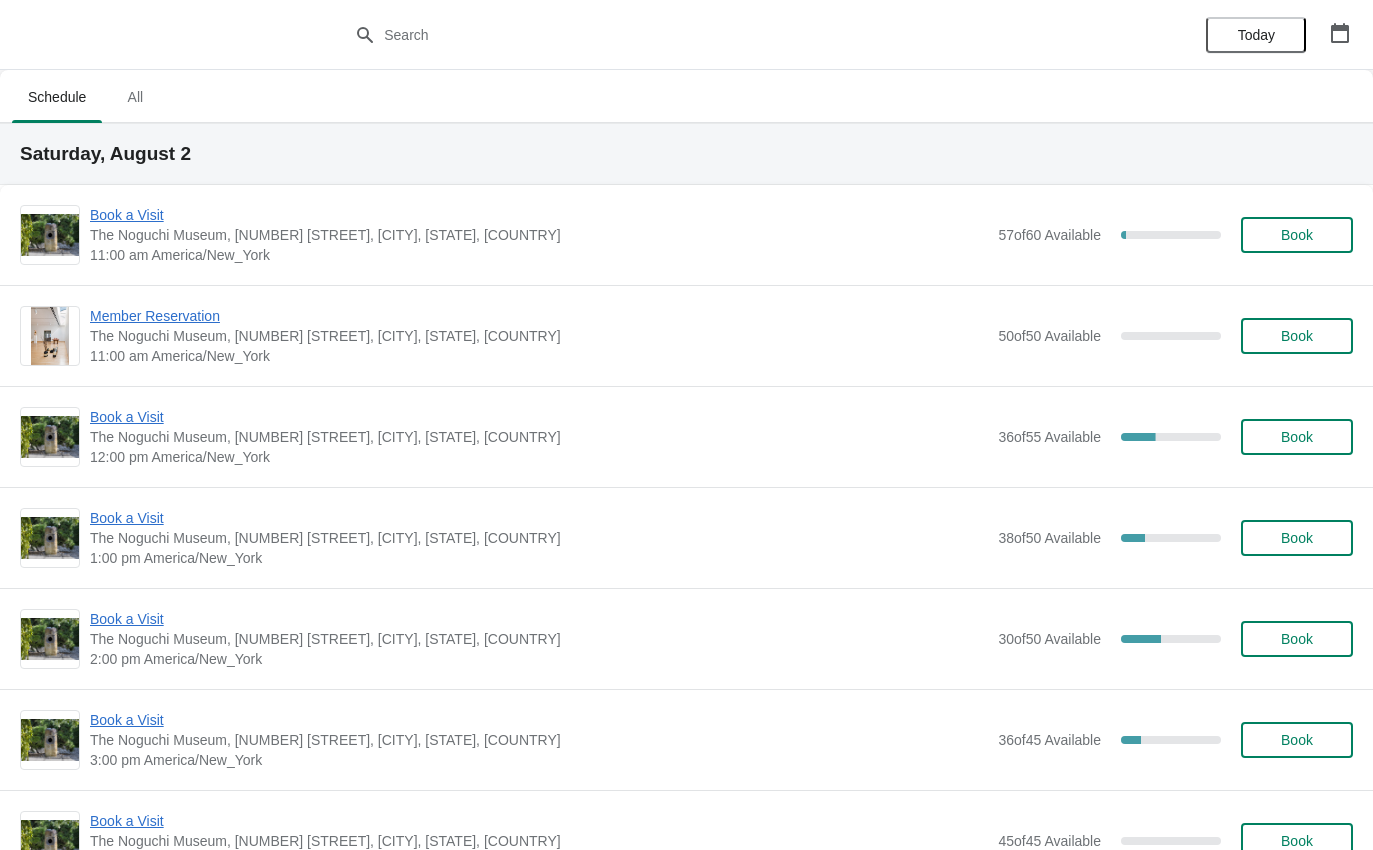 click on "Book a Visit" at bounding box center (539, 417) 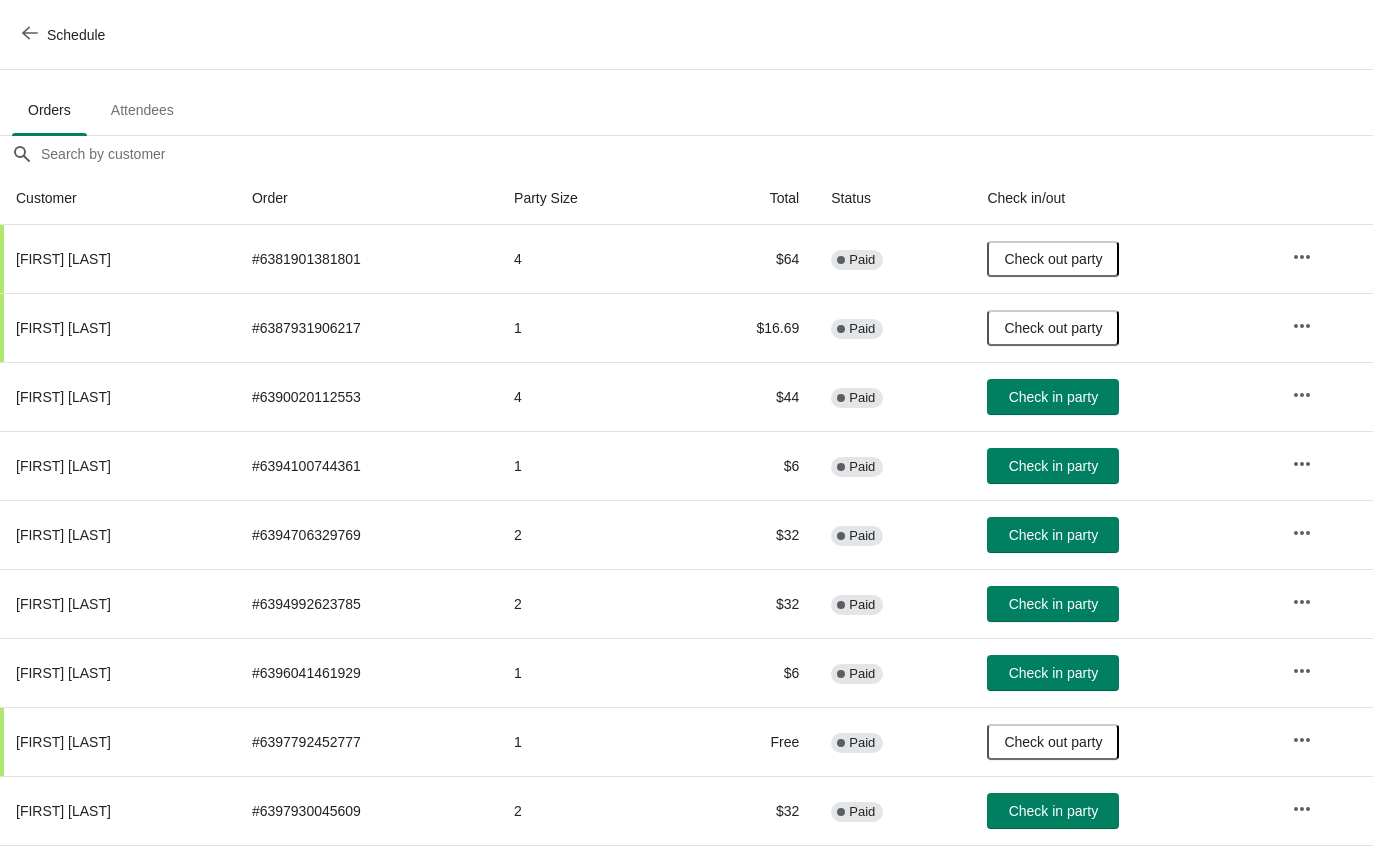 scroll, scrollTop: 107, scrollLeft: 0, axis: vertical 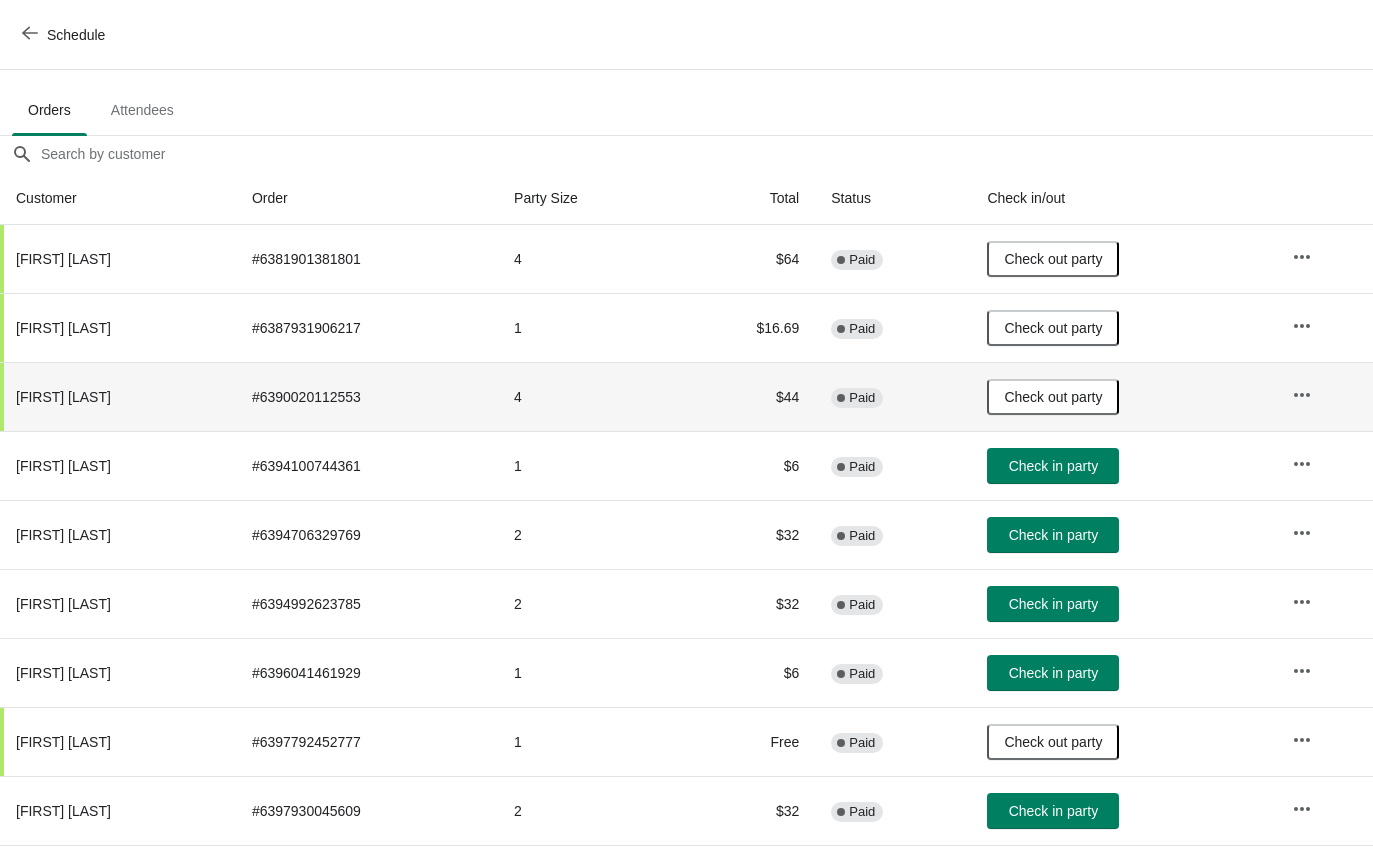 click on "Check in party" at bounding box center (1053, 466) 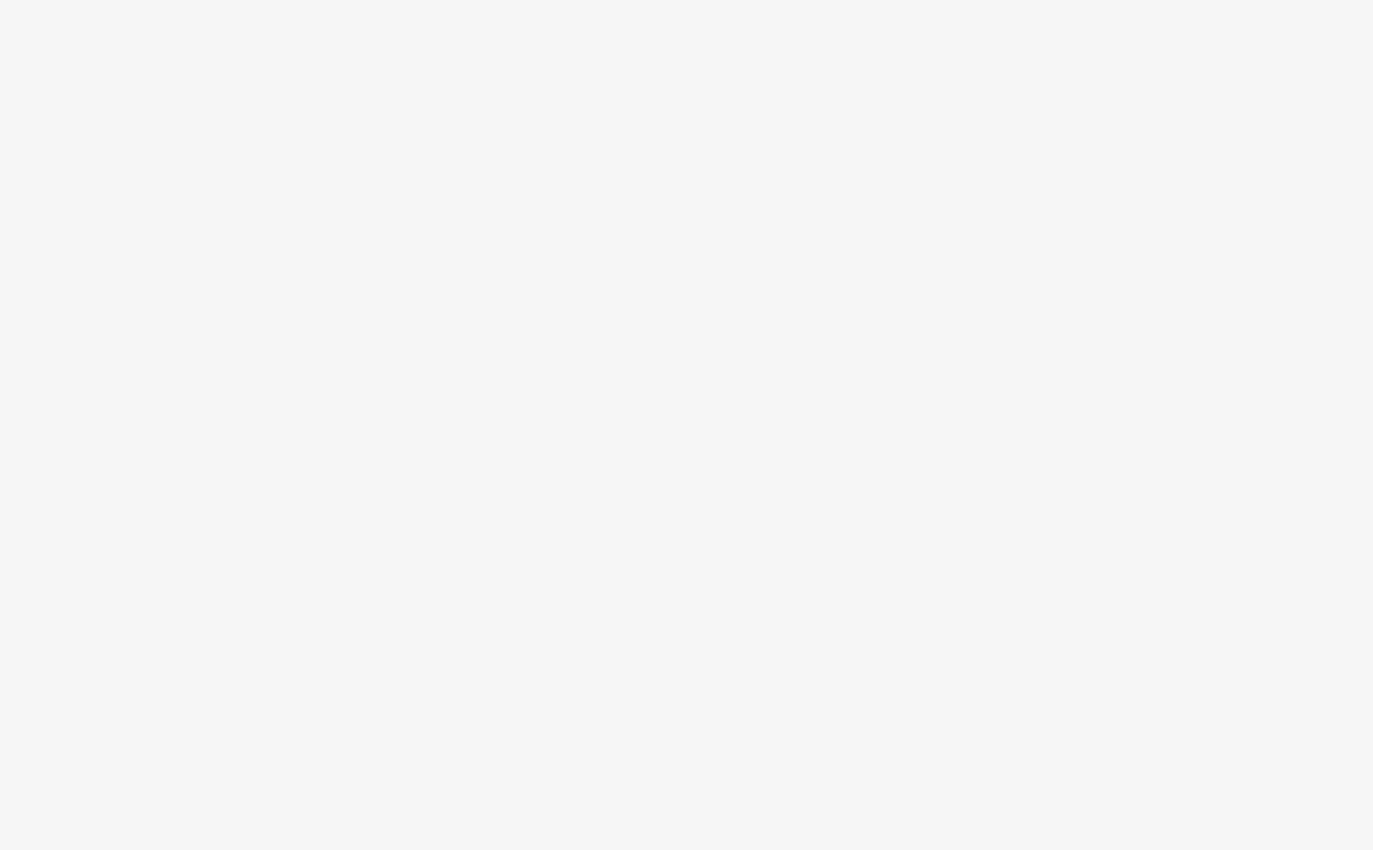 scroll, scrollTop: 0, scrollLeft: 0, axis: both 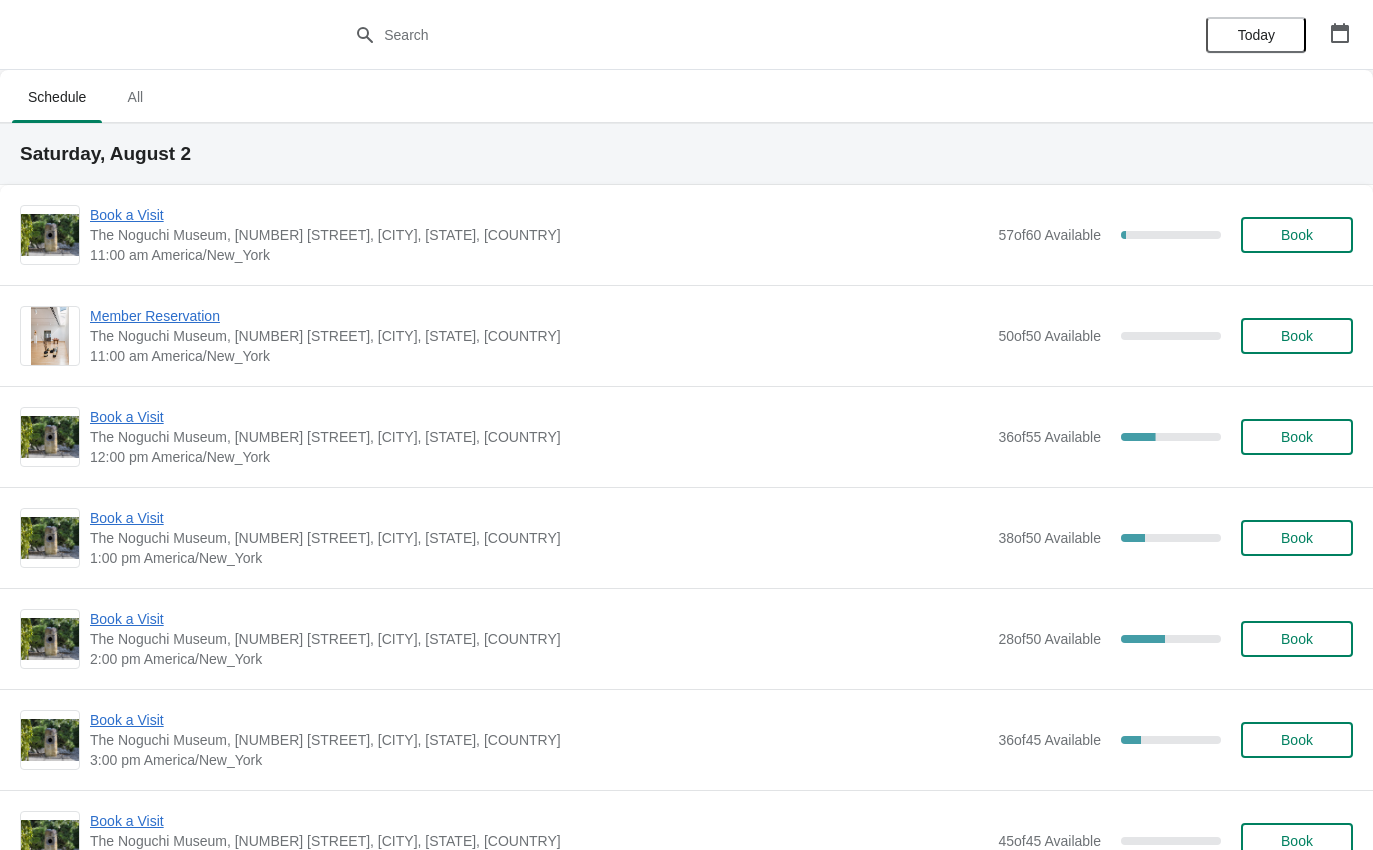 click on "Book a Visit" at bounding box center [539, 417] 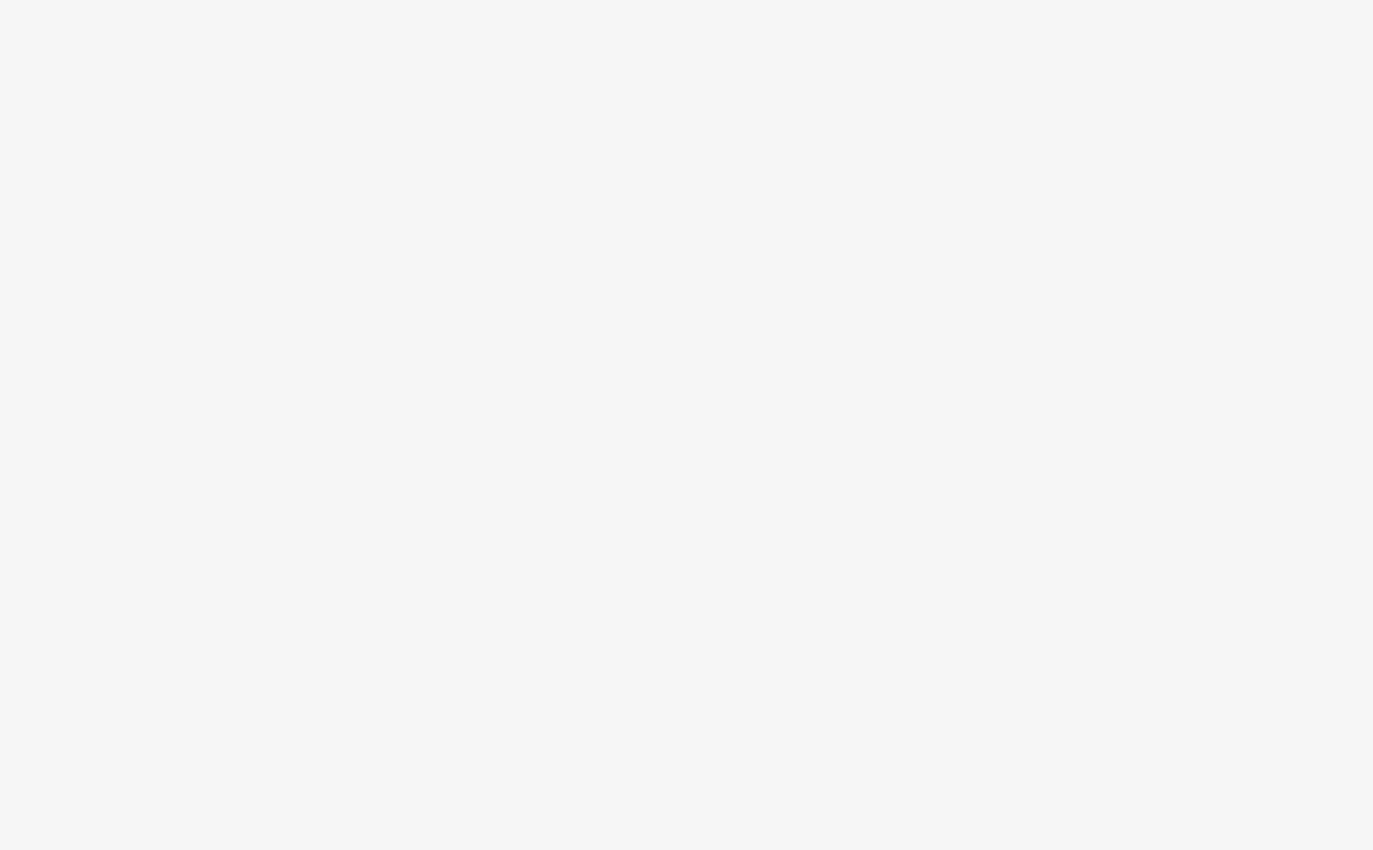 scroll, scrollTop: 0, scrollLeft: 0, axis: both 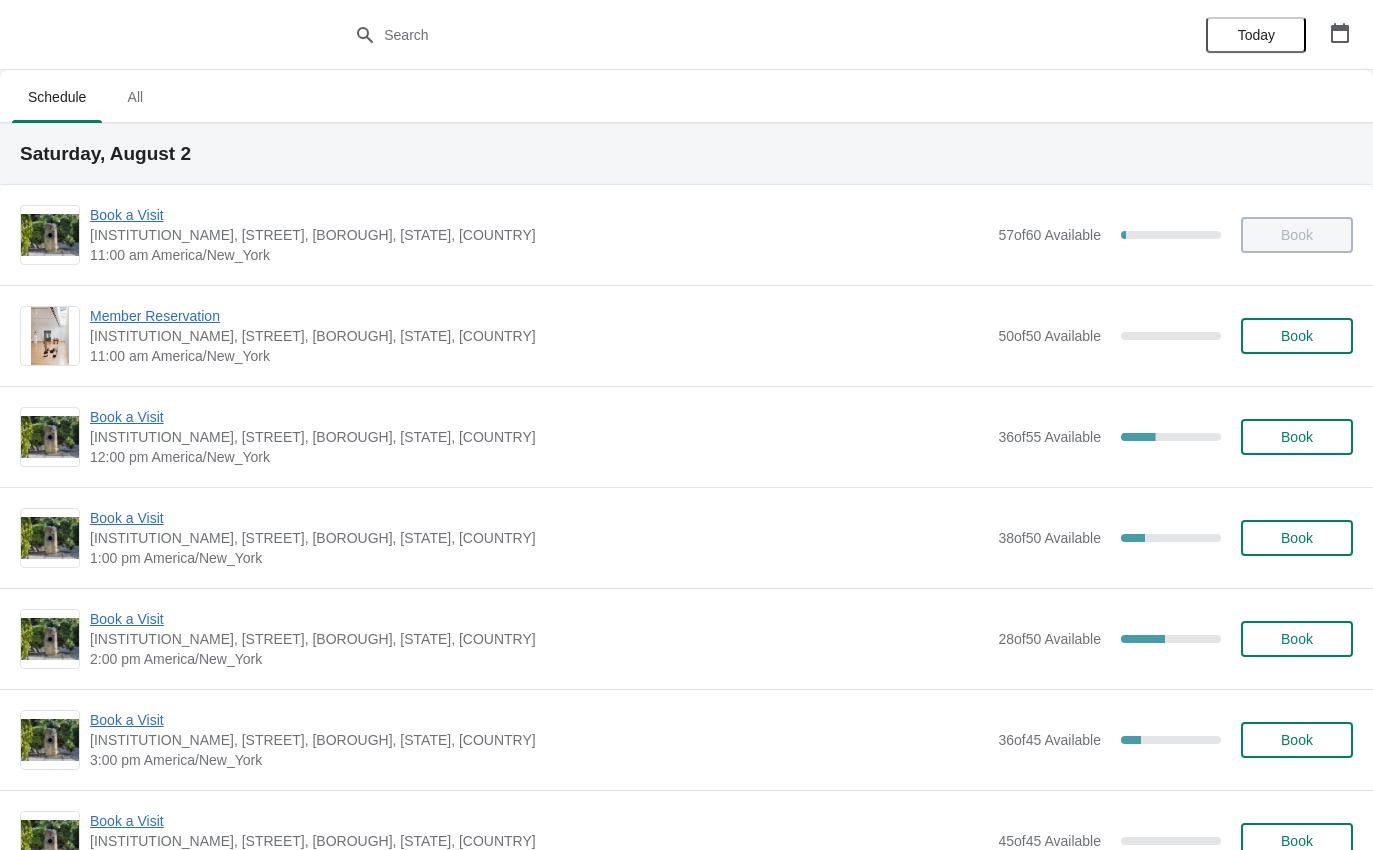 click on "Book a Visit" at bounding box center [539, 518] 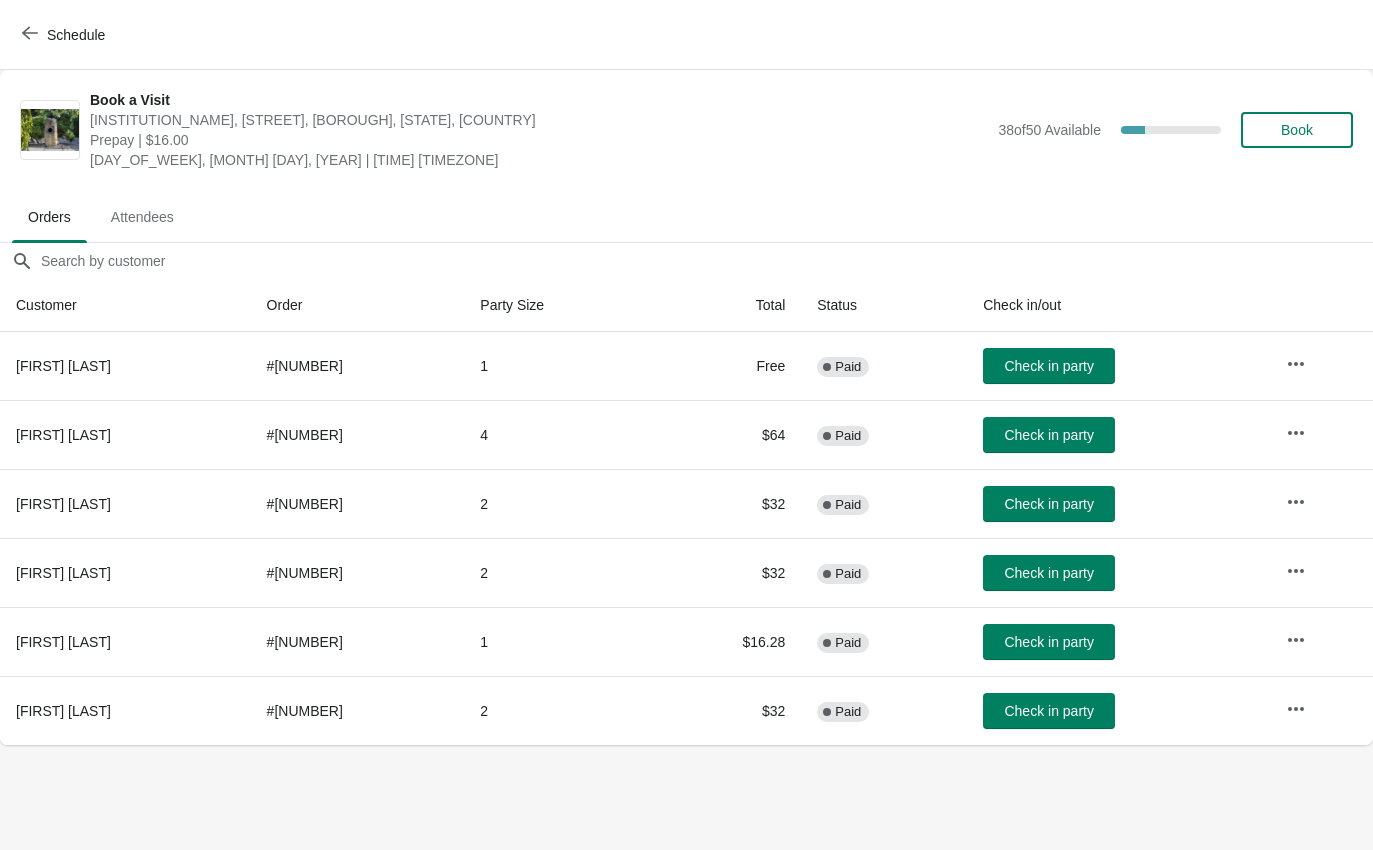 click on "Check in party" at bounding box center (1049, 642) 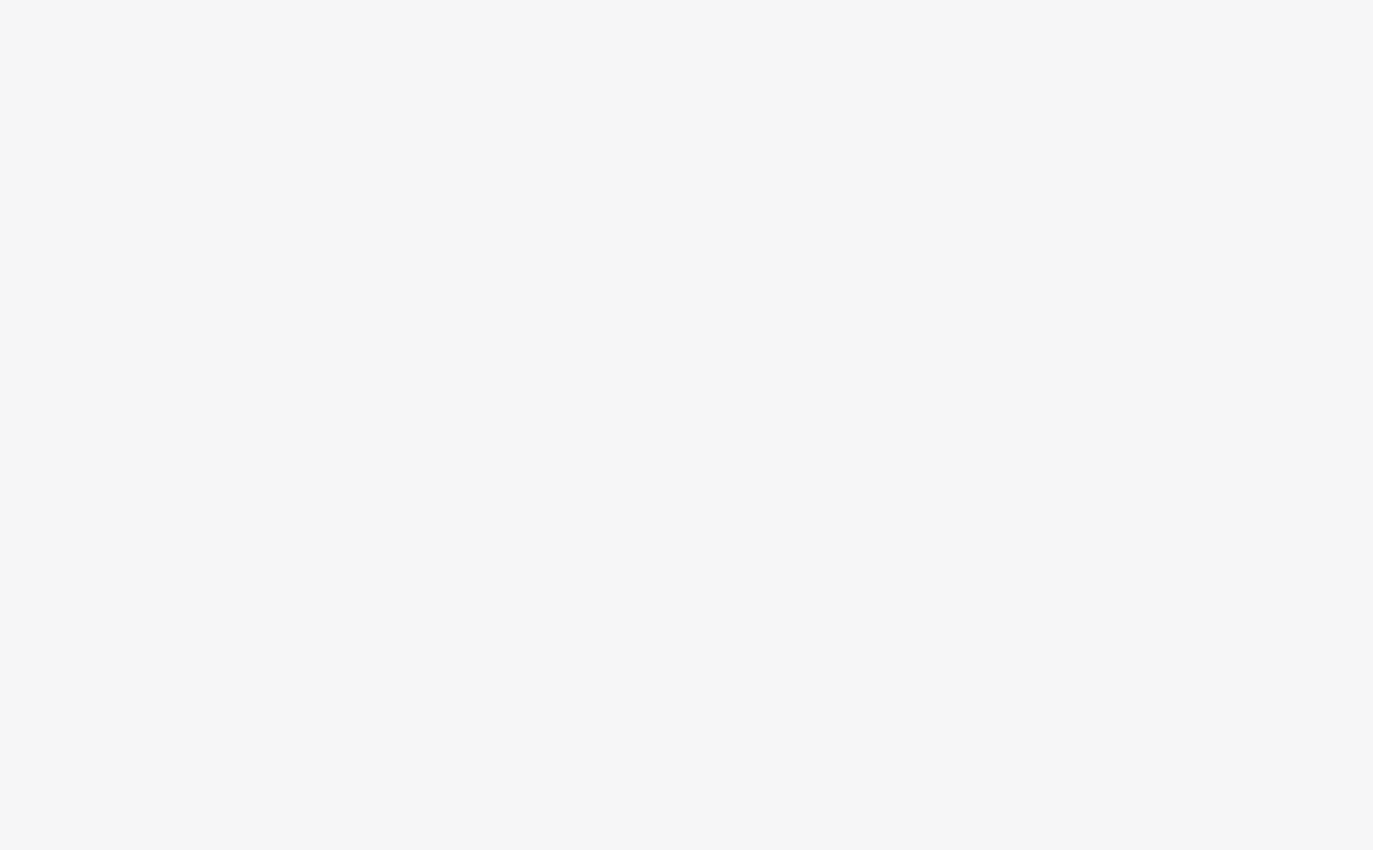 scroll, scrollTop: 0, scrollLeft: 0, axis: both 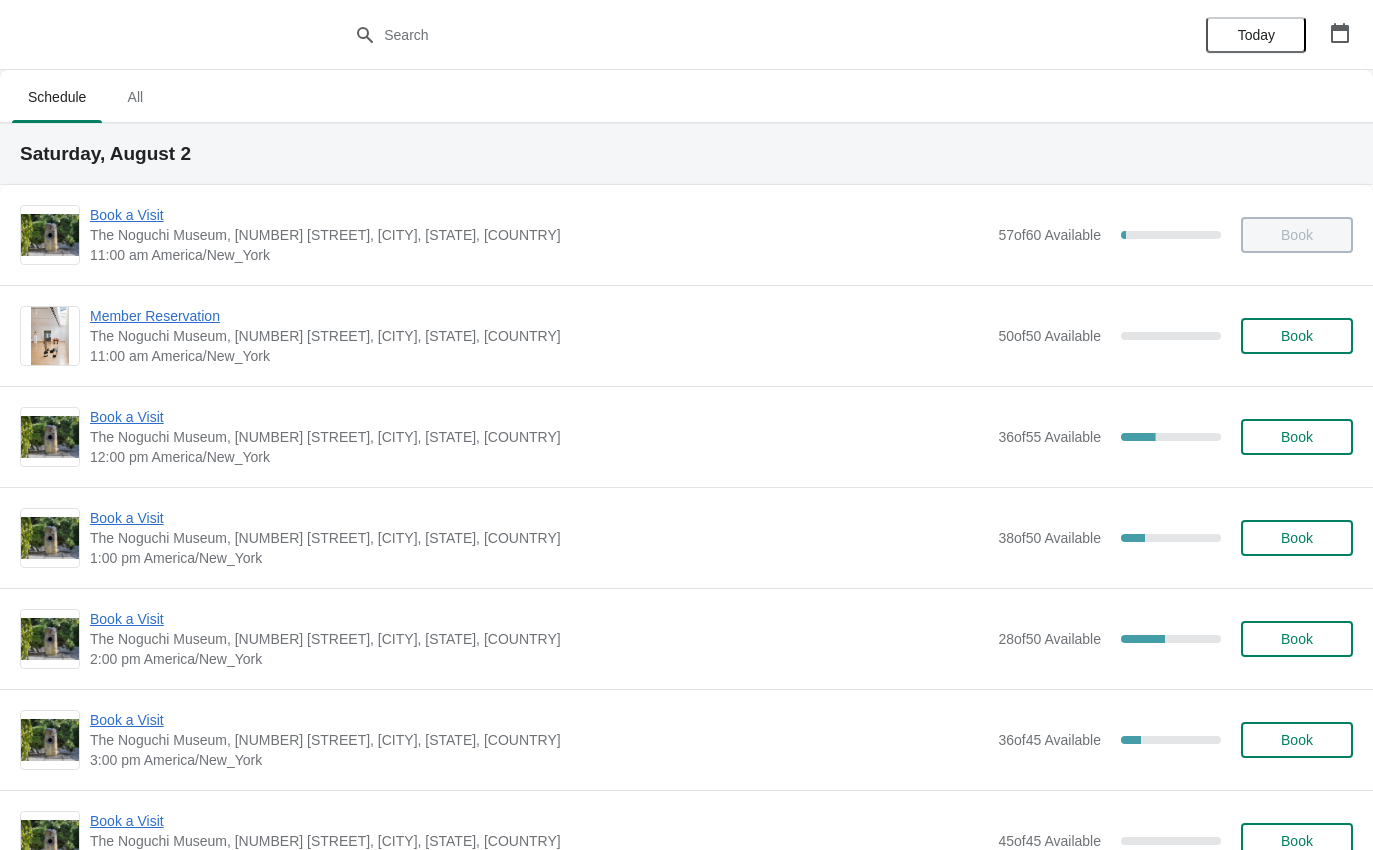 click on "Book a Visit" at bounding box center (539, 417) 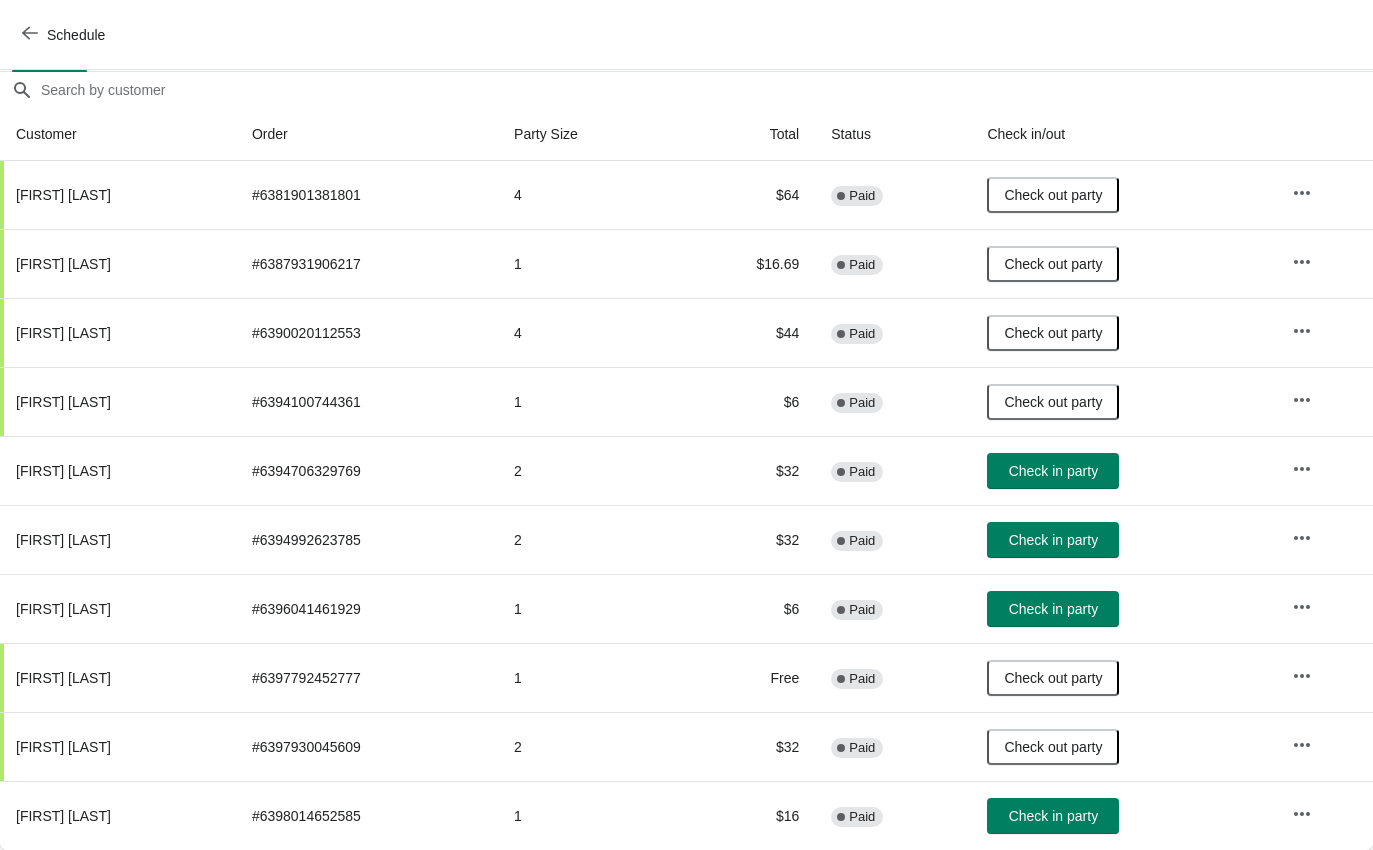 scroll, scrollTop: 171, scrollLeft: 0, axis: vertical 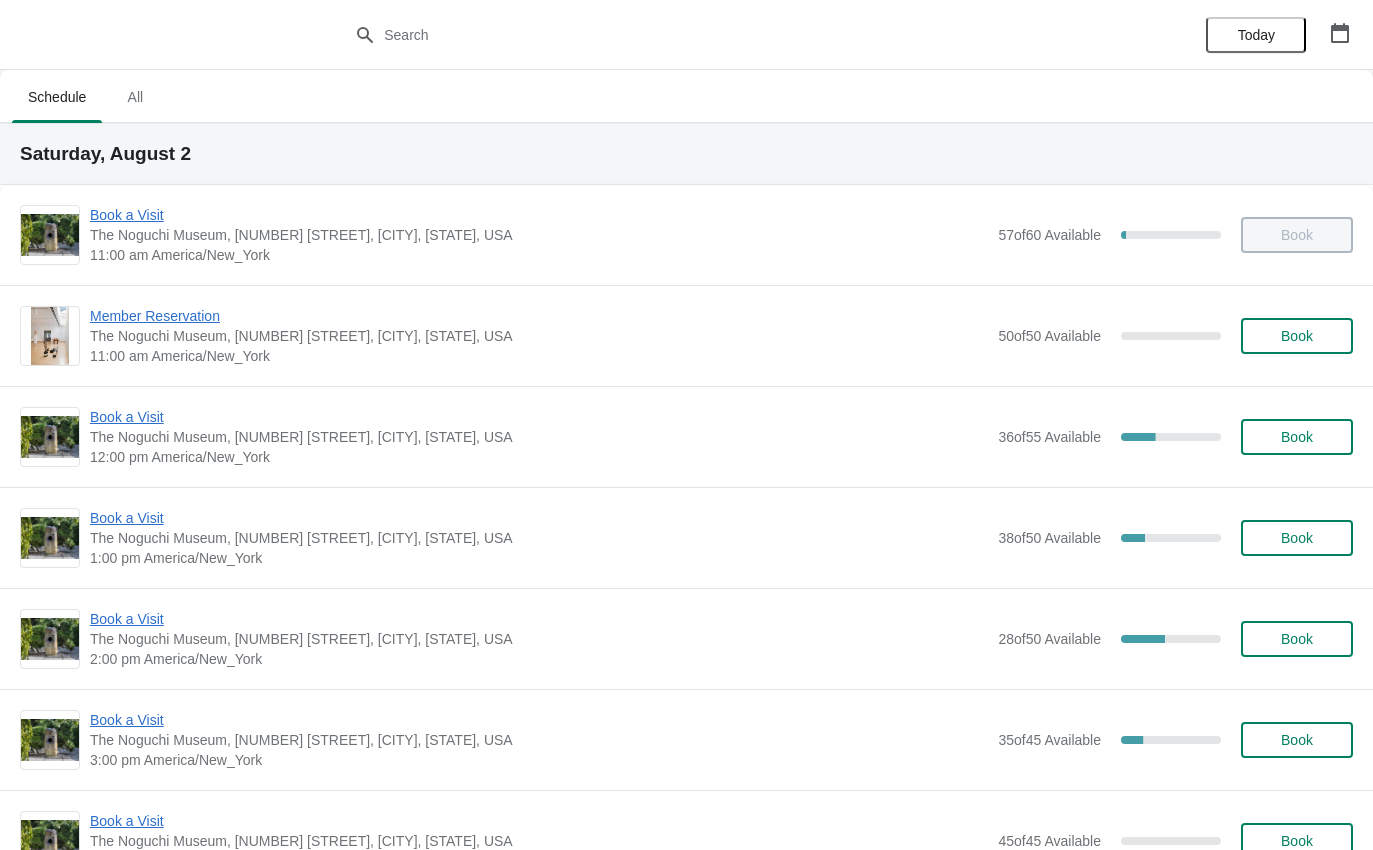 click on "Book a Visit" at bounding box center [539, 518] 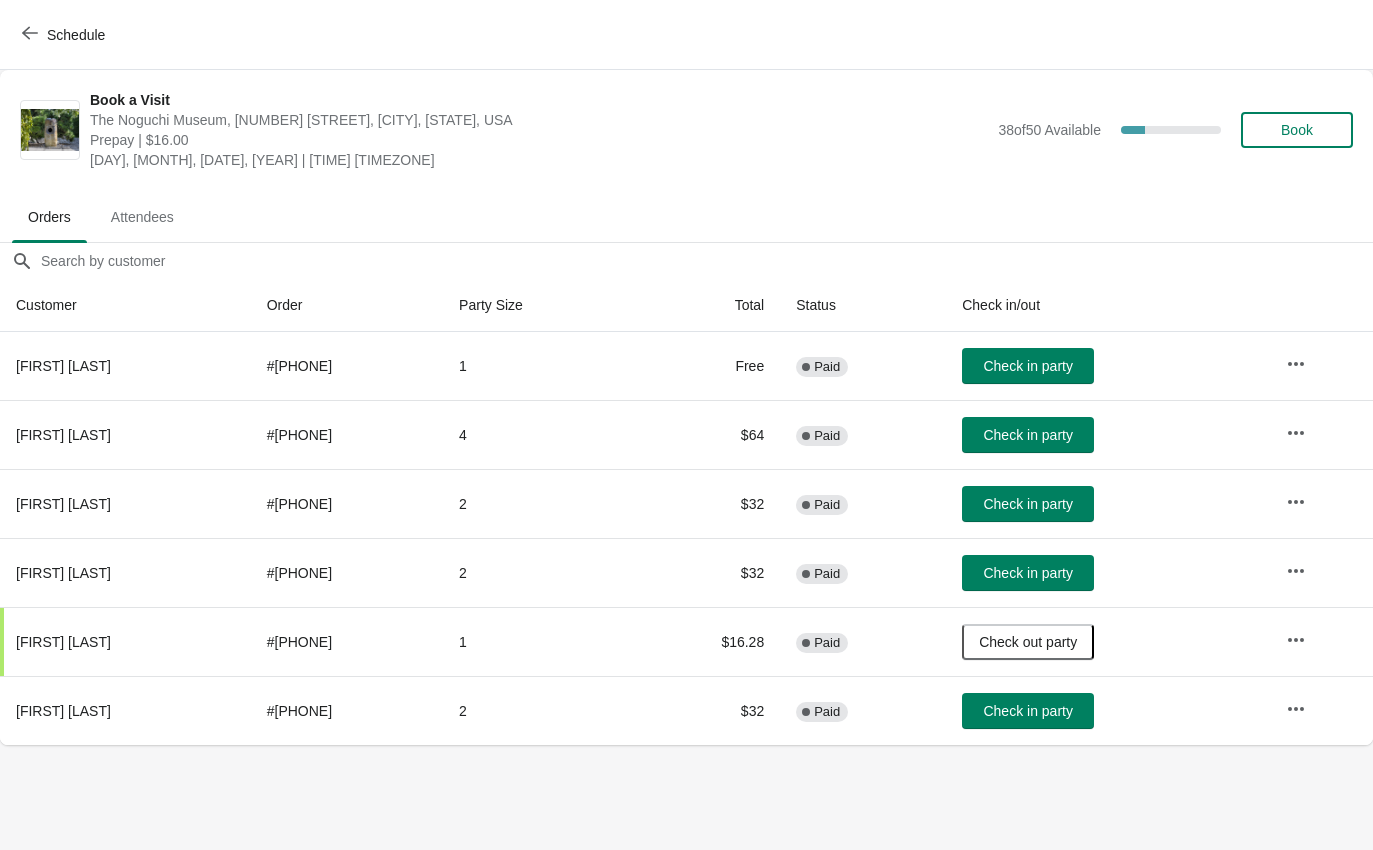 click on "Check in party" at bounding box center [1027, 711] 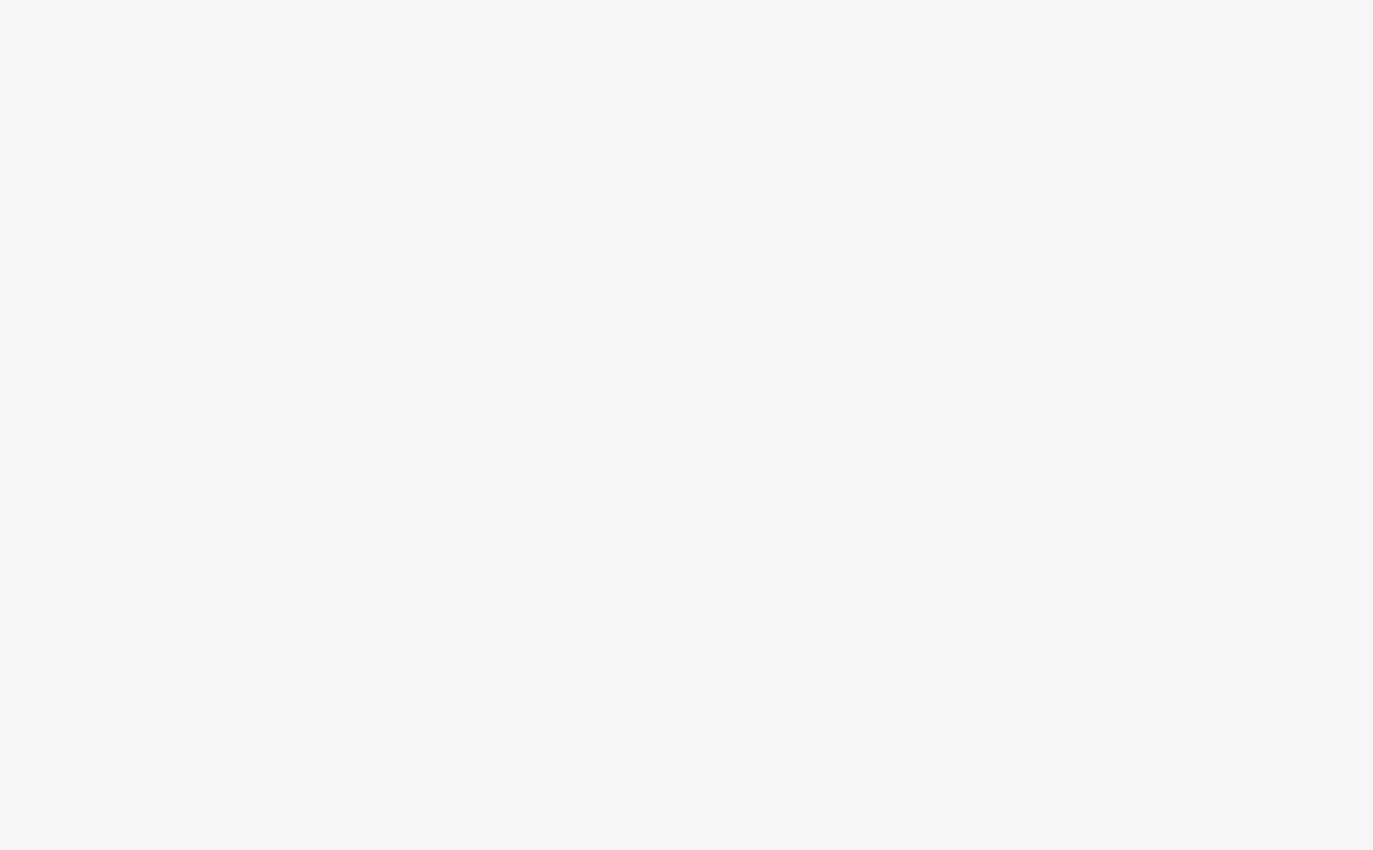 scroll, scrollTop: 0, scrollLeft: 0, axis: both 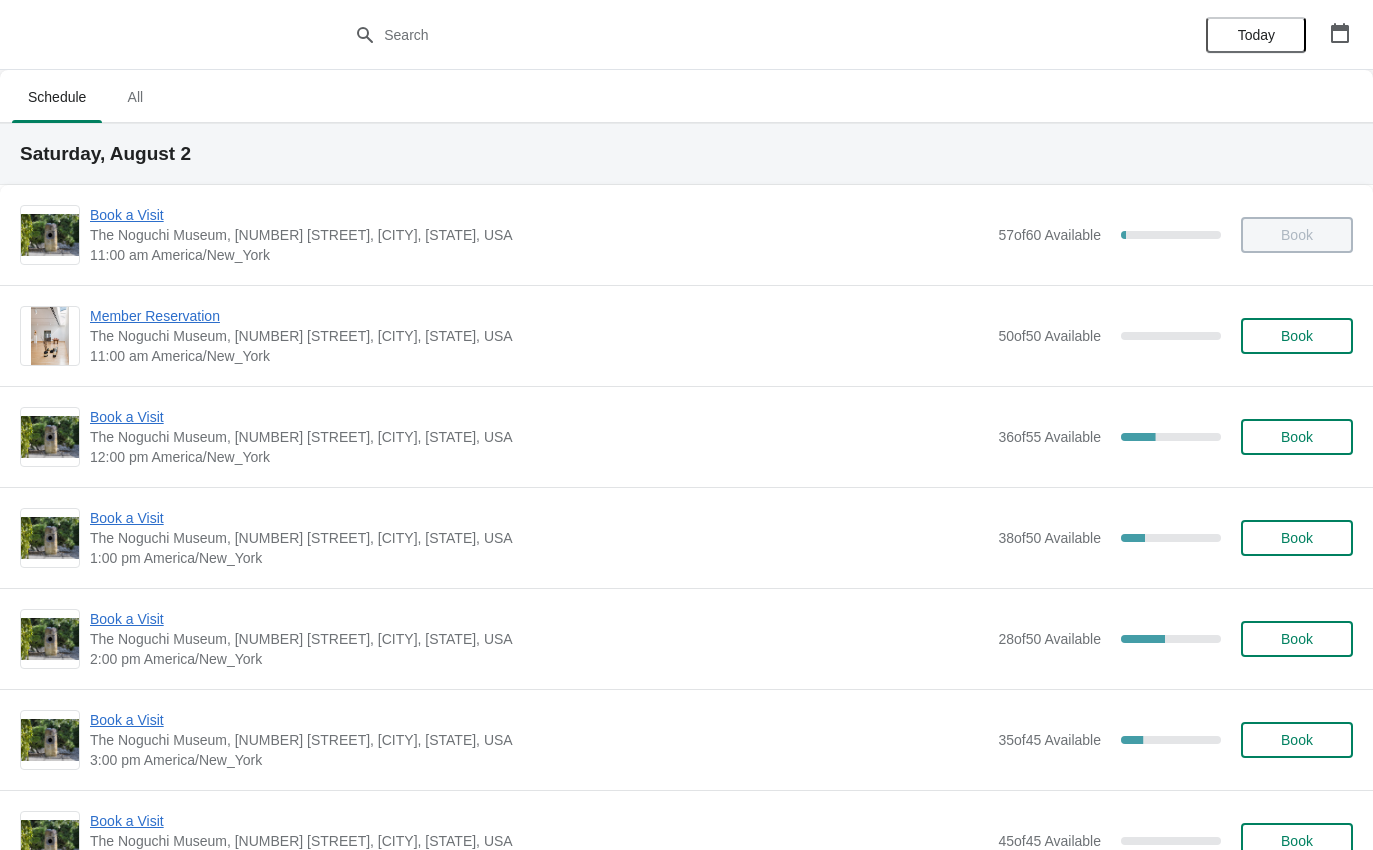 click on "Book a Visit The Noguchi Museum, 33rd Road, Queens, NY, USA 1:00 pm America/New_York 38  of  50   Available 24 % Book" at bounding box center [686, 537] 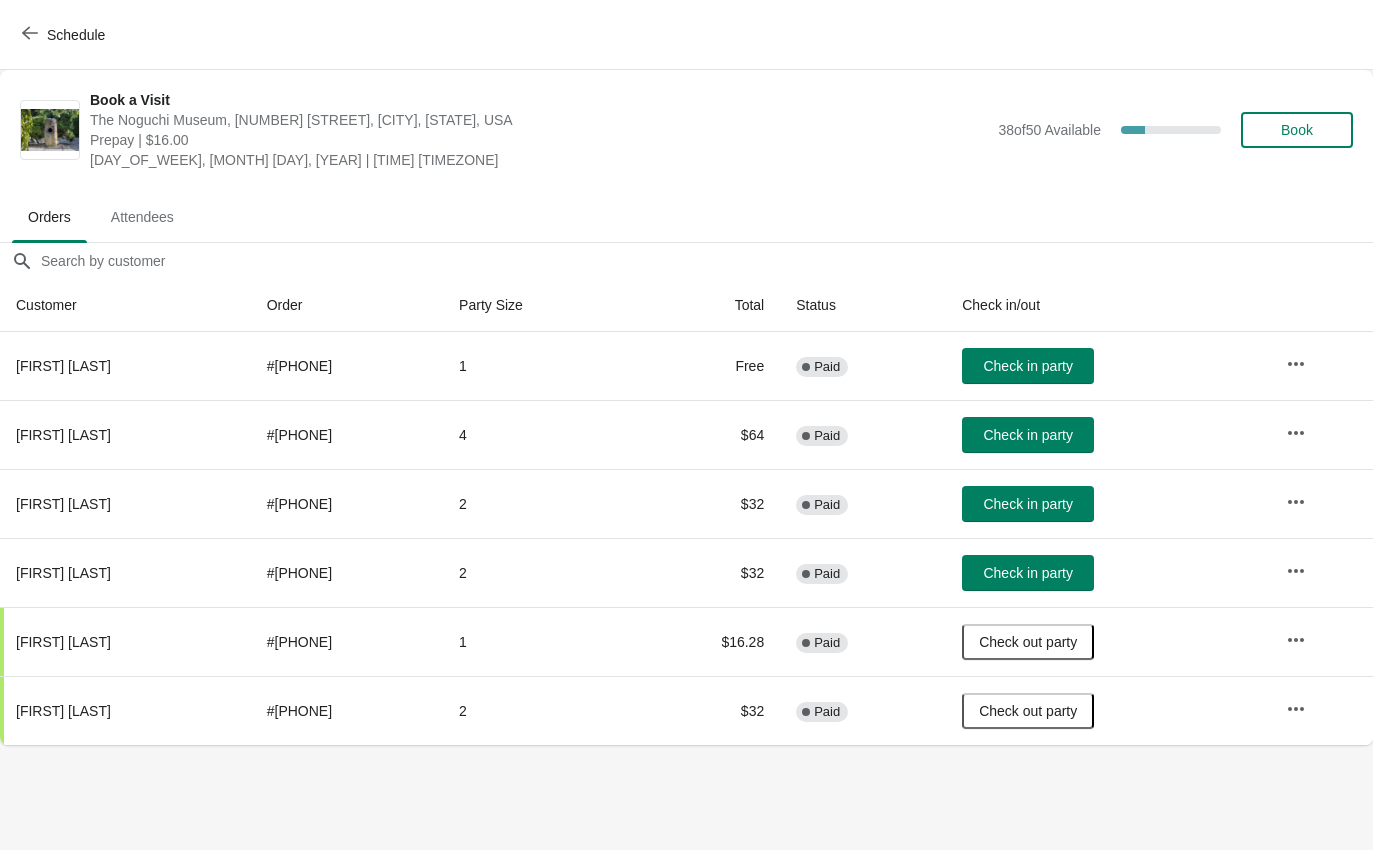 click on "Check in party" at bounding box center [1028, 435] 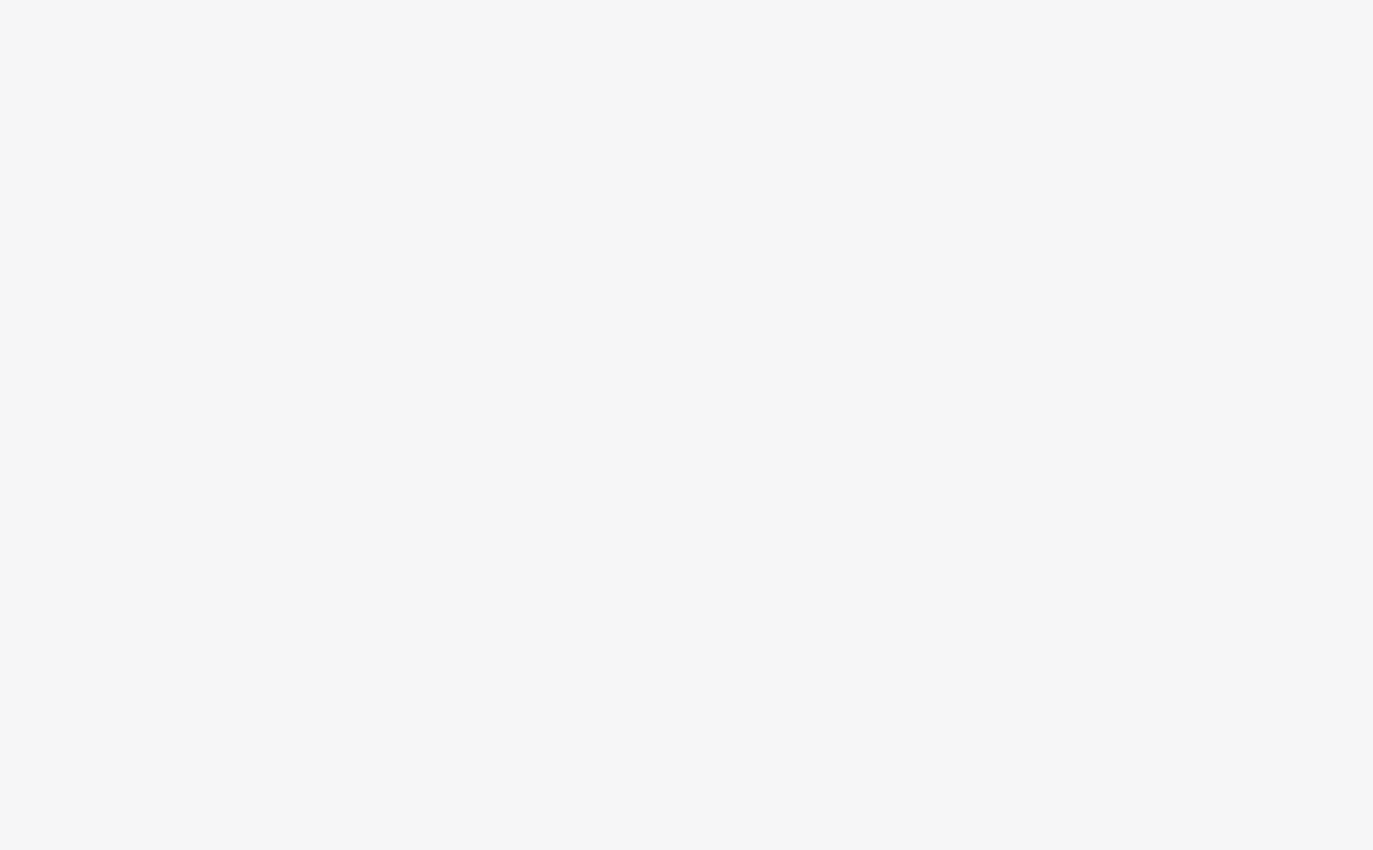 scroll, scrollTop: 0, scrollLeft: 0, axis: both 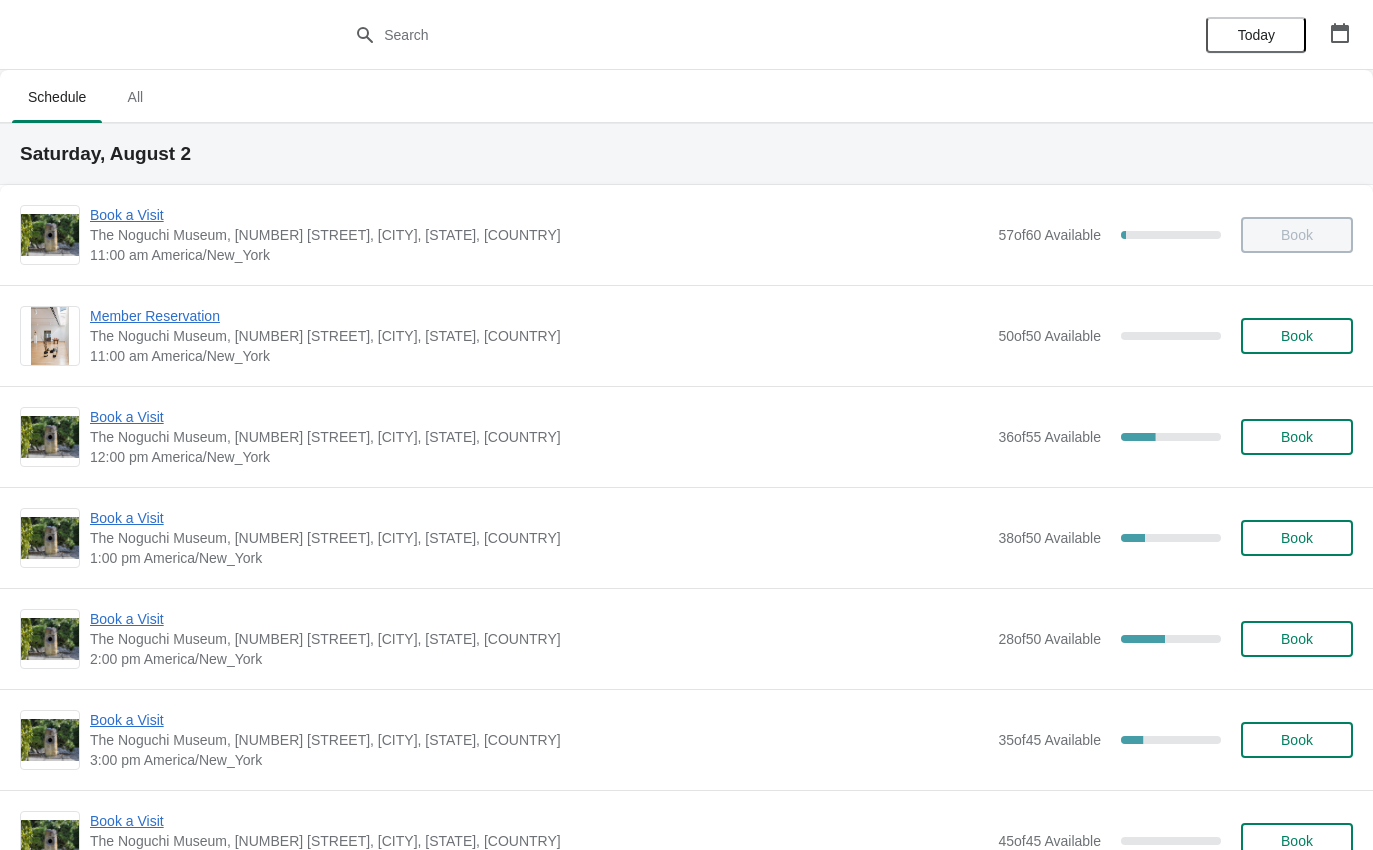 click on "Book a Visit" at bounding box center [539, 518] 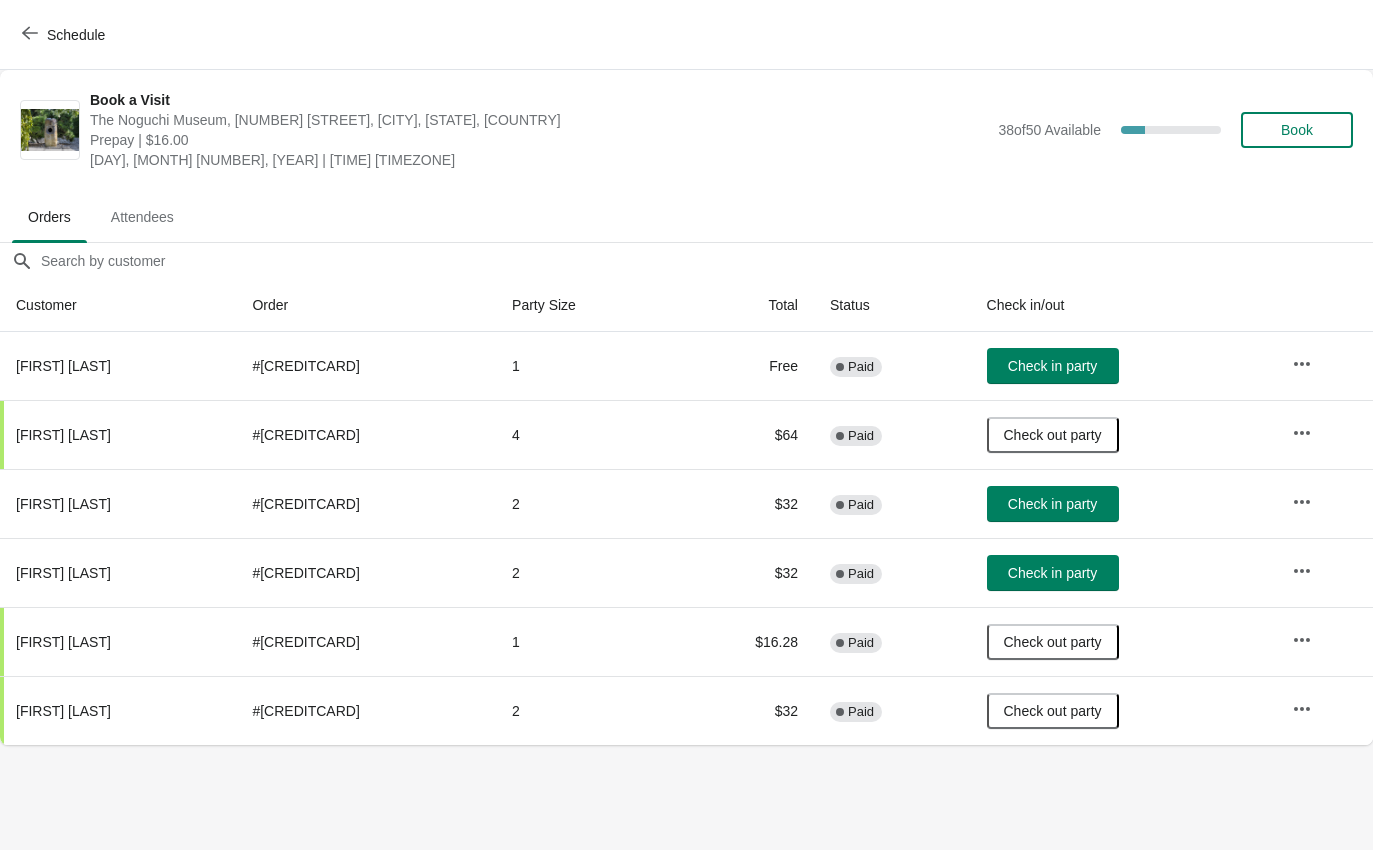 click on "Check in party" at bounding box center [1052, 504] 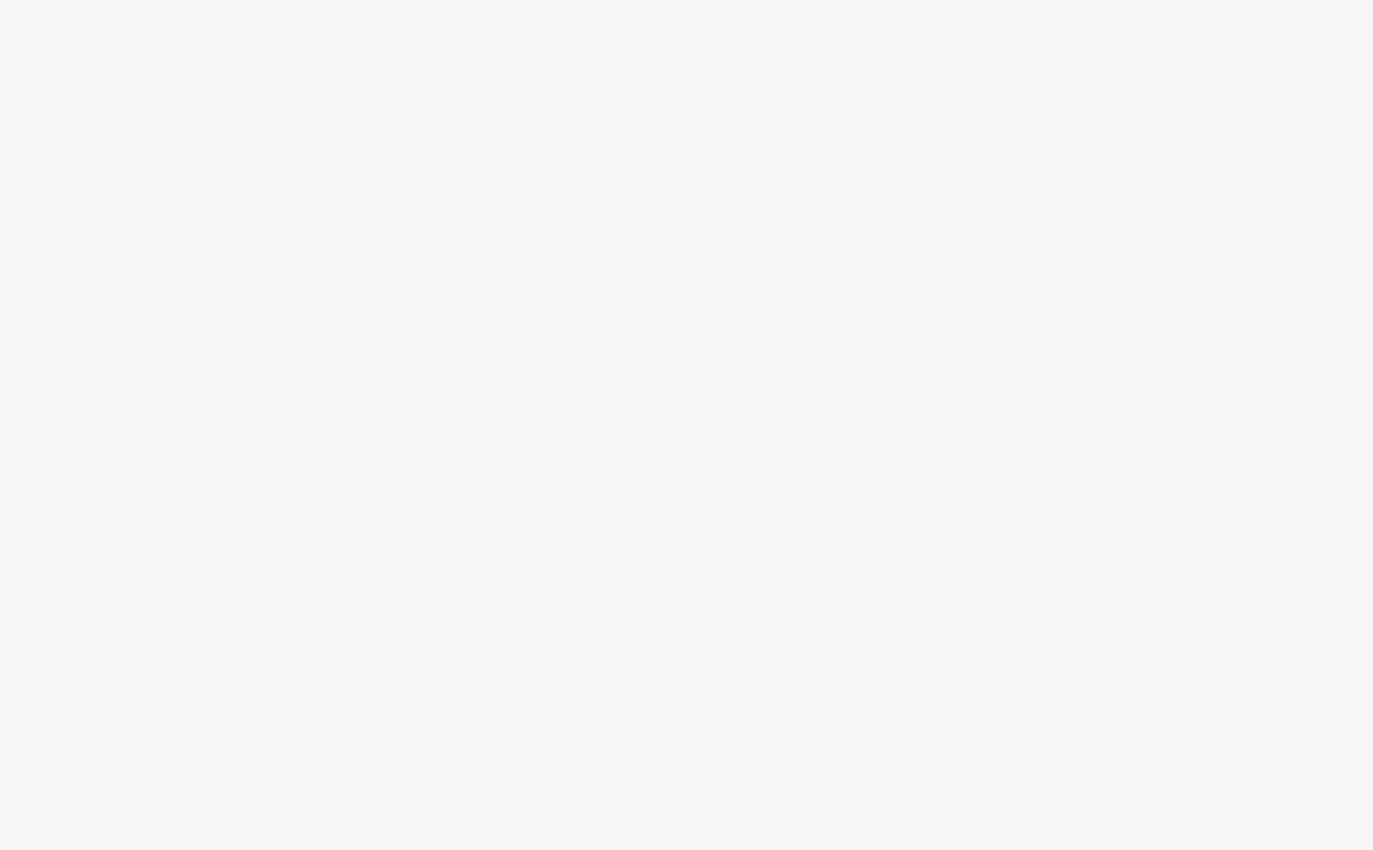 scroll, scrollTop: 0, scrollLeft: 0, axis: both 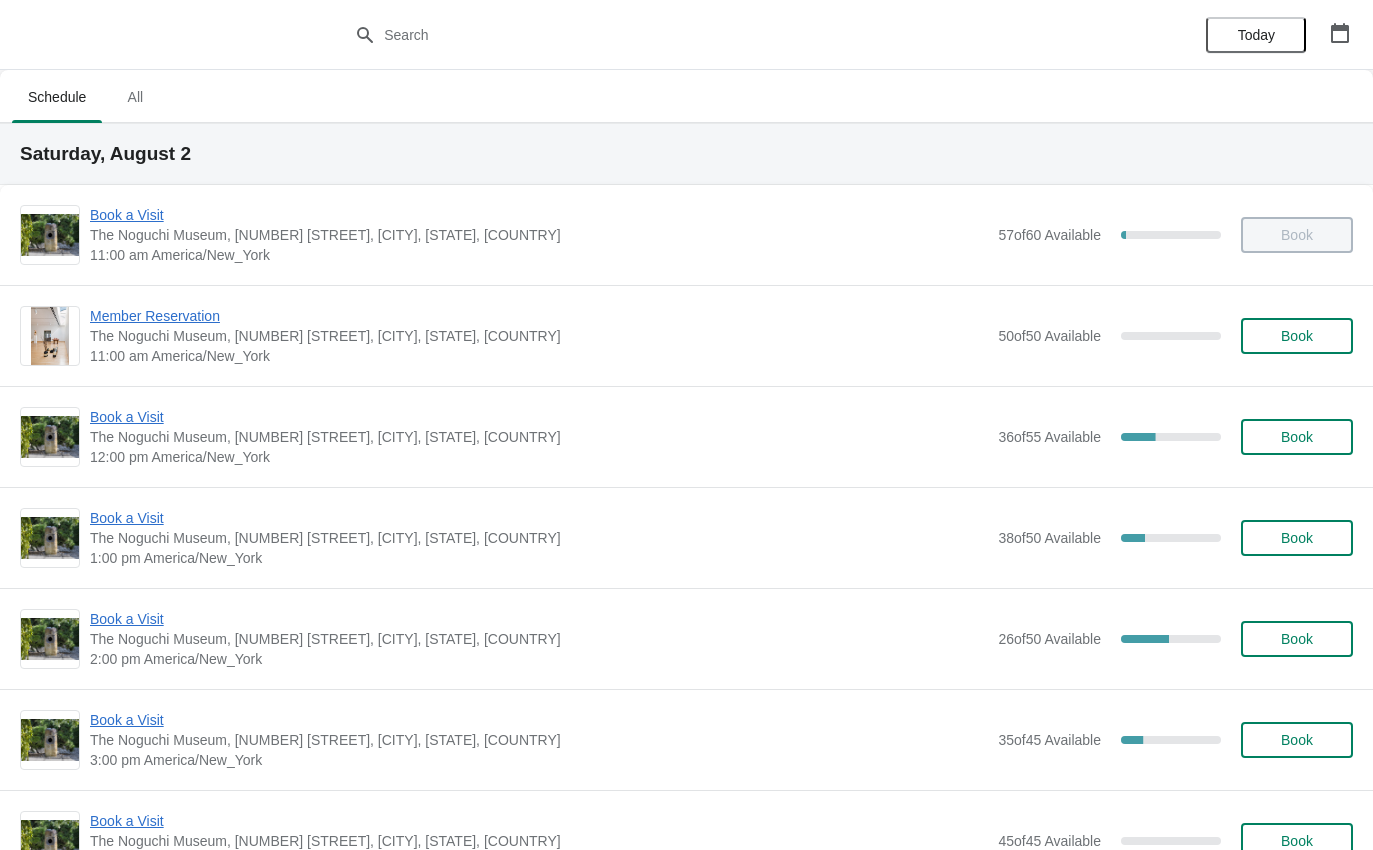 click on "Book a Visit" at bounding box center [539, 417] 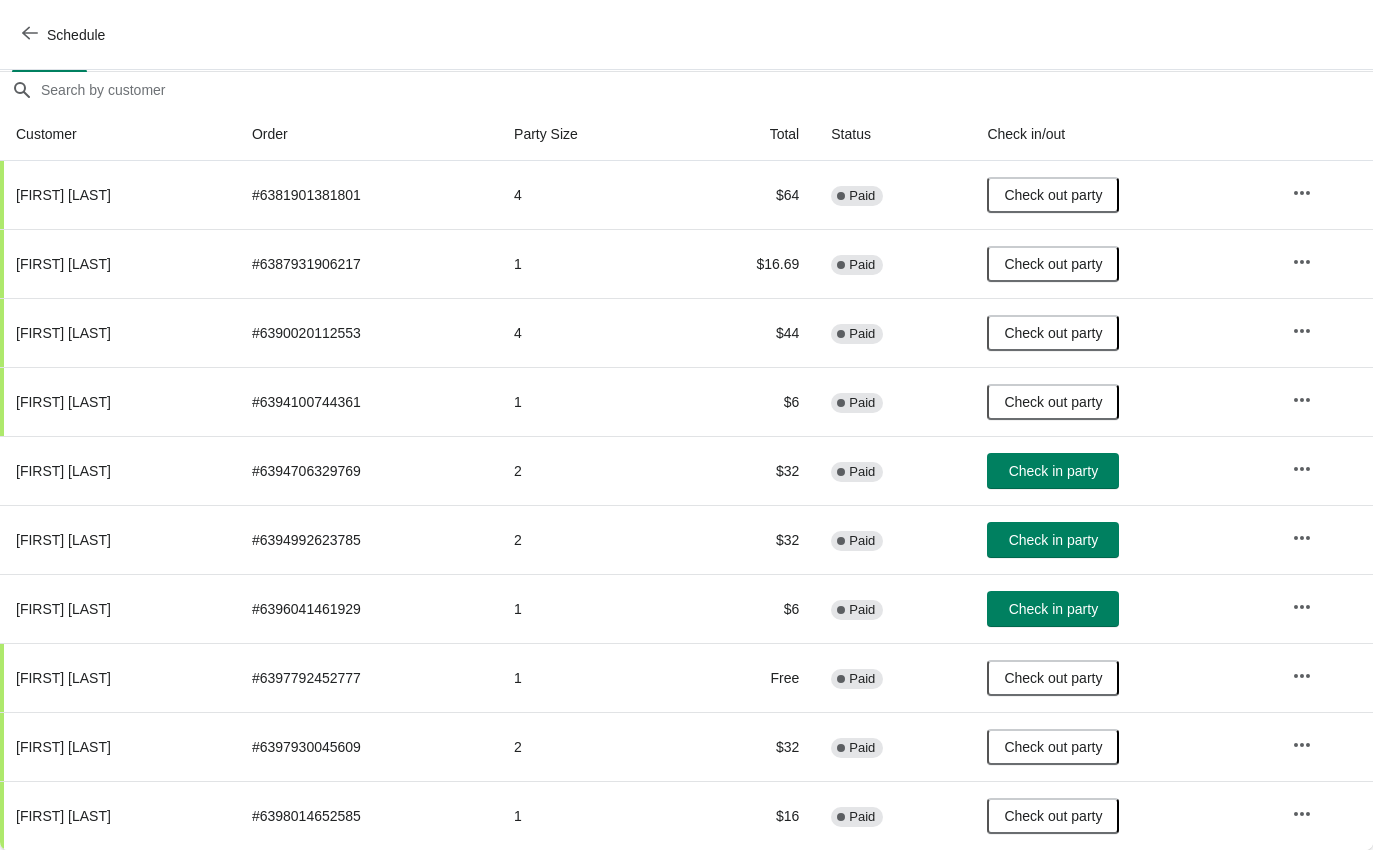 scroll, scrollTop: 171, scrollLeft: 0, axis: vertical 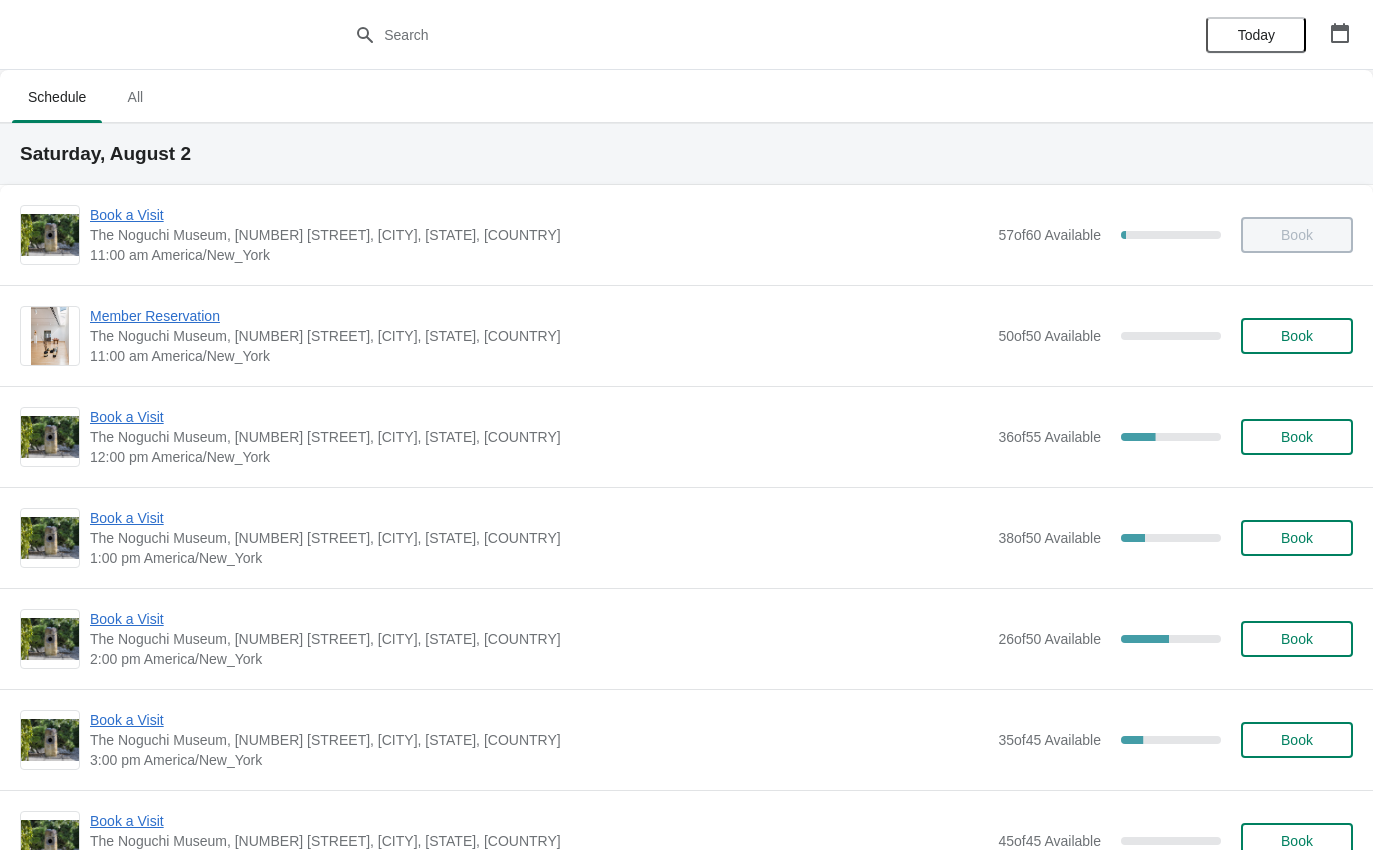 click on "Book a Visit" at bounding box center [539, 619] 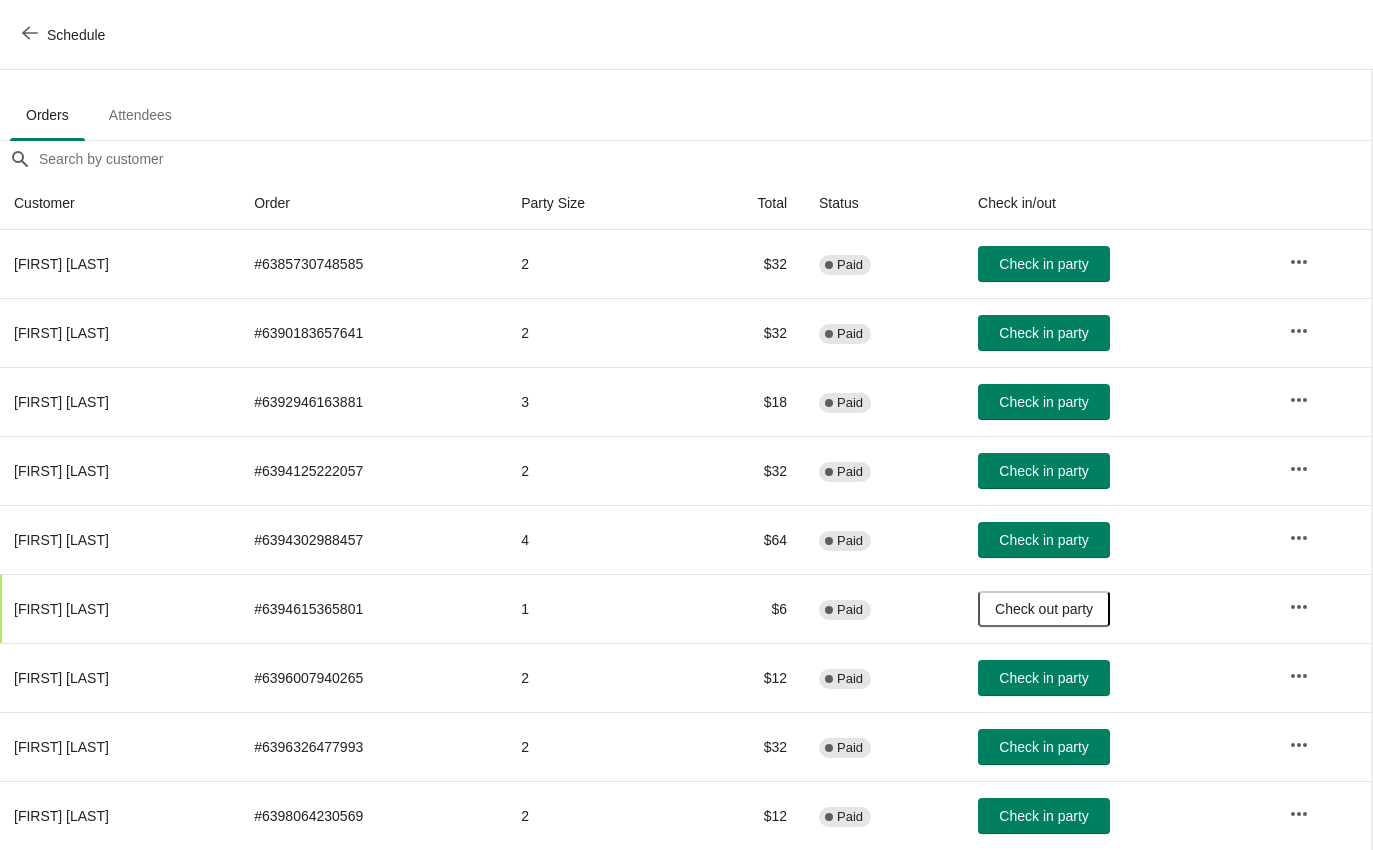 scroll, scrollTop: 103, scrollLeft: 1, axis: both 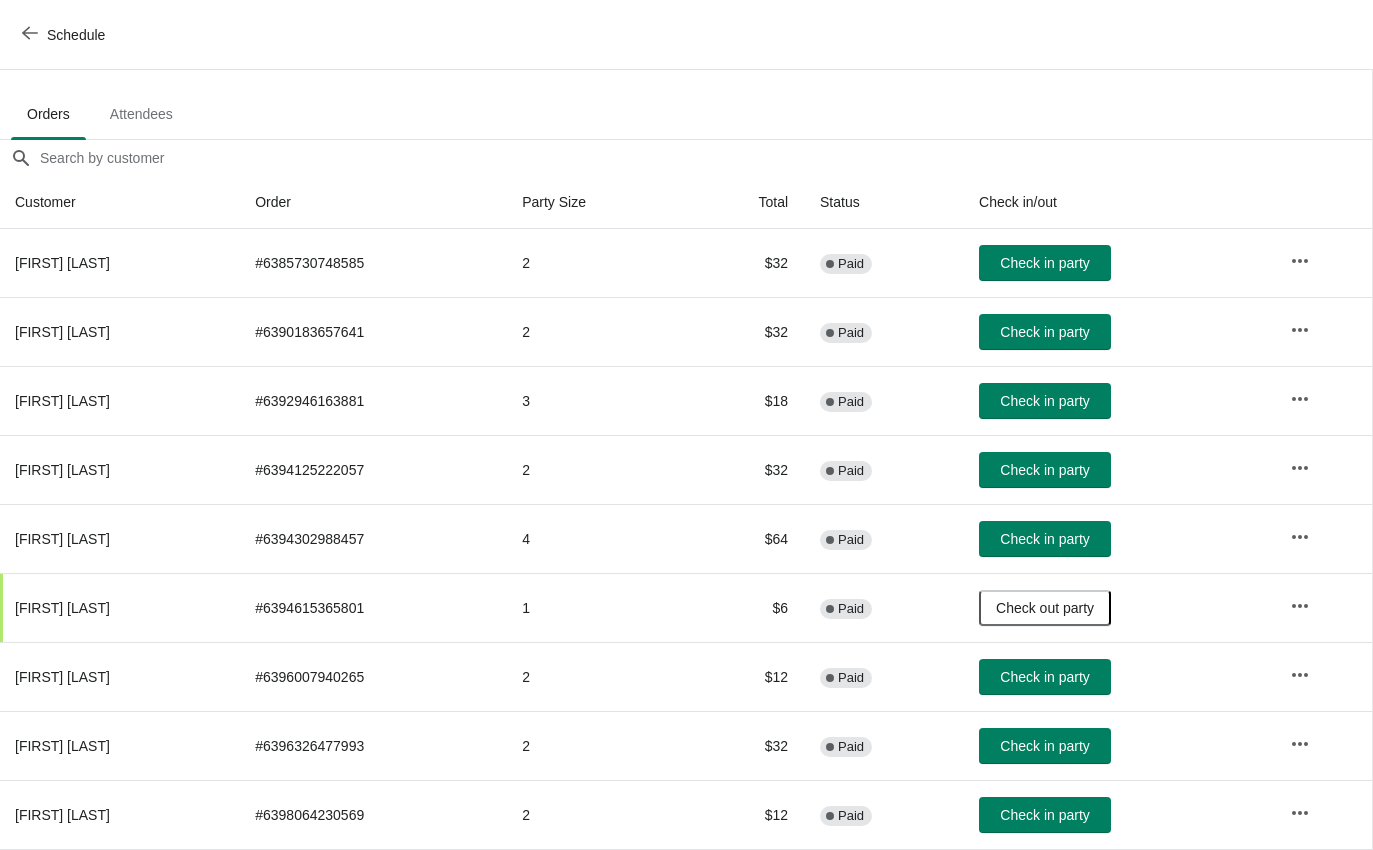 click on "Check in party" at bounding box center [1044, 263] 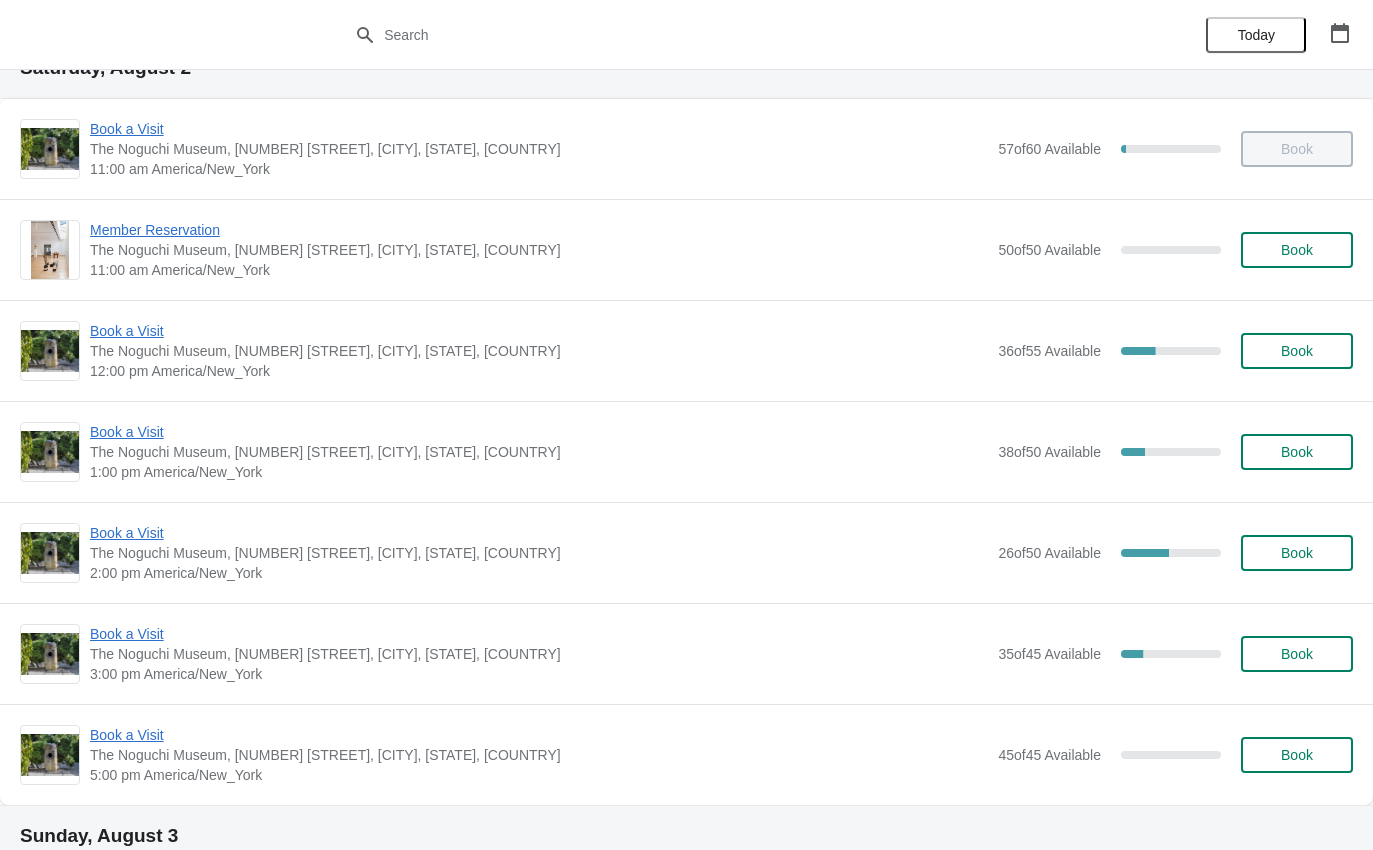 scroll, scrollTop: 84, scrollLeft: 0, axis: vertical 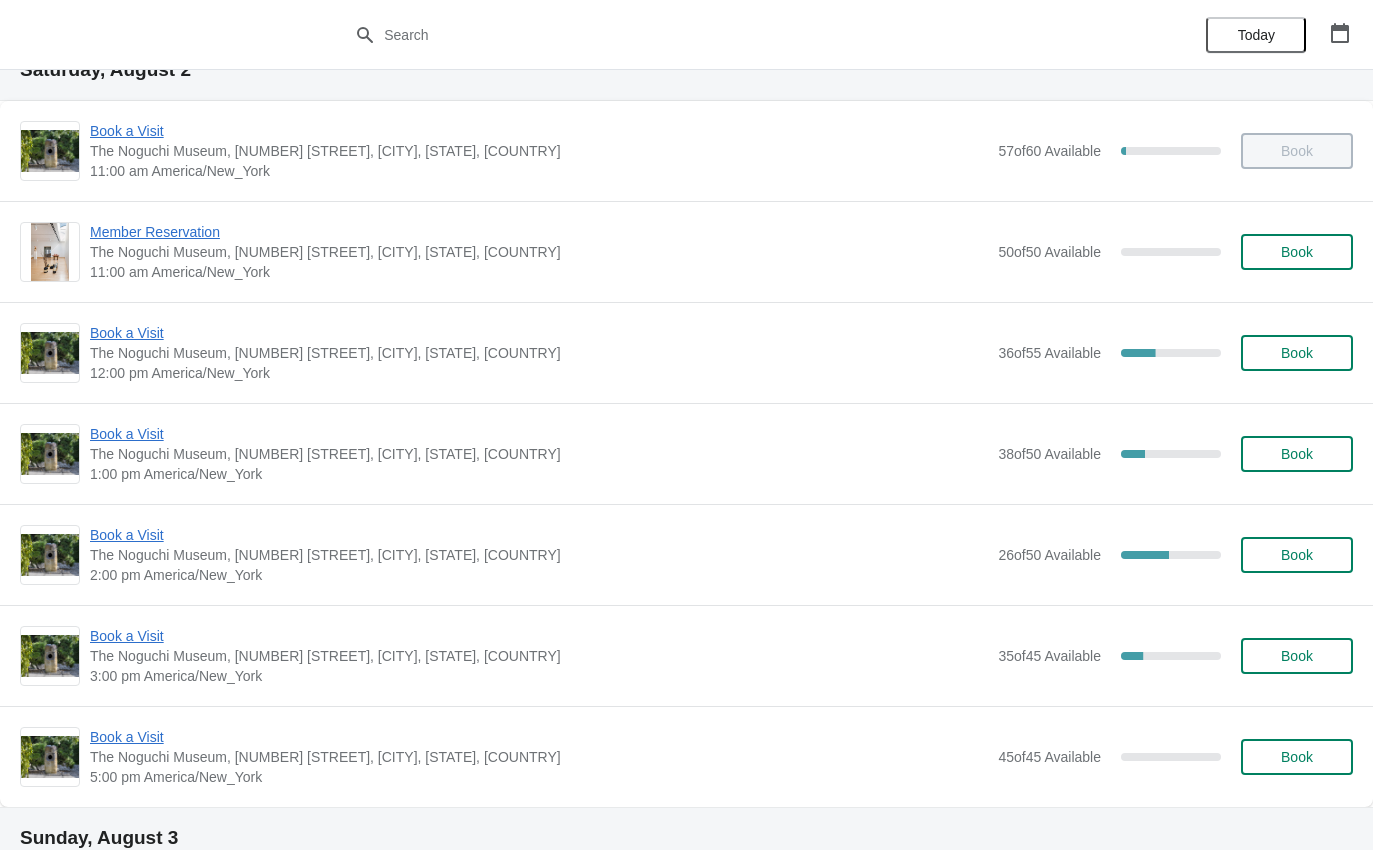 click on "Book a Visit" at bounding box center [539, 535] 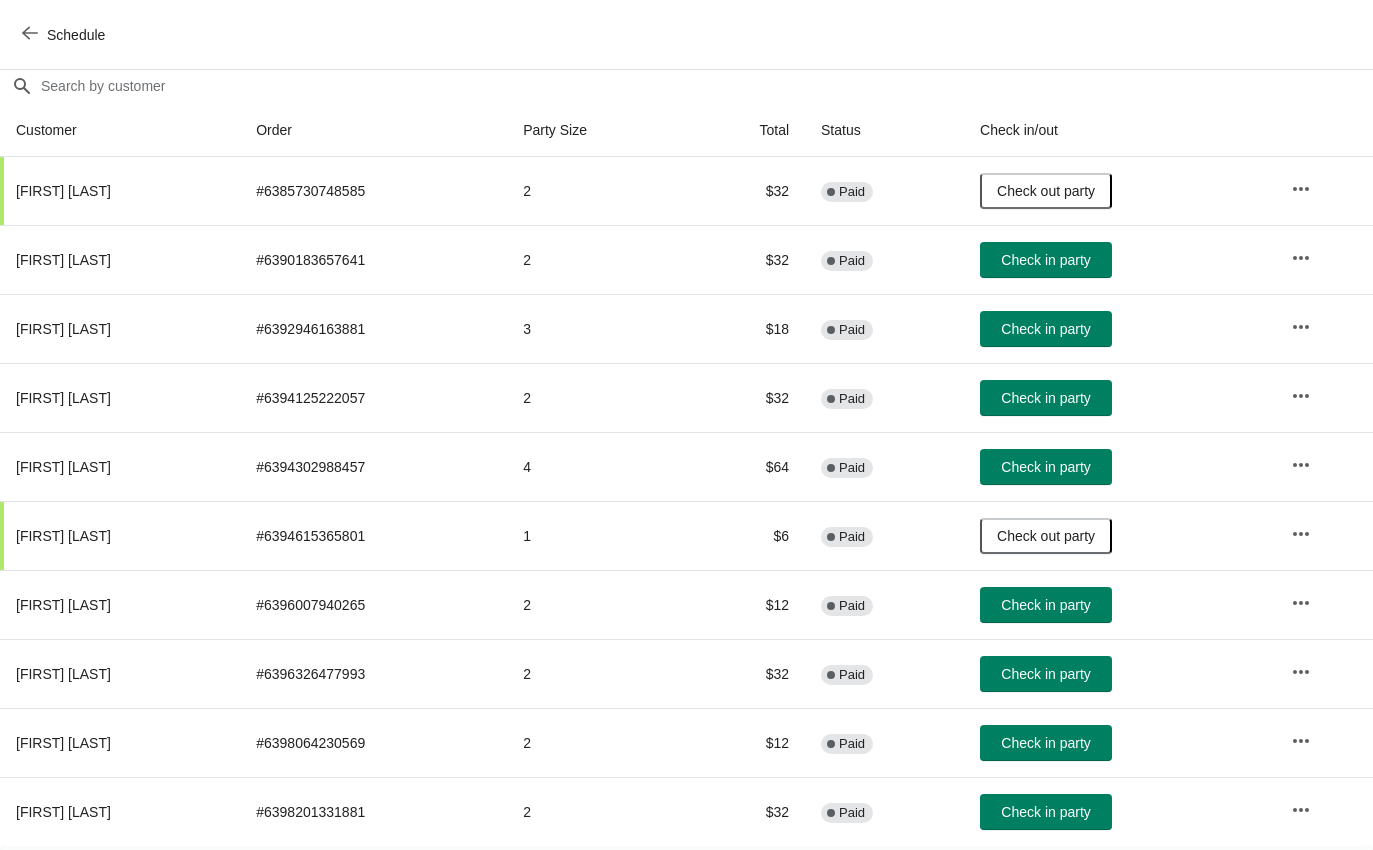 scroll, scrollTop: 177, scrollLeft: 0, axis: vertical 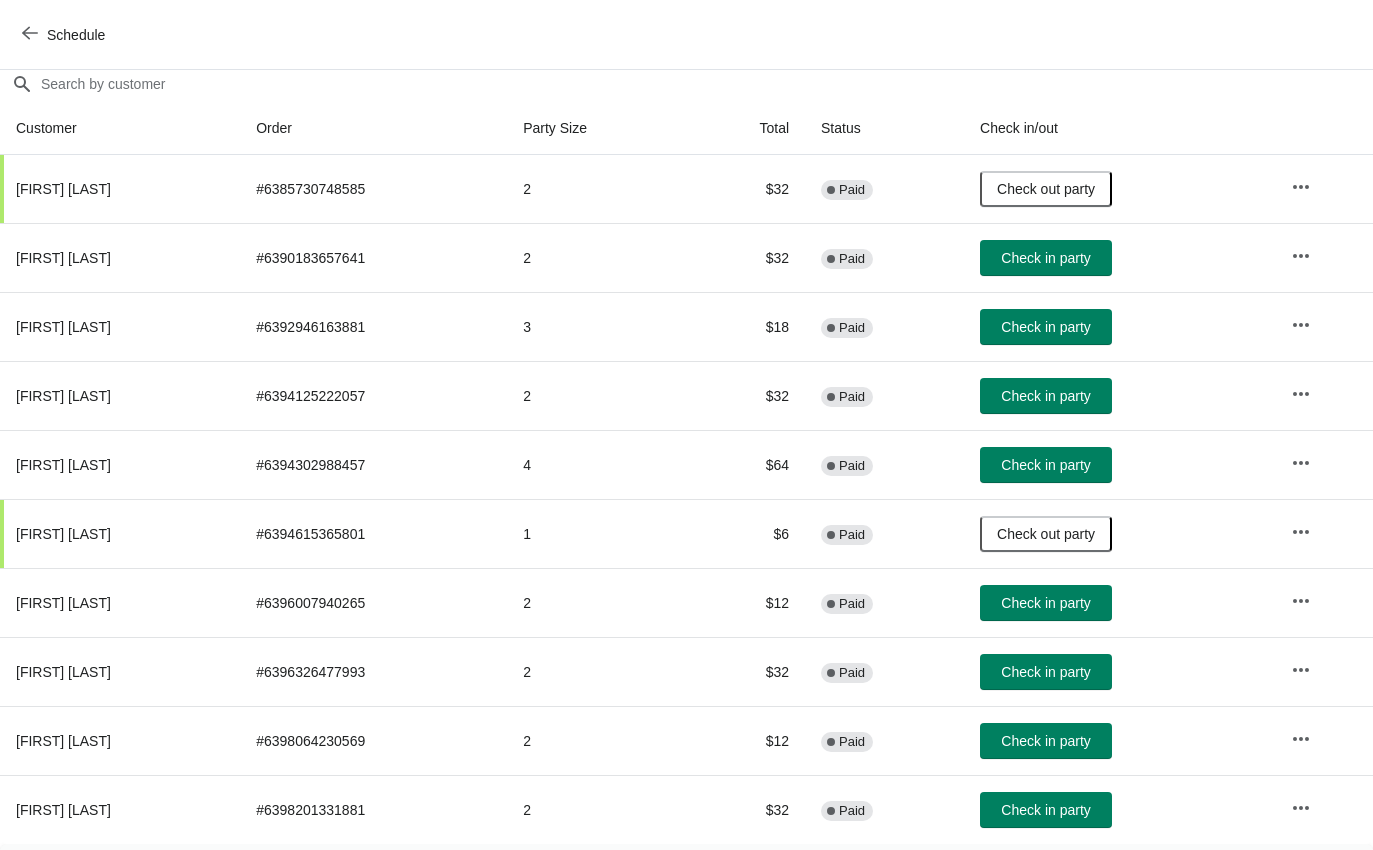 click on "Check in party" at bounding box center [1045, 258] 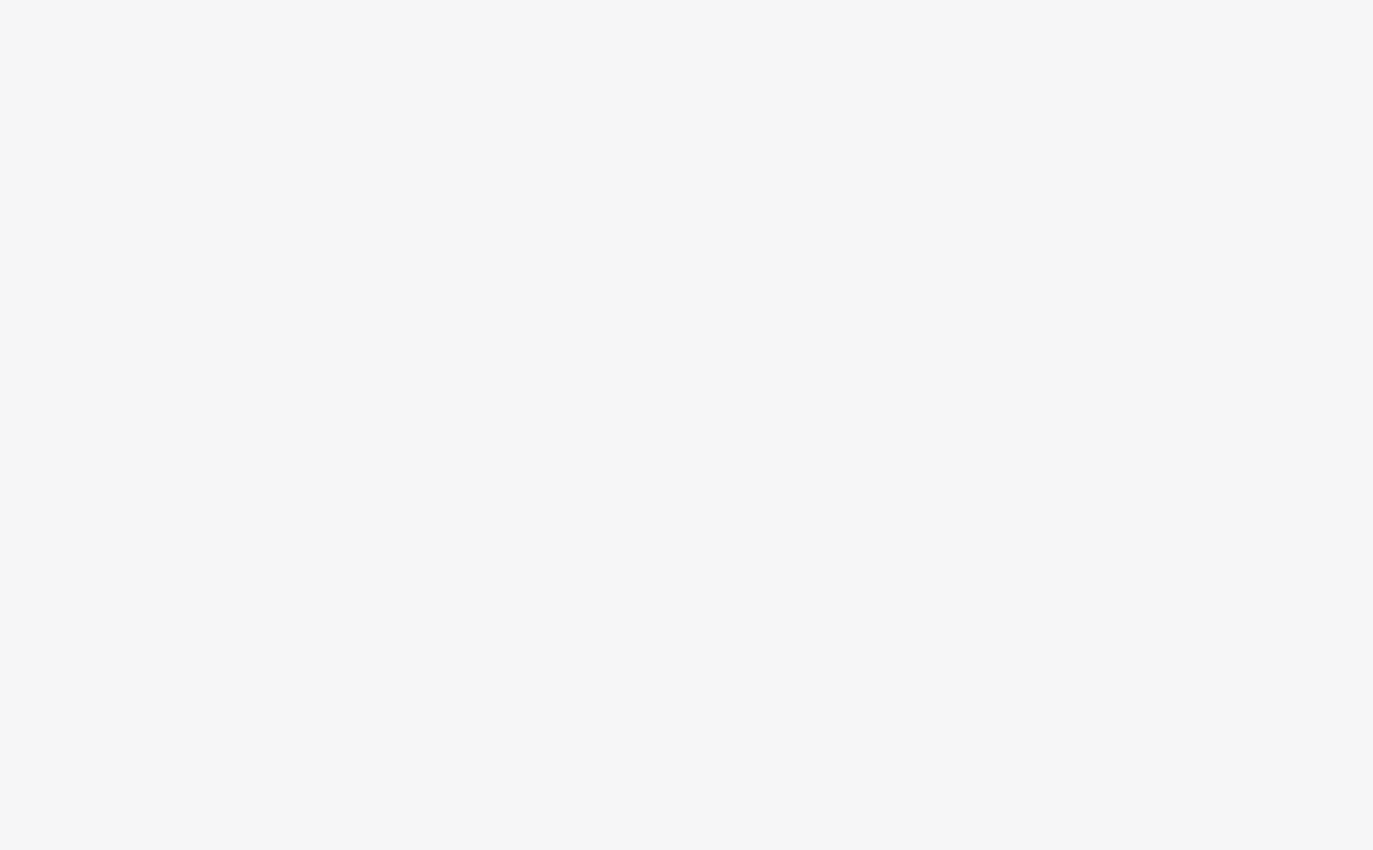 scroll, scrollTop: 0, scrollLeft: 0, axis: both 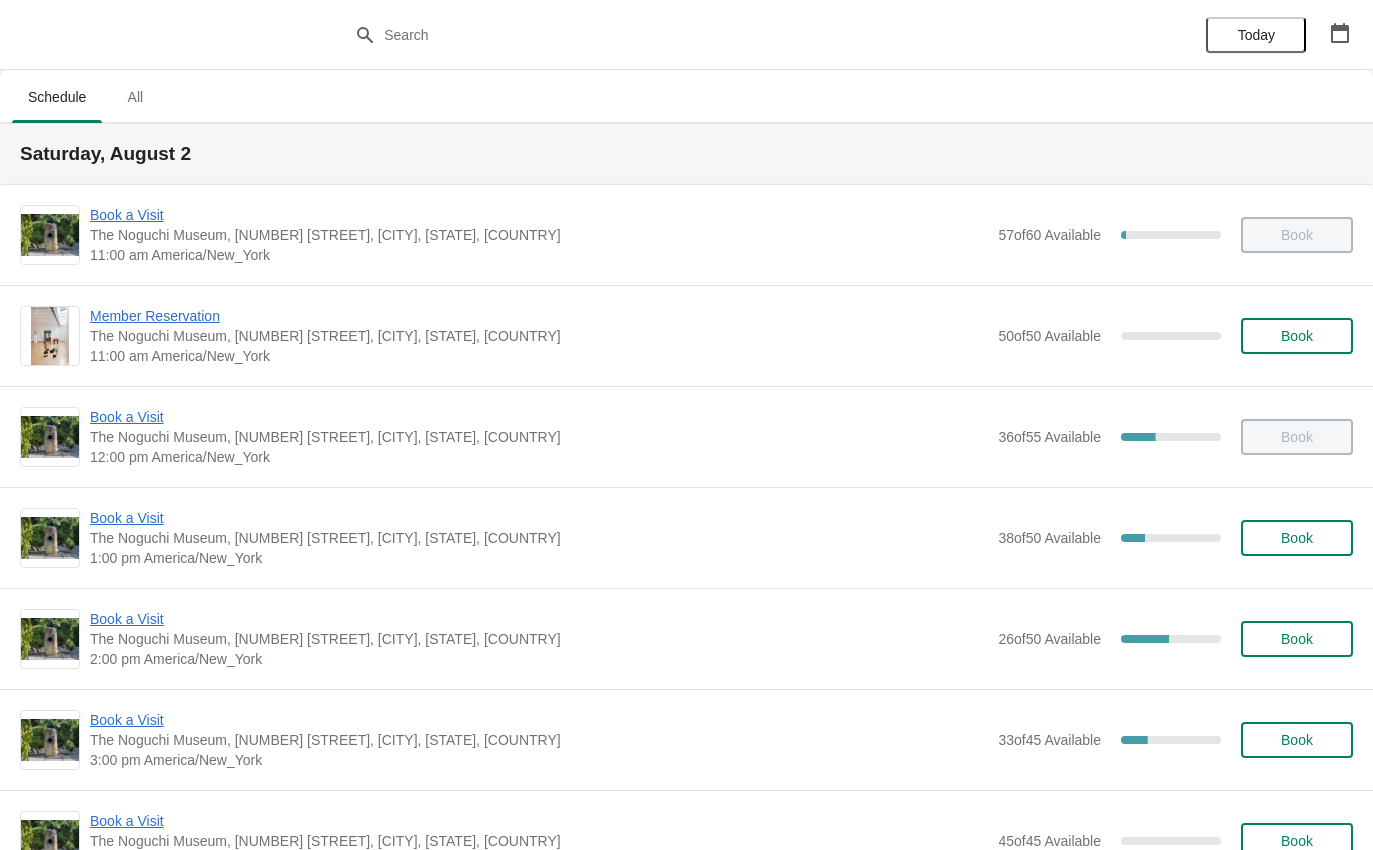 click on "Book a Visit" at bounding box center (539, 417) 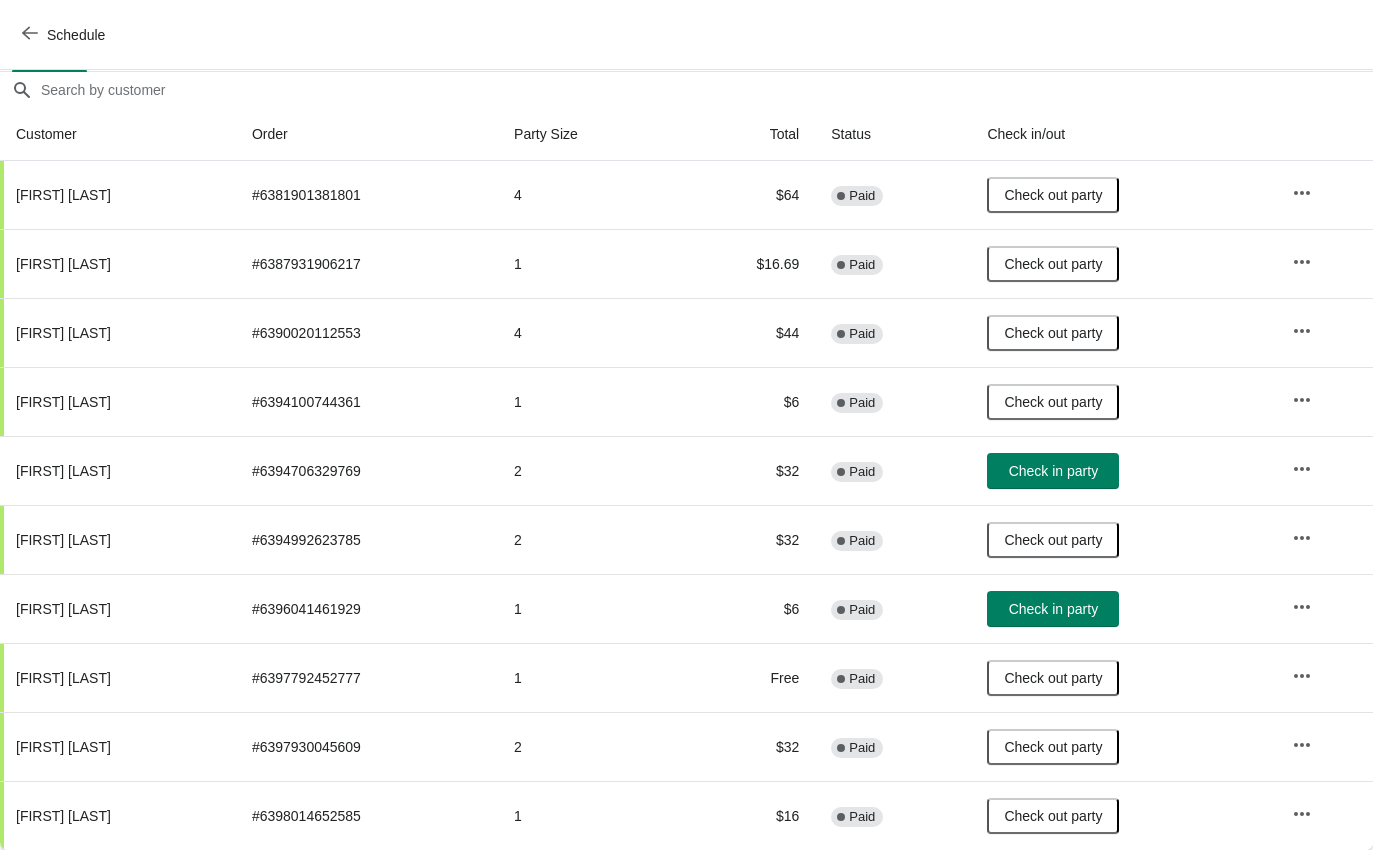 scroll, scrollTop: 171, scrollLeft: 0, axis: vertical 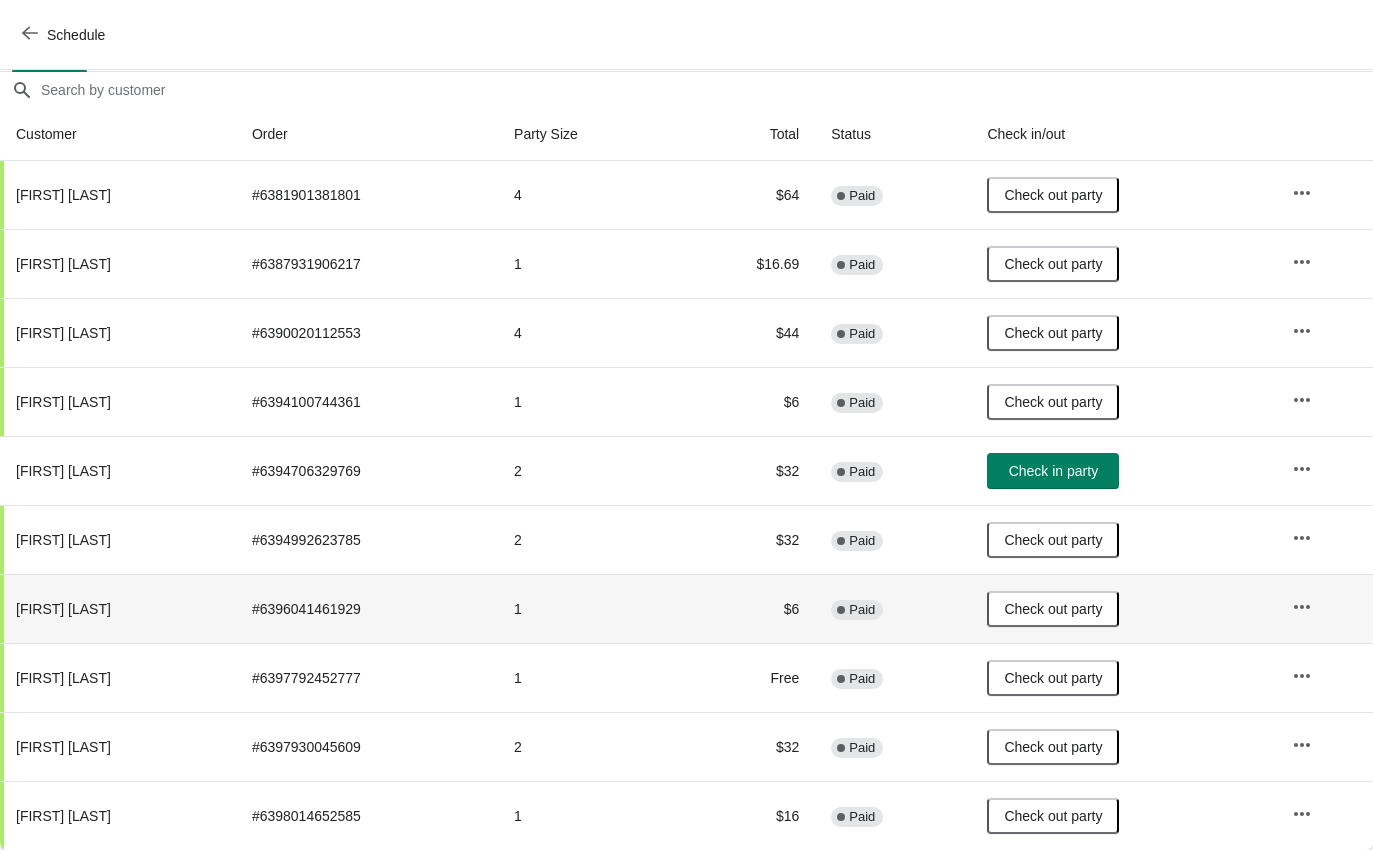 click on "Schedule" at bounding box center [65, 35] 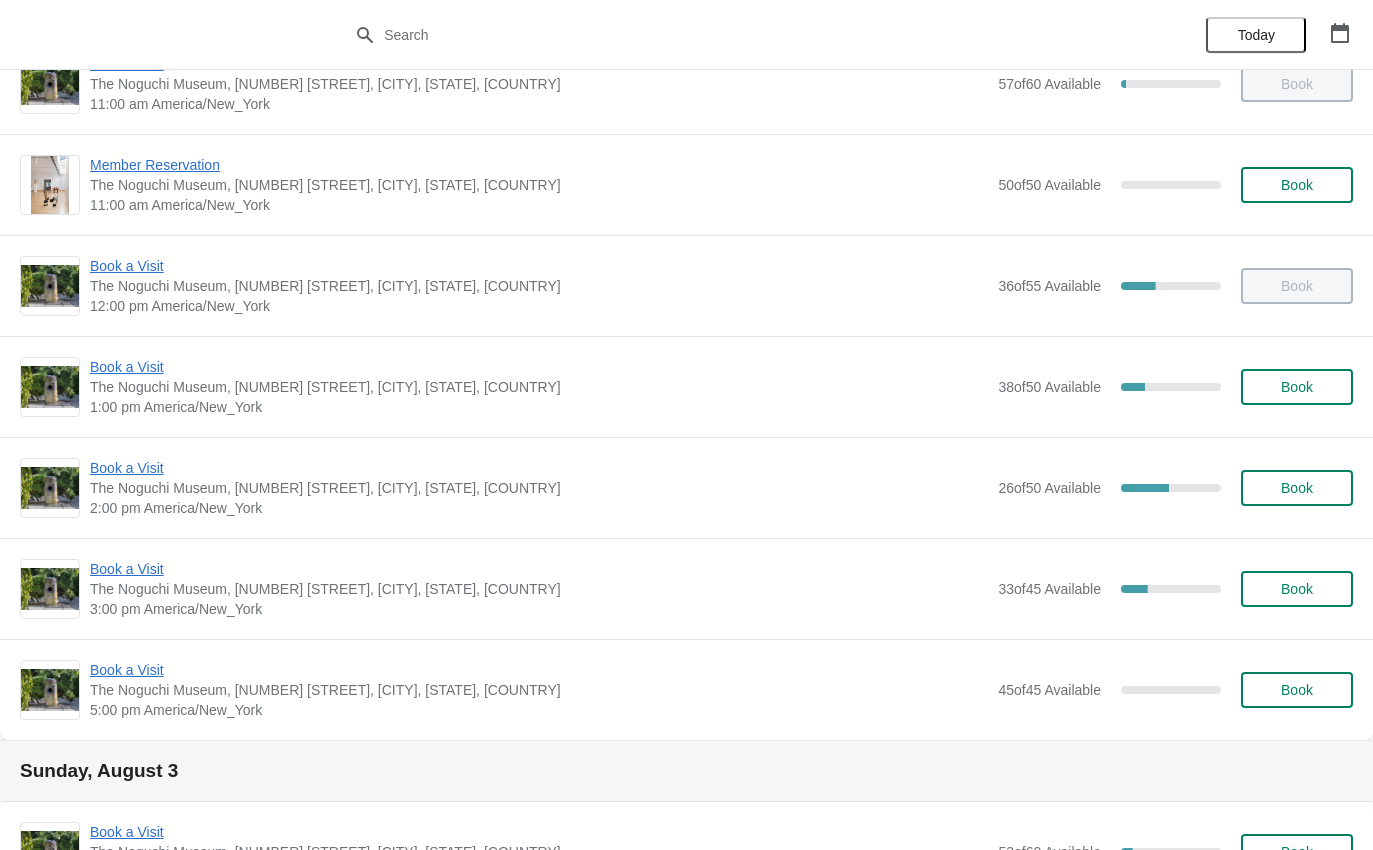 scroll, scrollTop: 150, scrollLeft: 0, axis: vertical 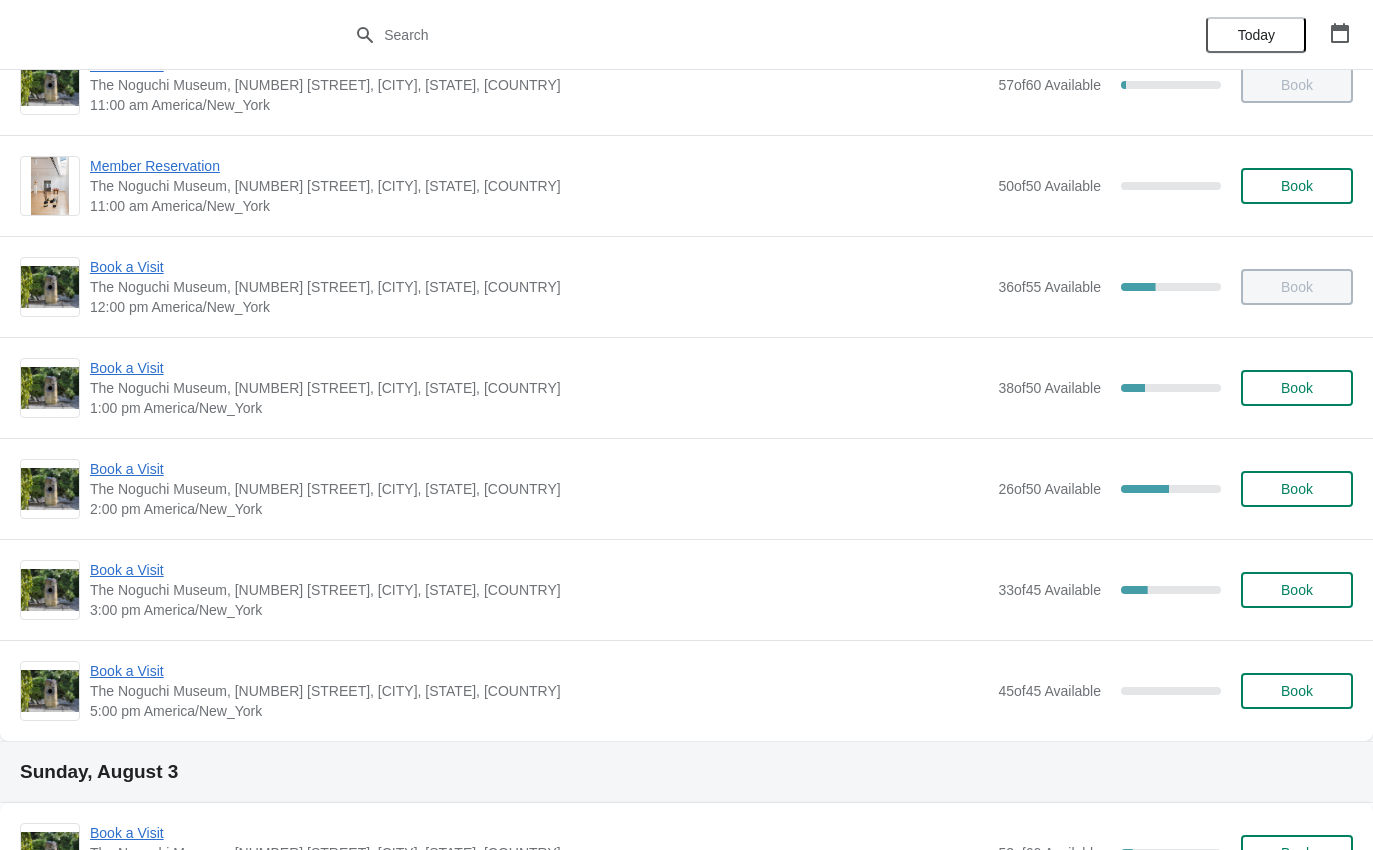 click on "Book a Visit" at bounding box center (539, 469) 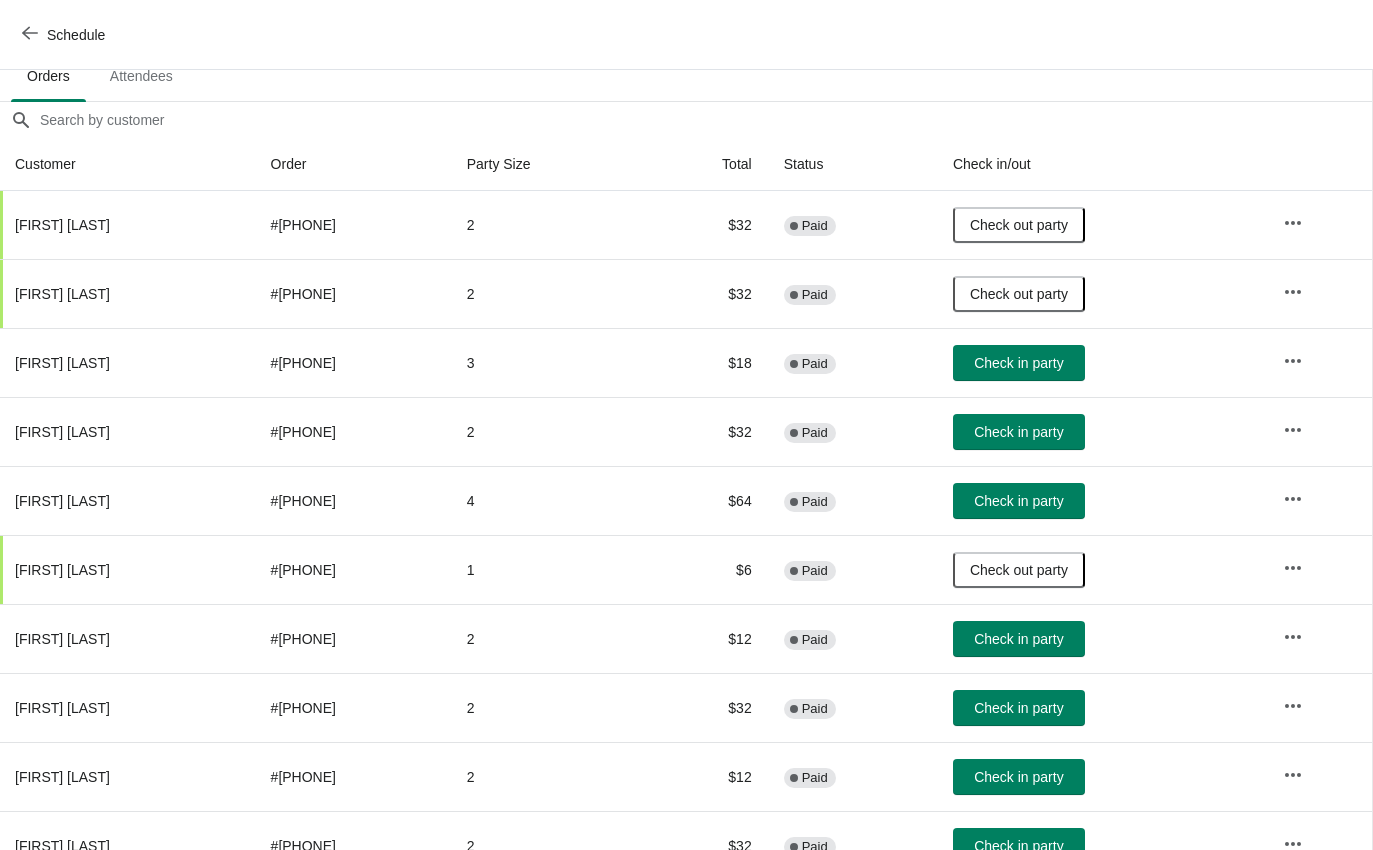 scroll, scrollTop: 143, scrollLeft: 1, axis: both 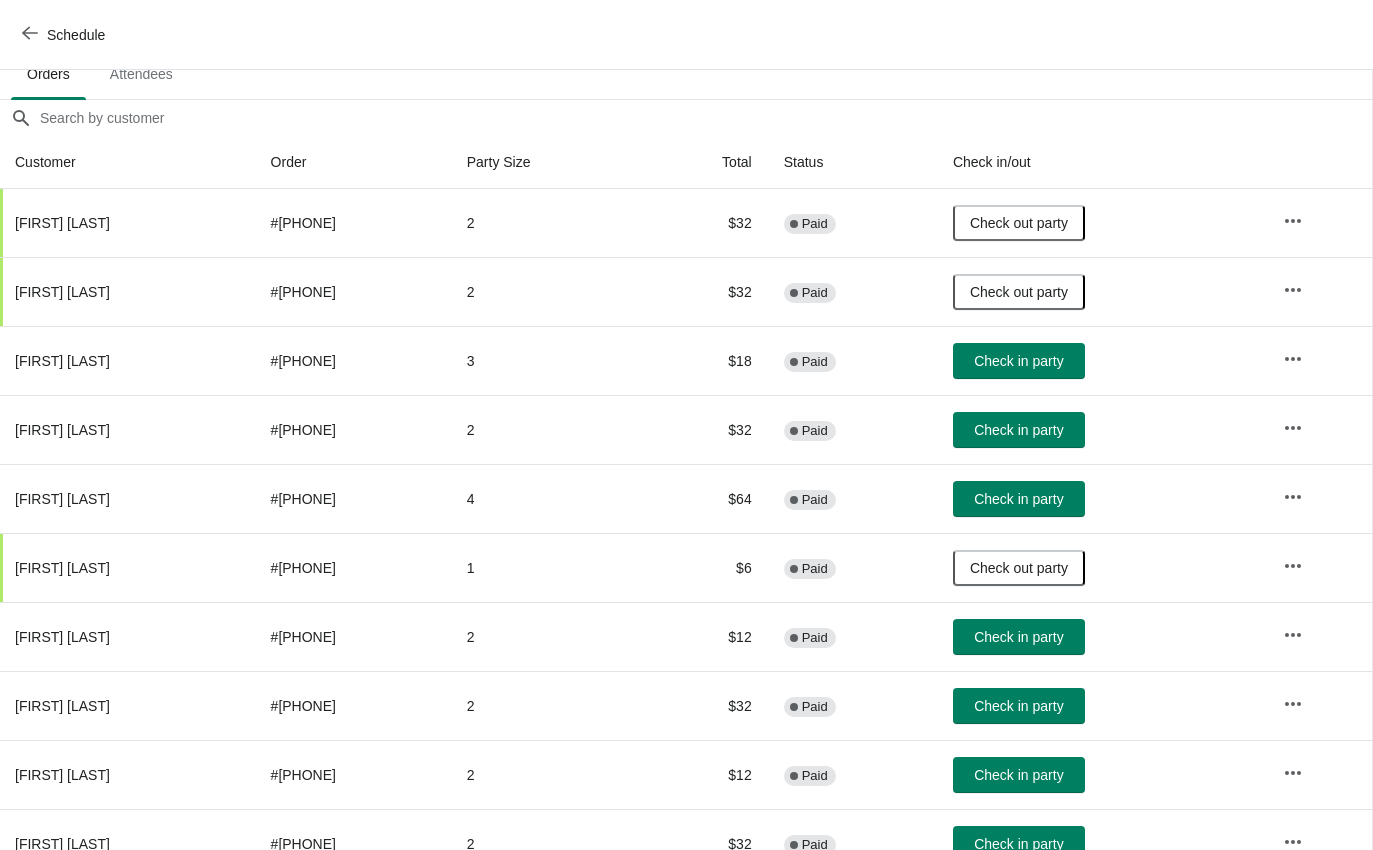click on "Check in party" at bounding box center (1019, 430) 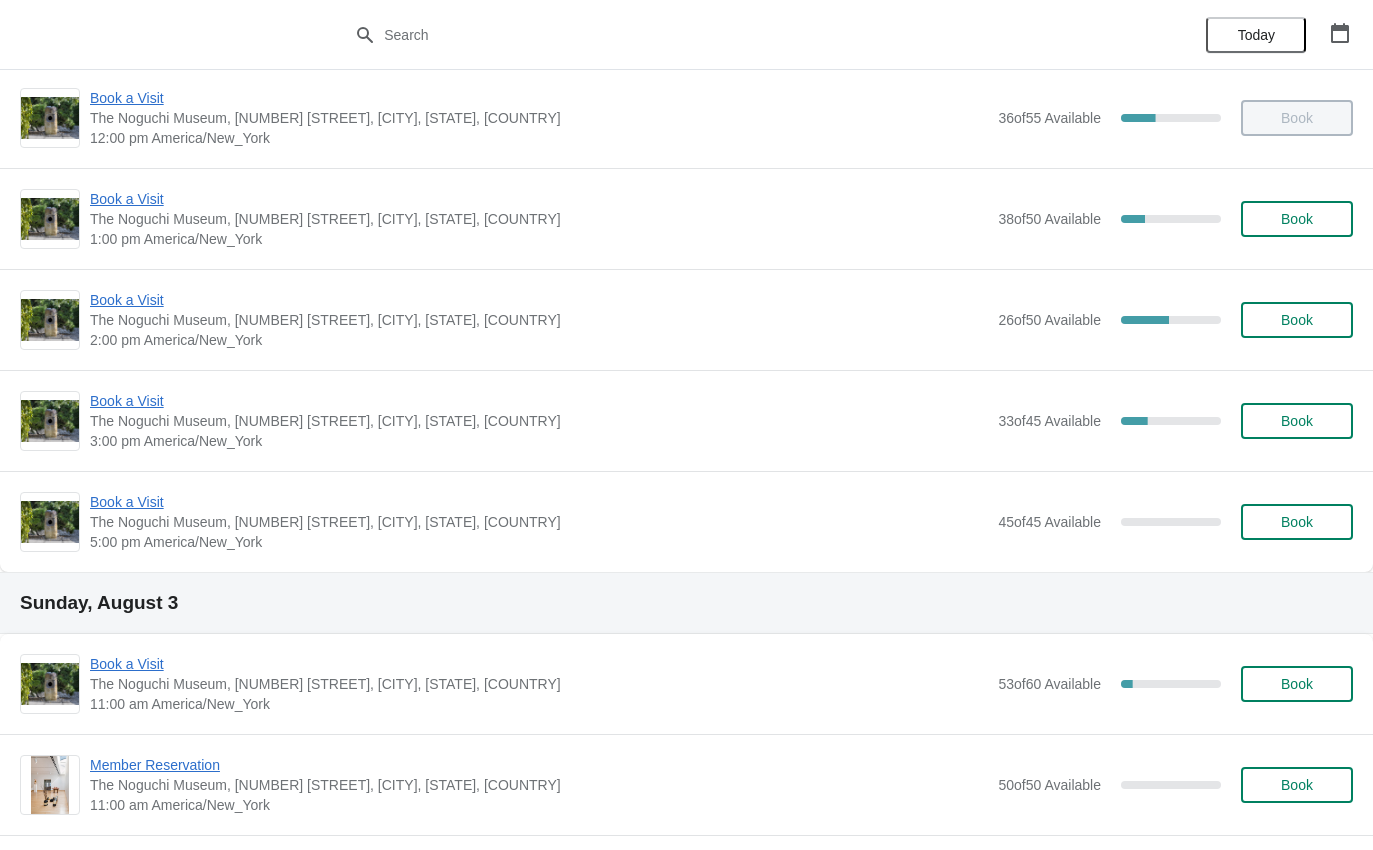 scroll, scrollTop: 330, scrollLeft: 0, axis: vertical 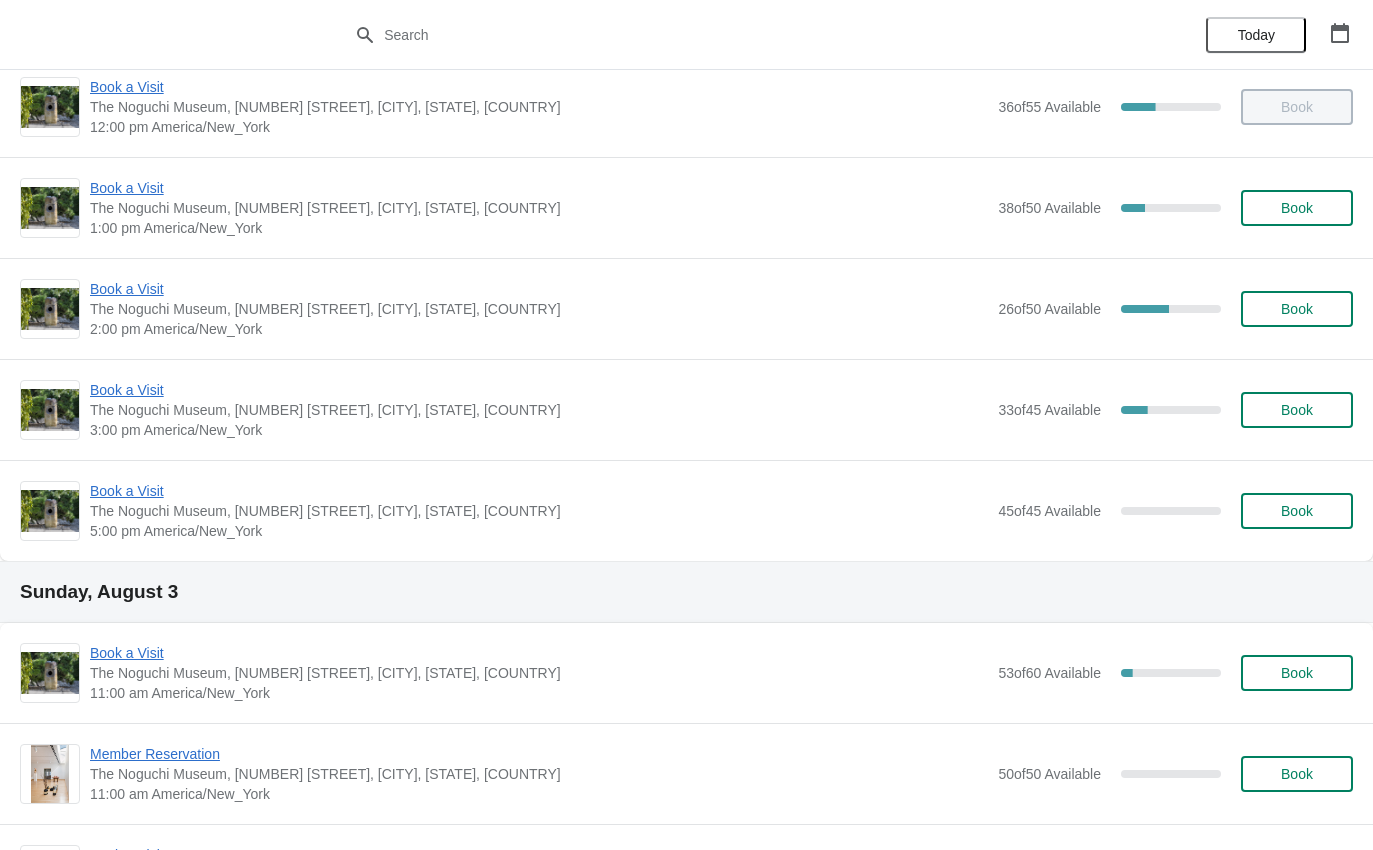 click on "Book a Visit" at bounding box center (539, 289) 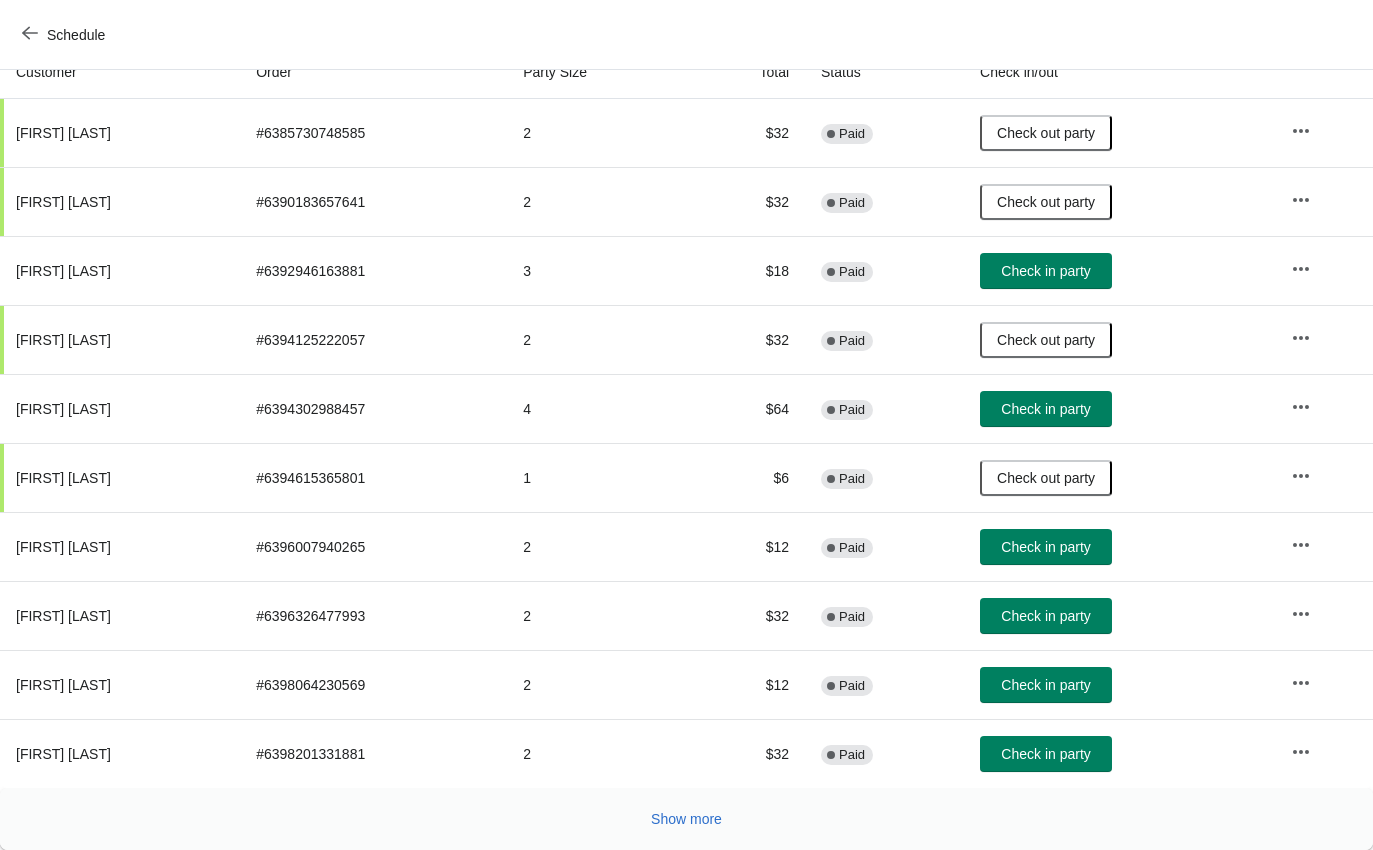 scroll, scrollTop: 233, scrollLeft: 0, axis: vertical 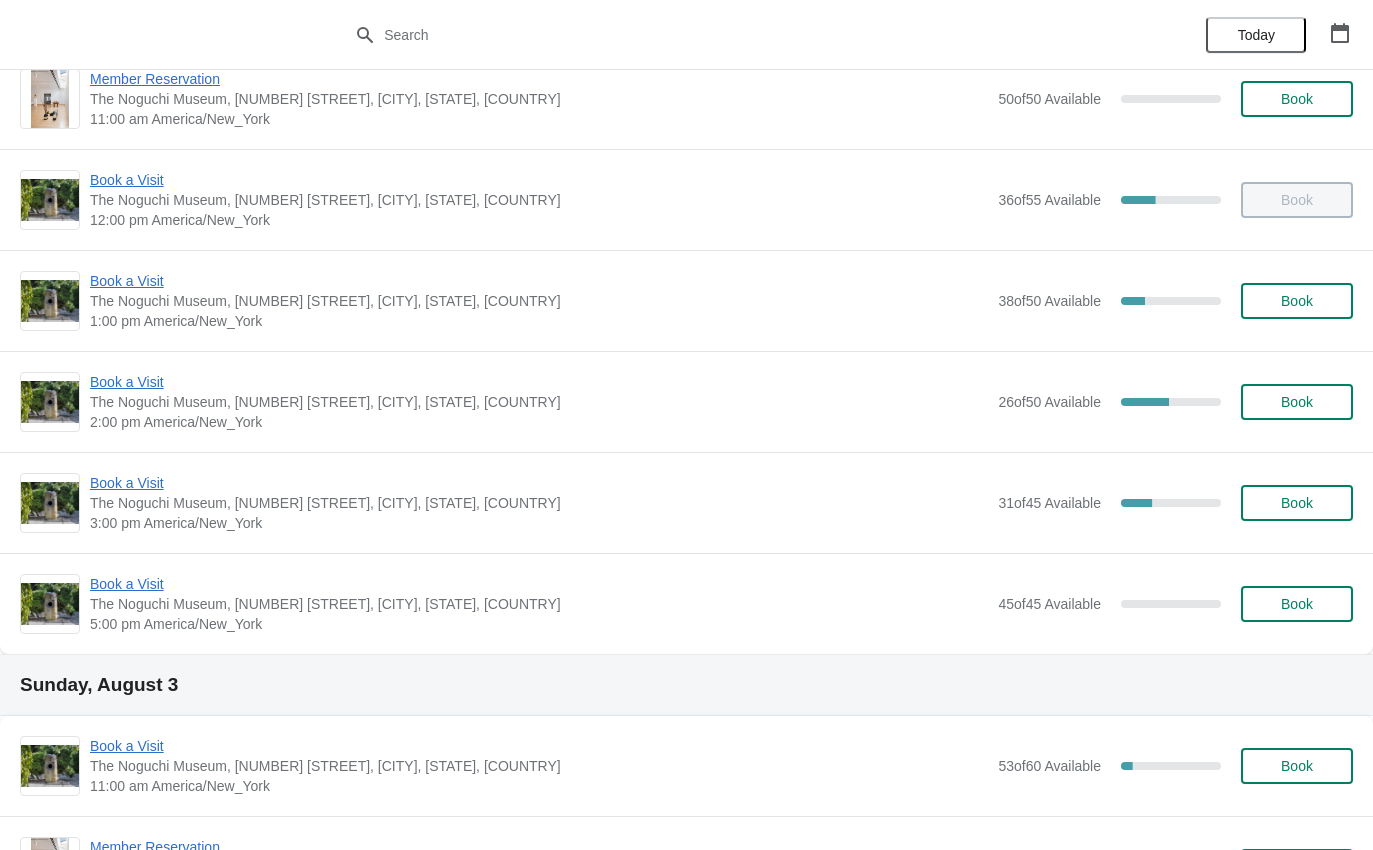 click on "Book a Visit" at bounding box center [539, 382] 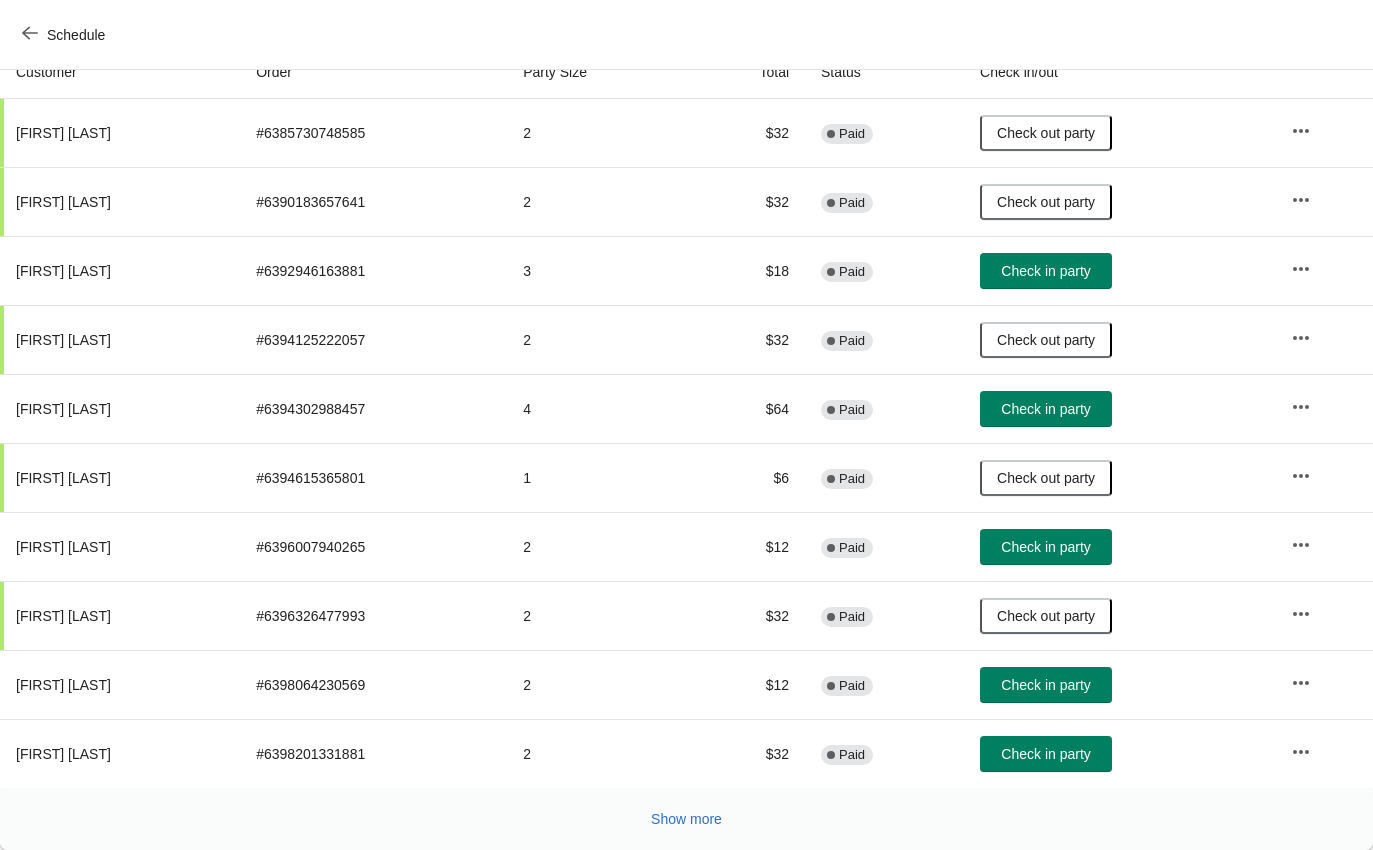 scroll, scrollTop: 268, scrollLeft: -26, axis: both 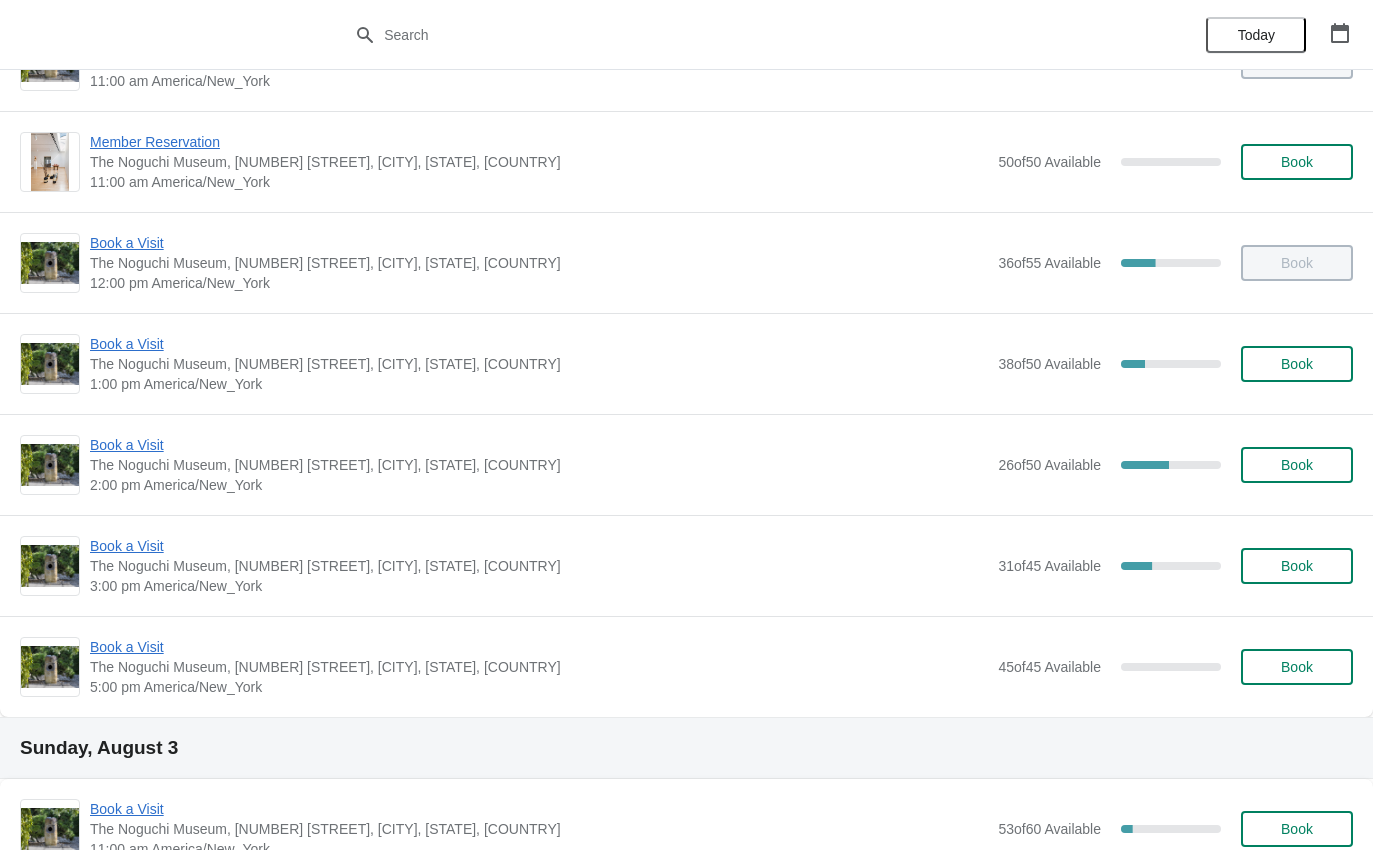 click on "Book a Visit" at bounding box center (539, 445) 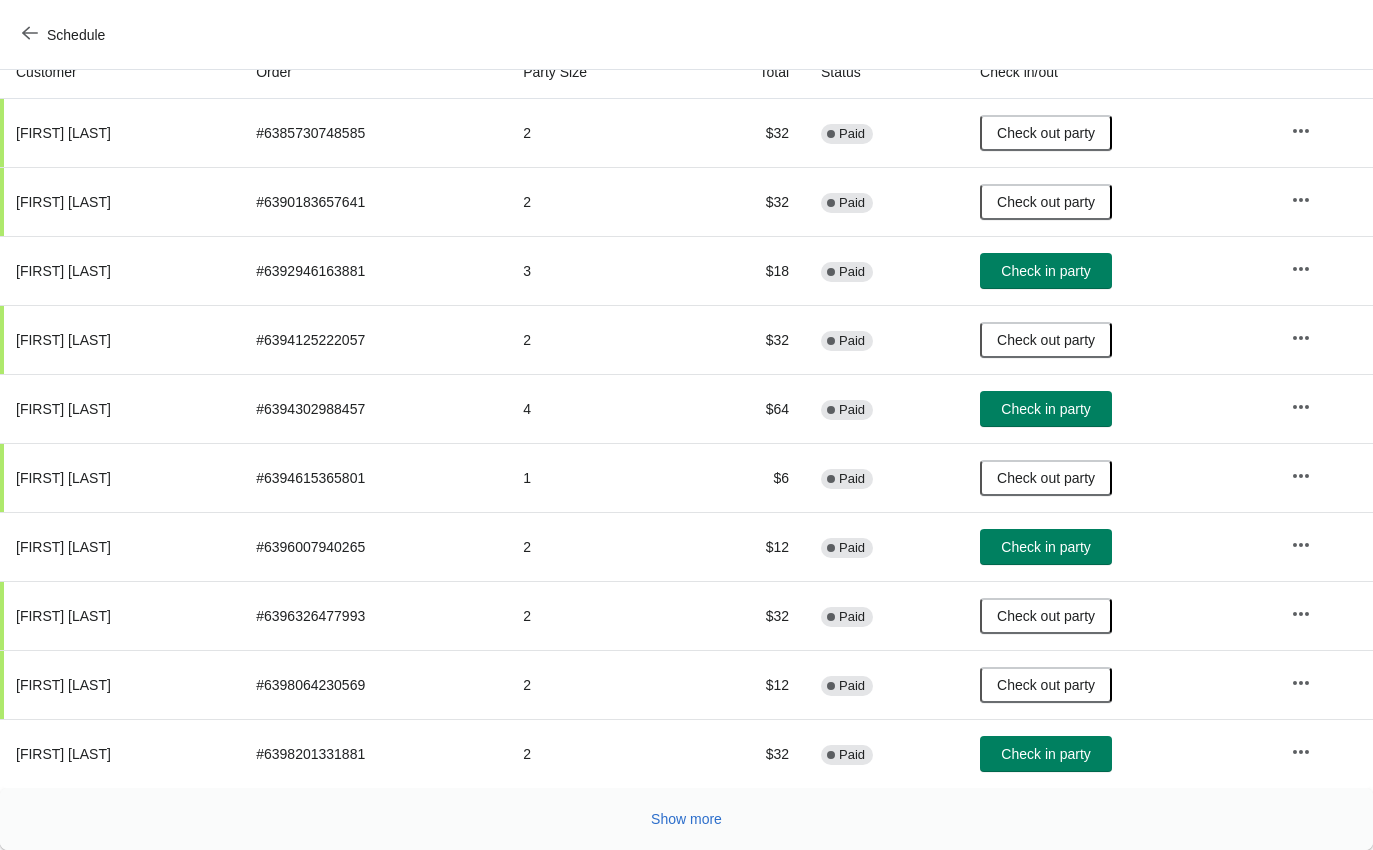 scroll, scrollTop: 233, scrollLeft: 0, axis: vertical 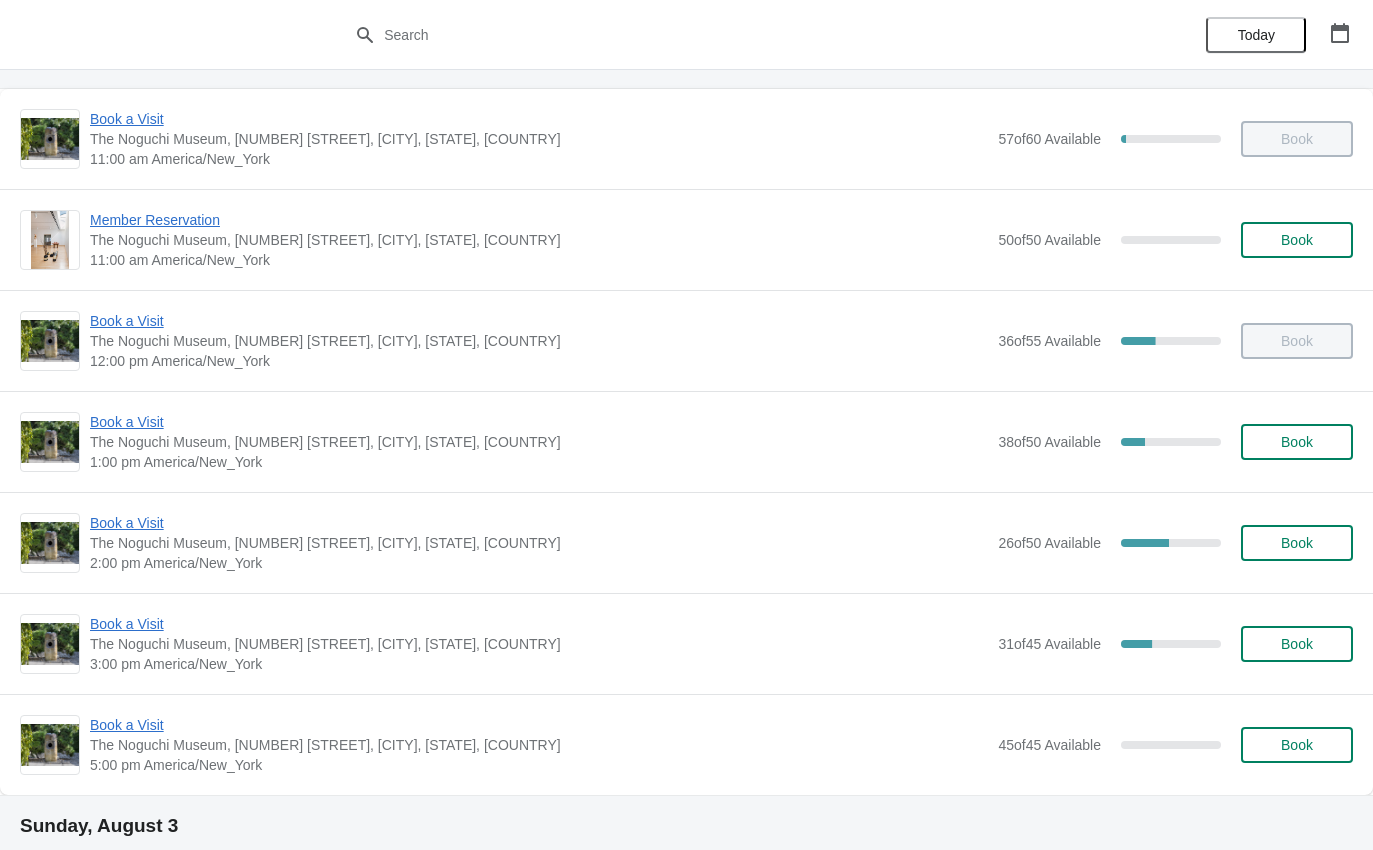 click on "Book a Visit" at bounding box center (539, 422) 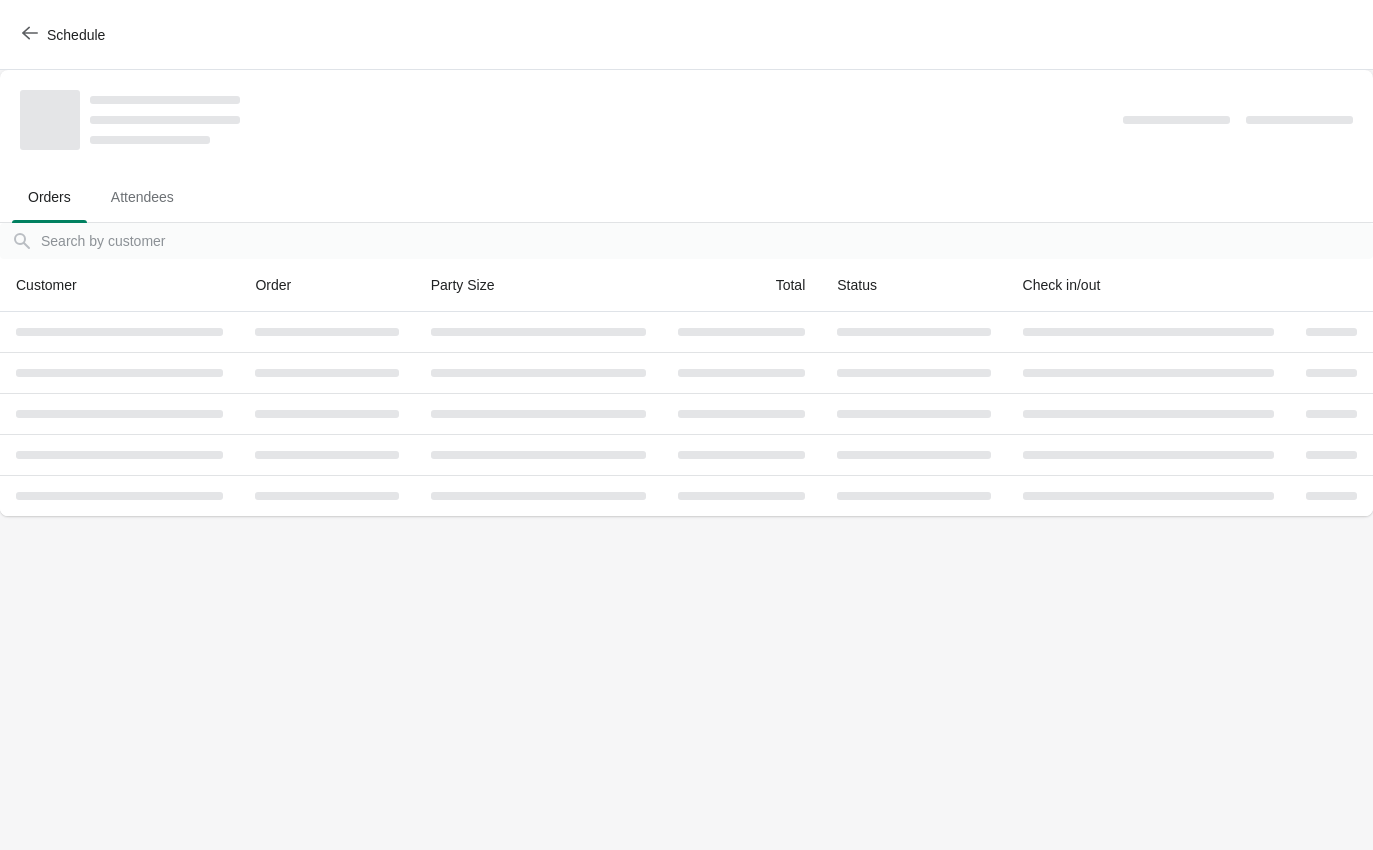 scroll, scrollTop: 0, scrollLeft: 0, axis: both 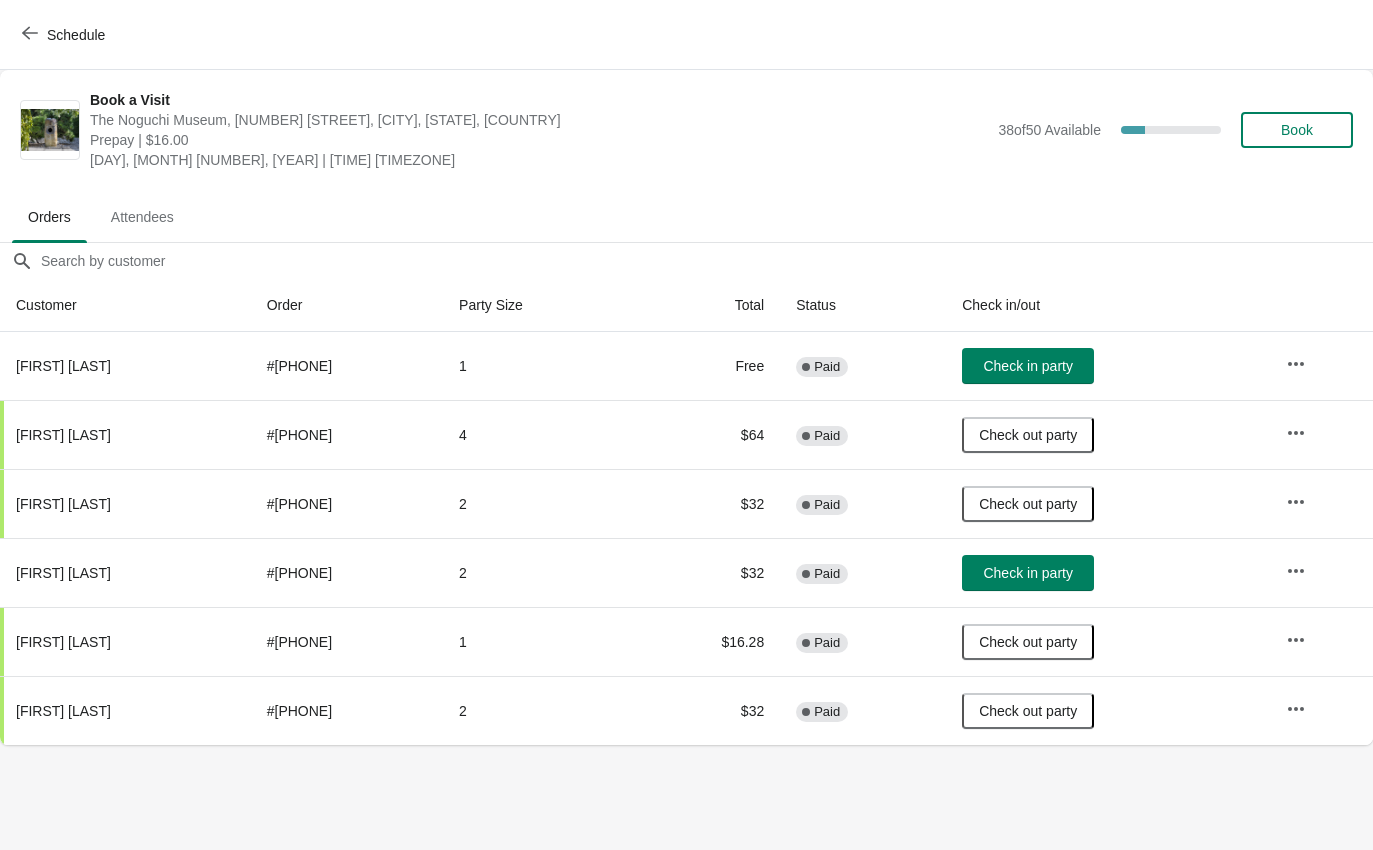 click on "Check in party" at bounding box center [1027, 573] 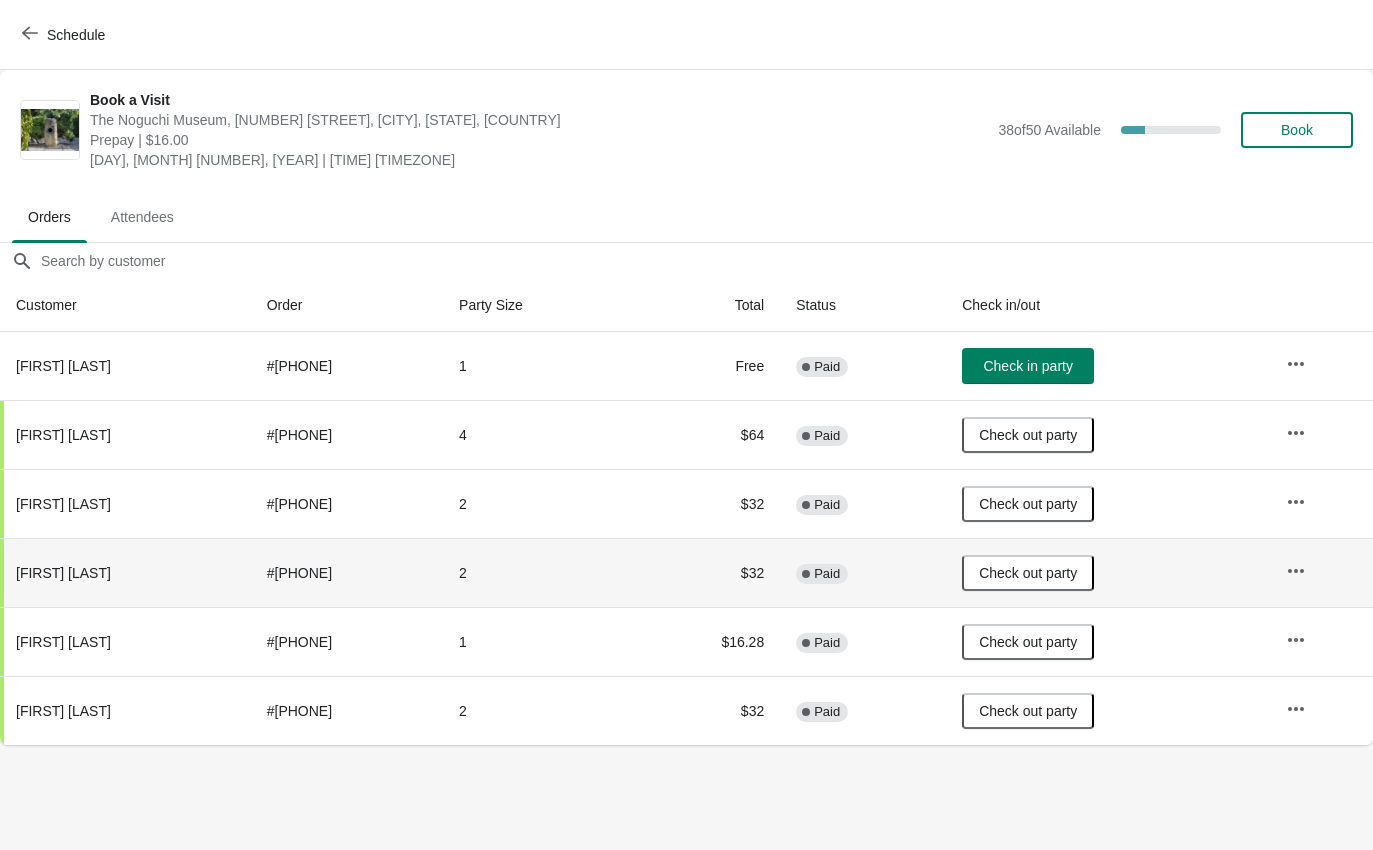 click 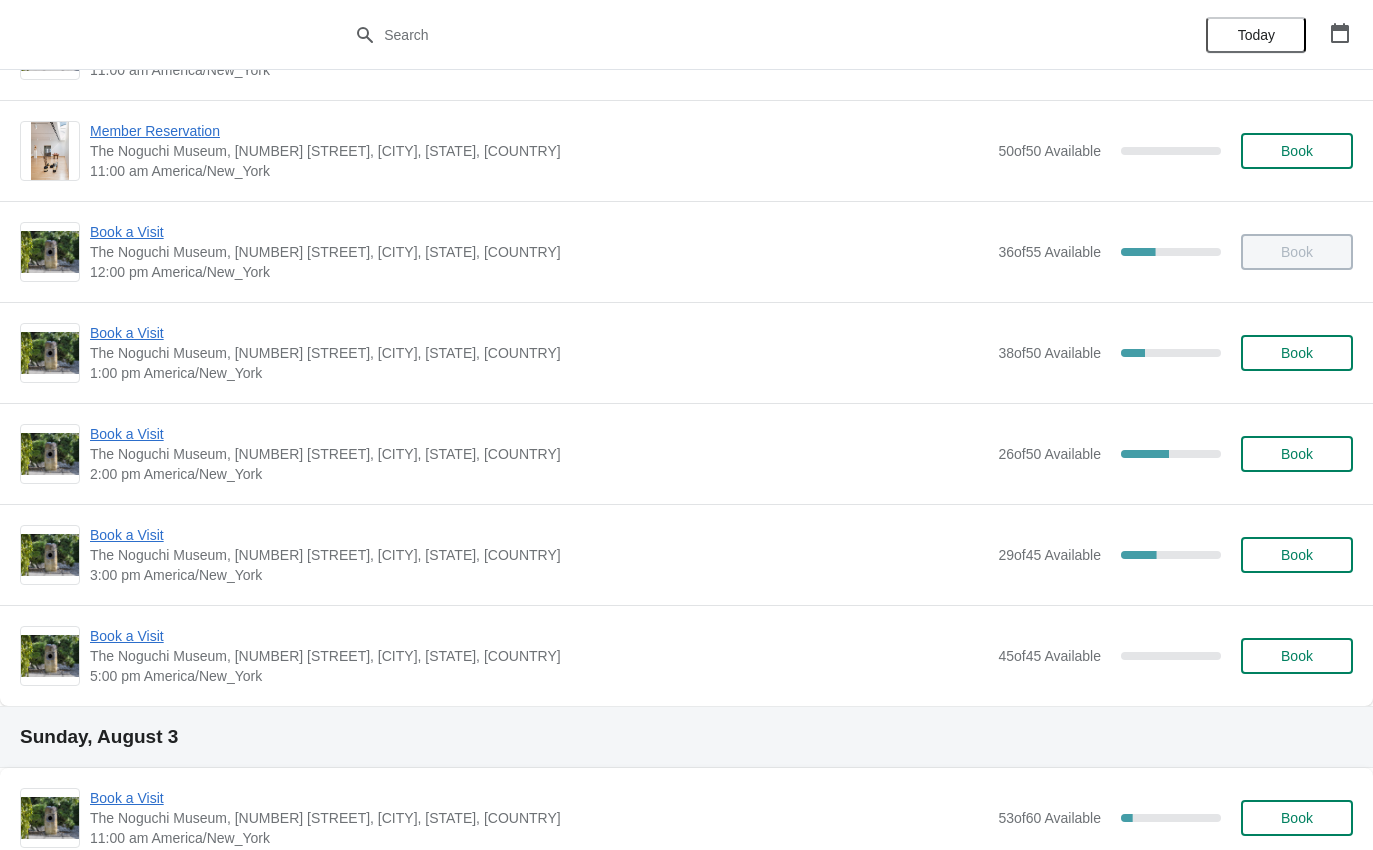 scroll, scrollTop: 183, scrollLeft: 0, axis: vertical 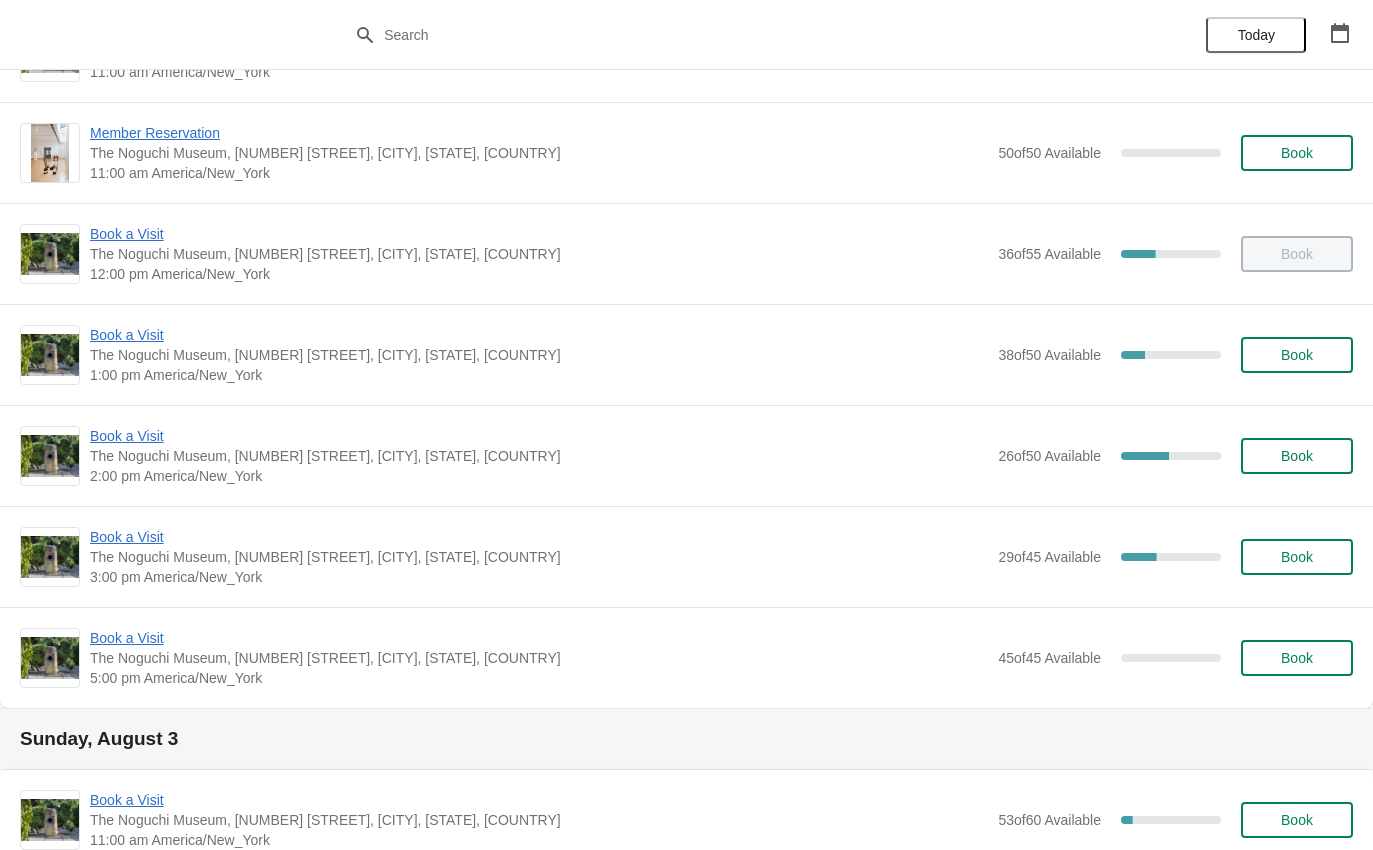 click on "Book a Visit" at bounding box center [539, 537] 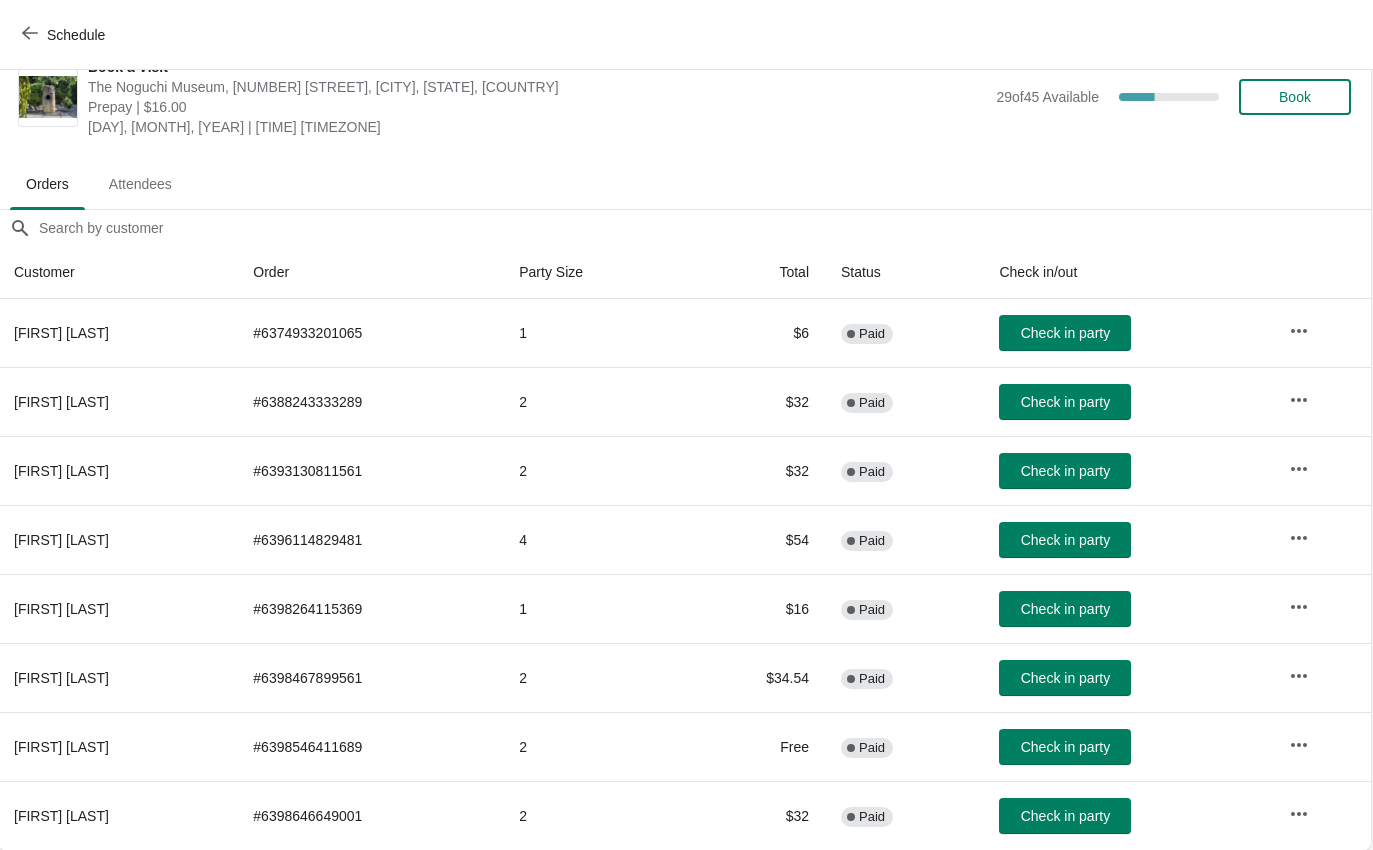 scroll, scrollTop: 33, scrollLeft: 1, axis: both 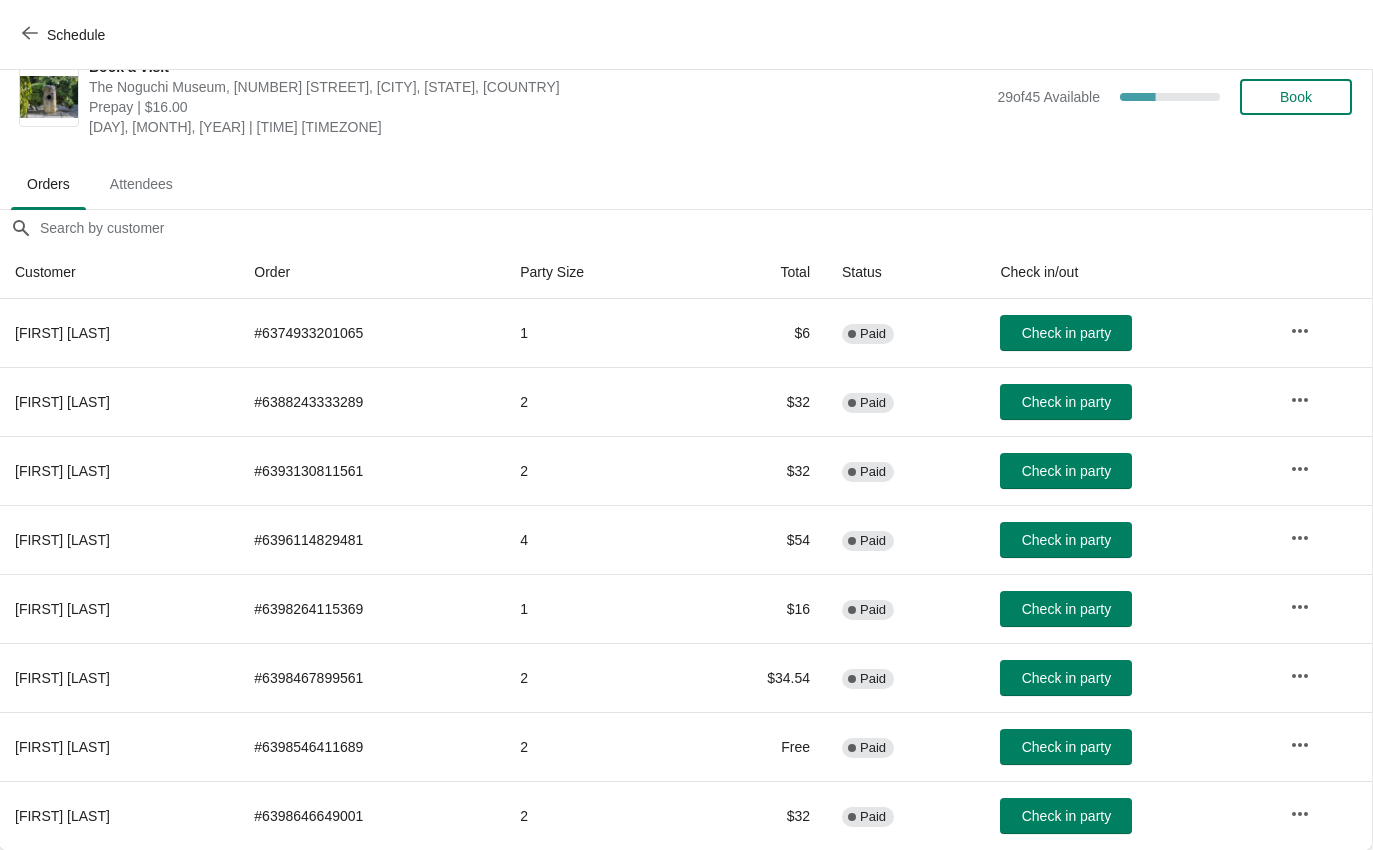 click on "Check in party" at bounding box center (1066, 678) 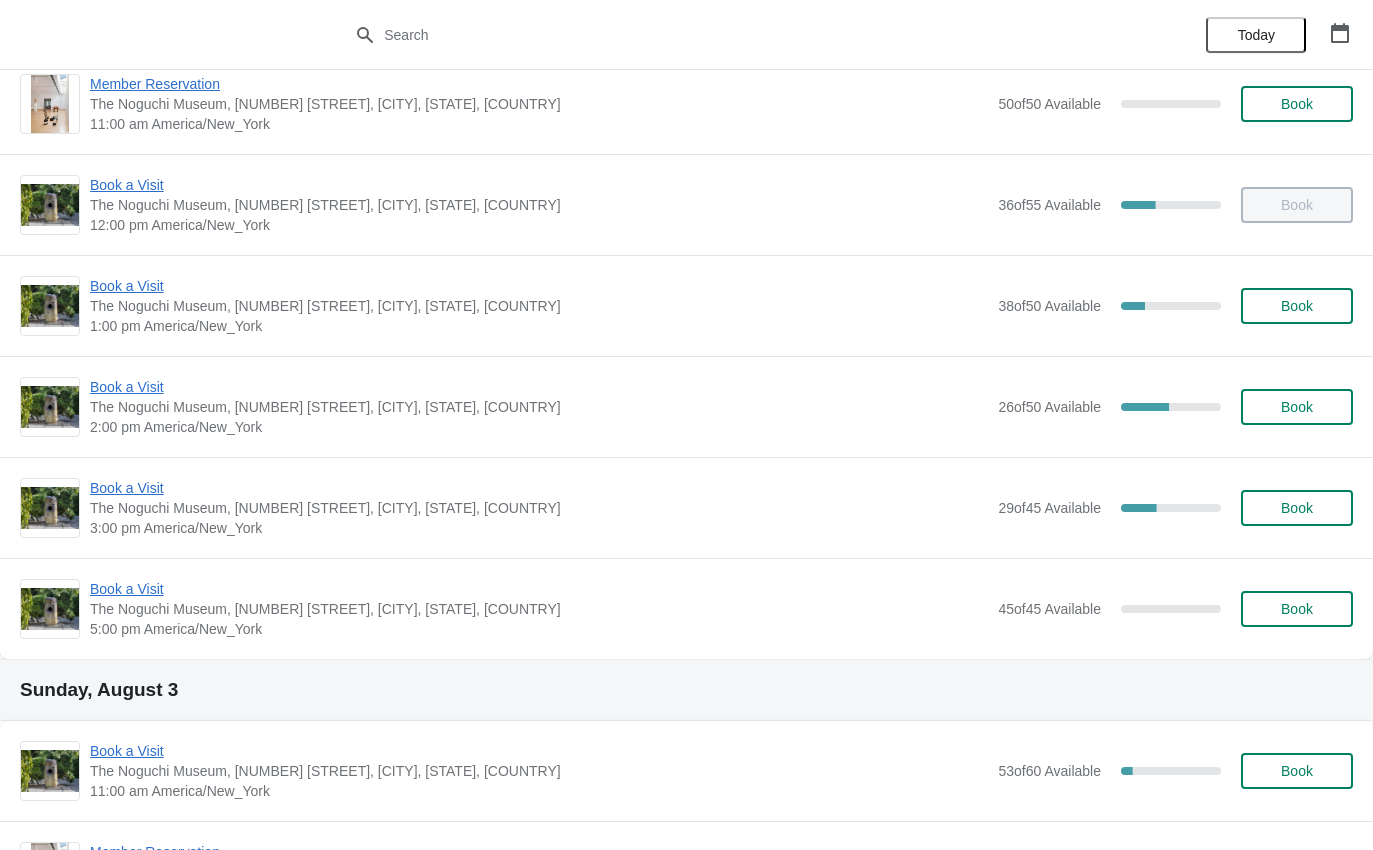 scroll, scrollTop: 229, scrollLeft: 0, axis: vertical 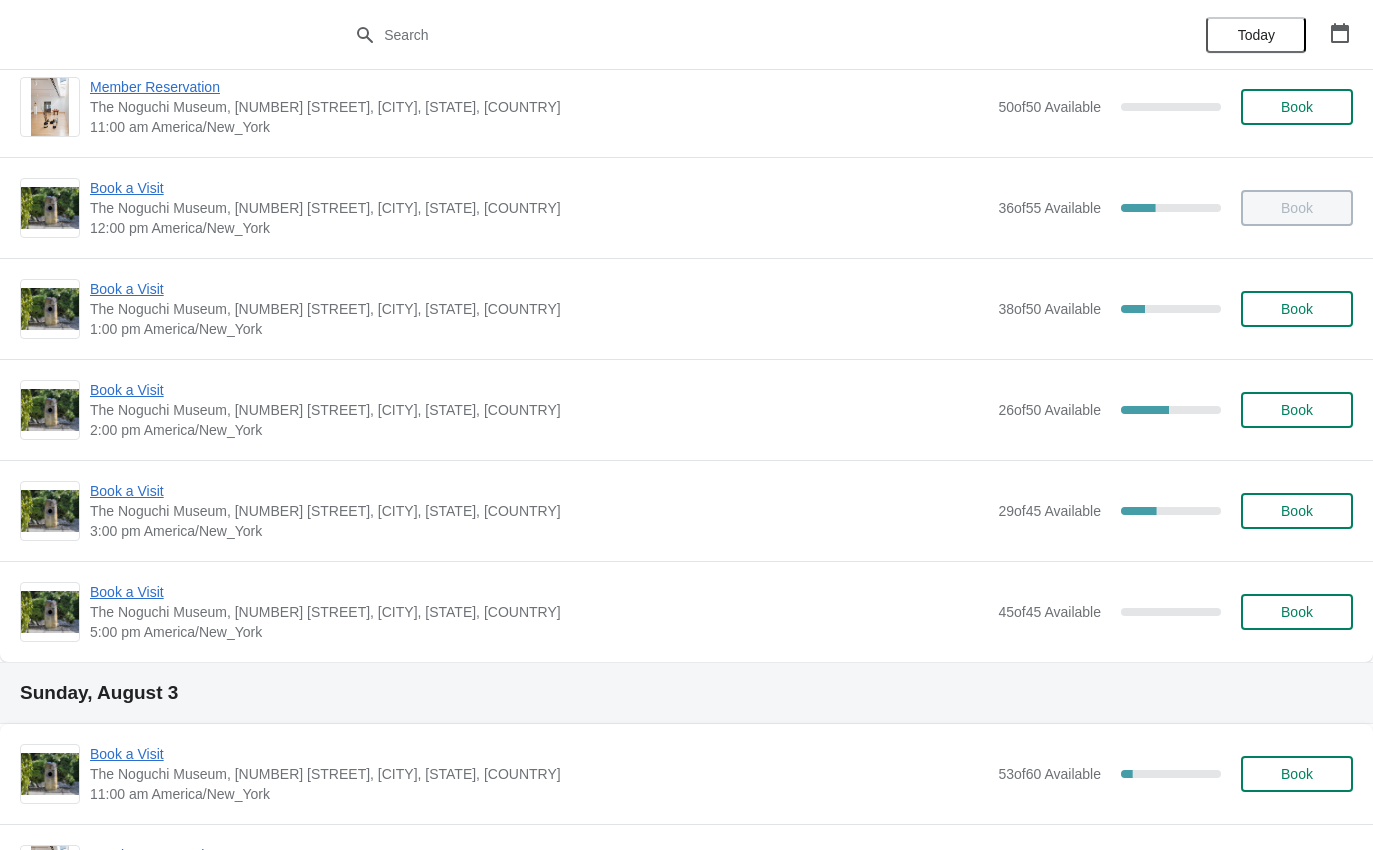 click on "Book a Visit" at bounding box center (539, 390) 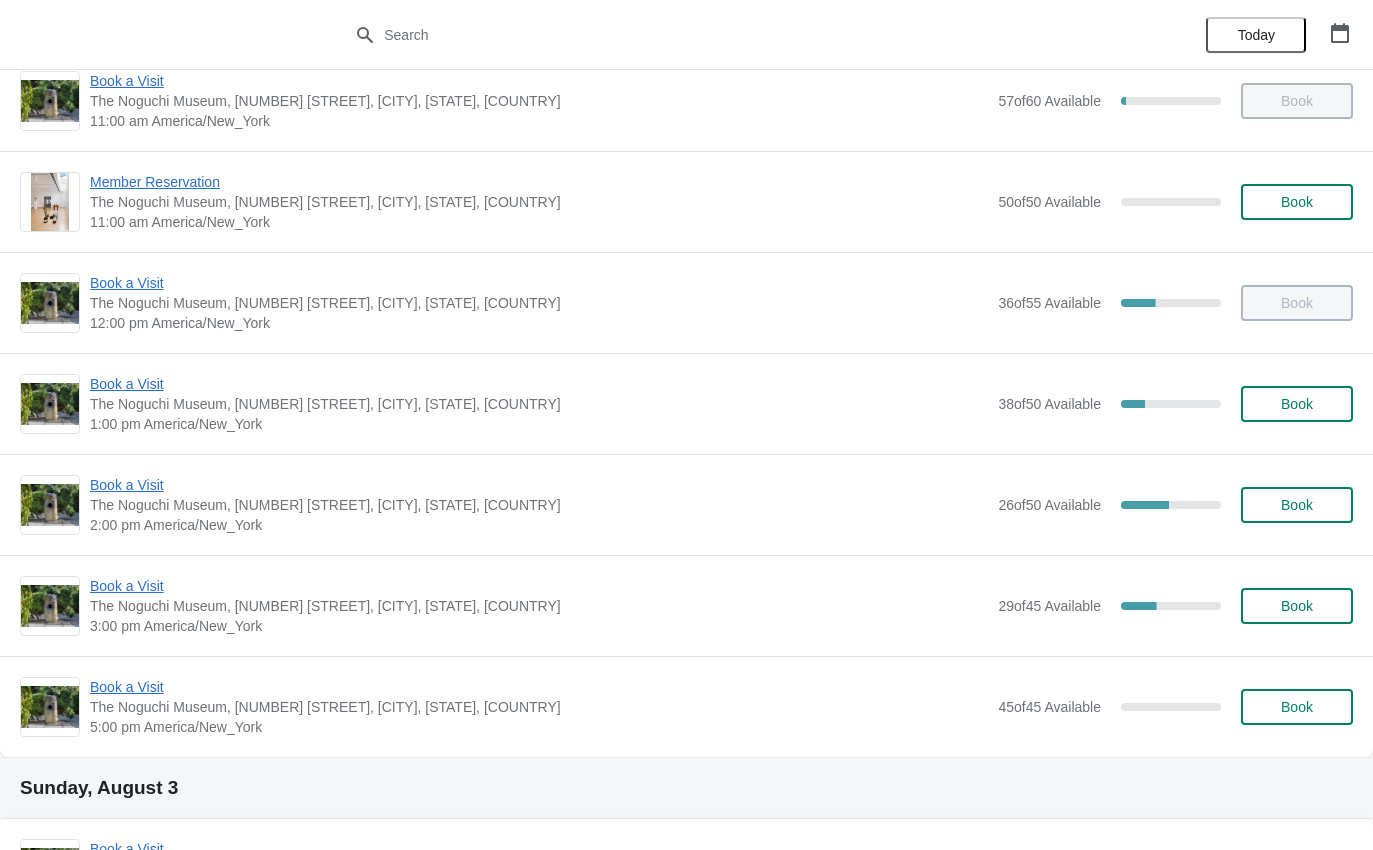 scroll, scrollTop: 161, scrollLeft: 0, axis: vertical 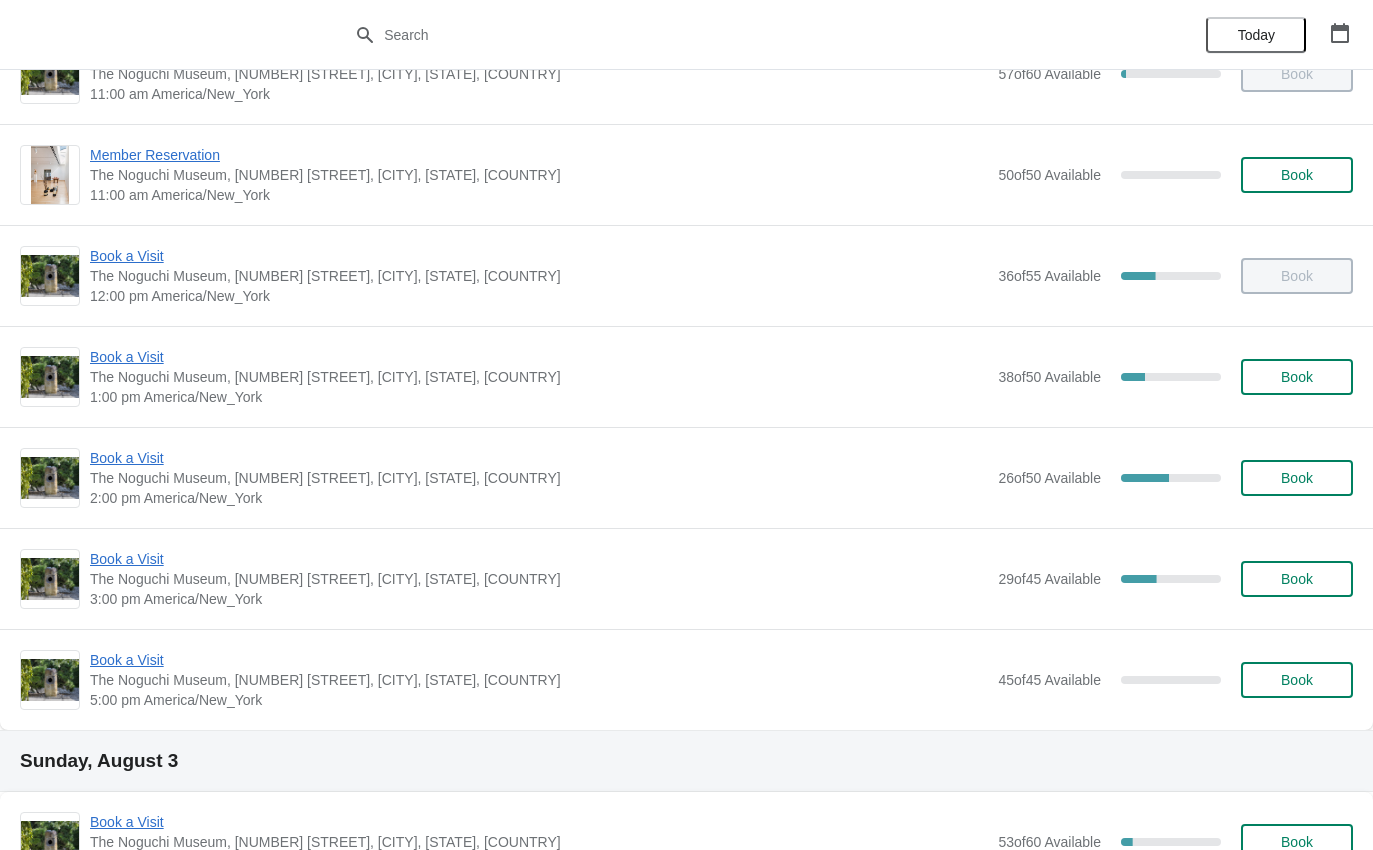 click on "Book a Visit" at bounding box center (539, 559) 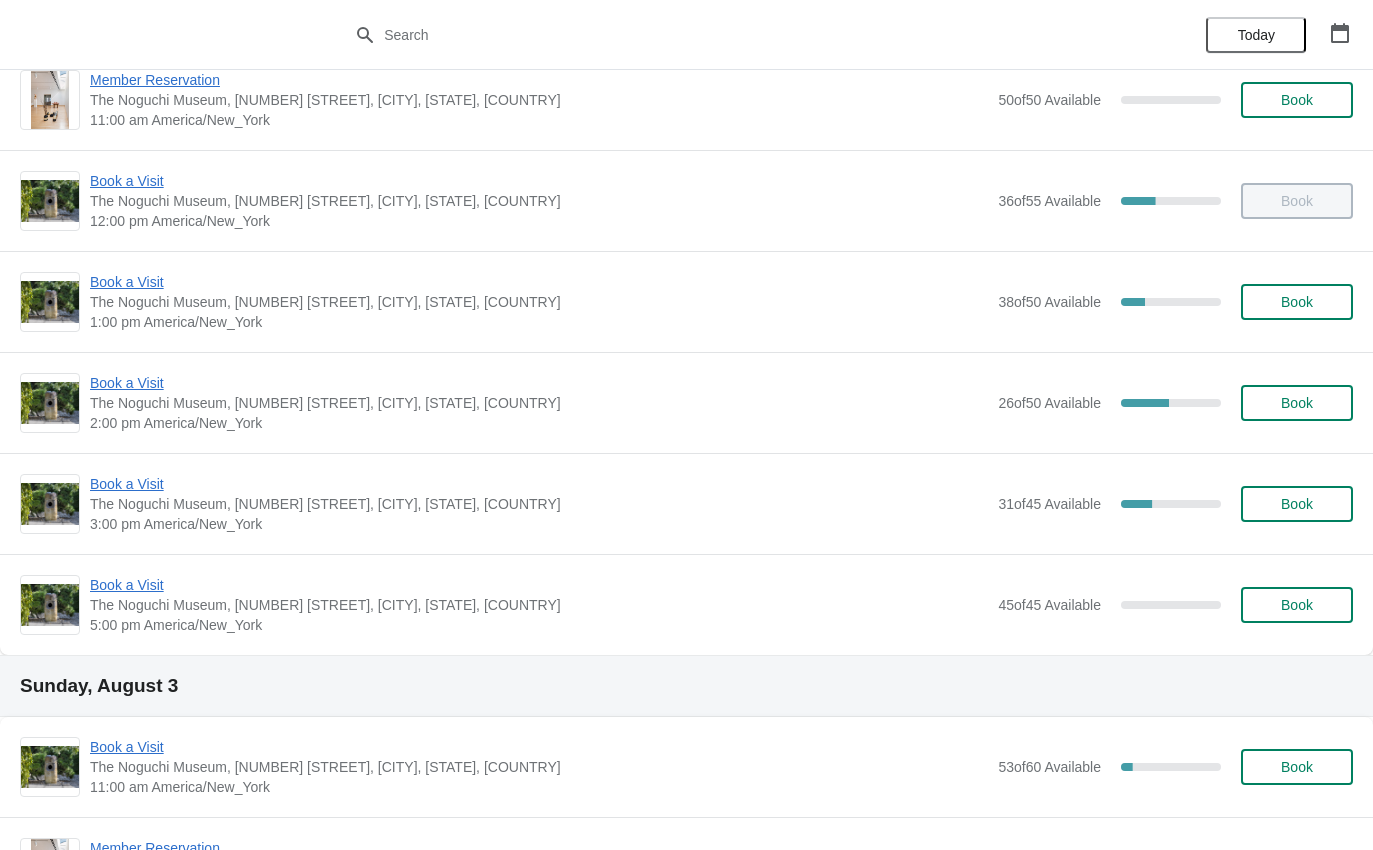 scroll, scrollTop: 234, scrollLeft: 0, axis: vertical 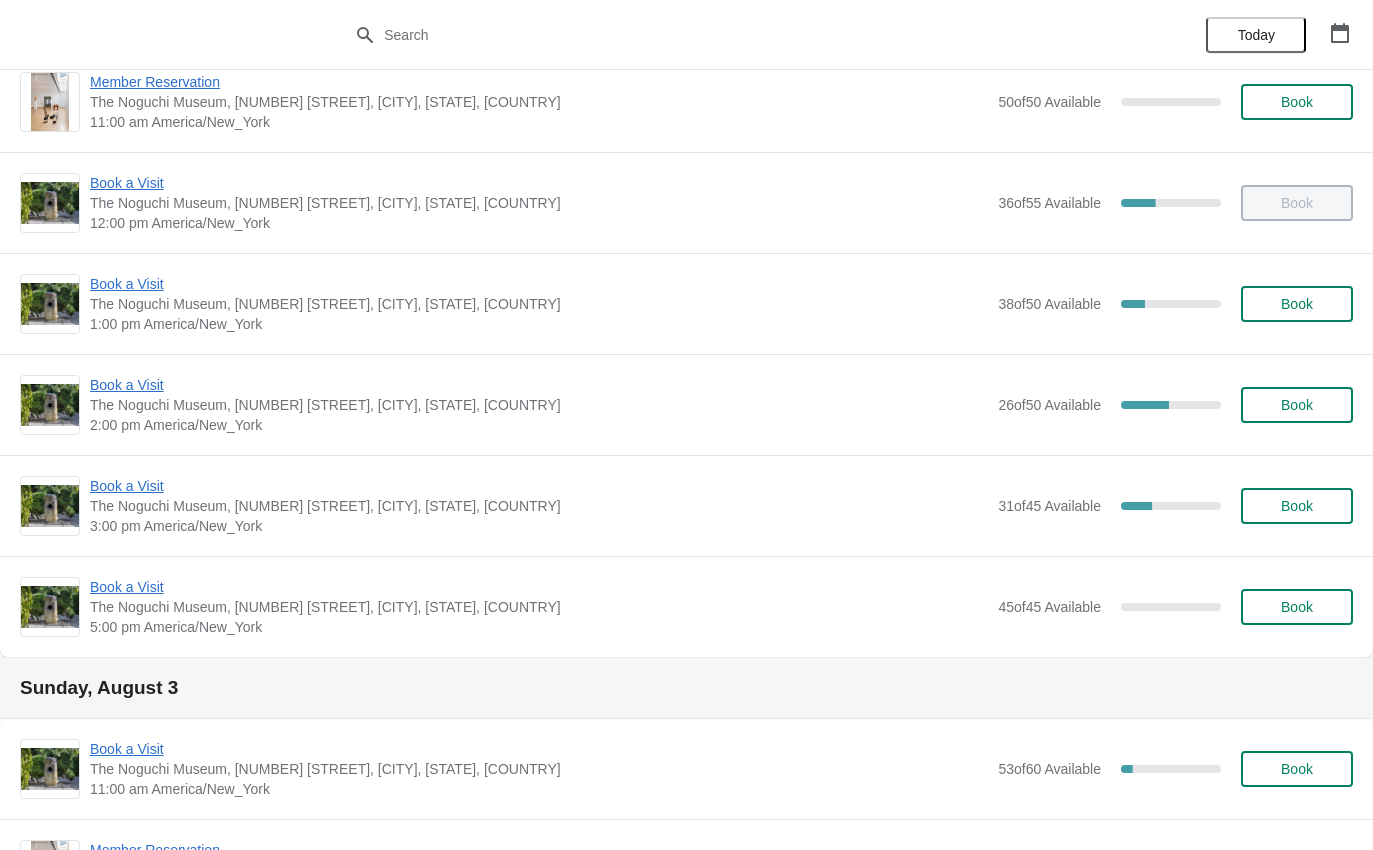 click on "Book a Visit" at bounding box center [539, 486] 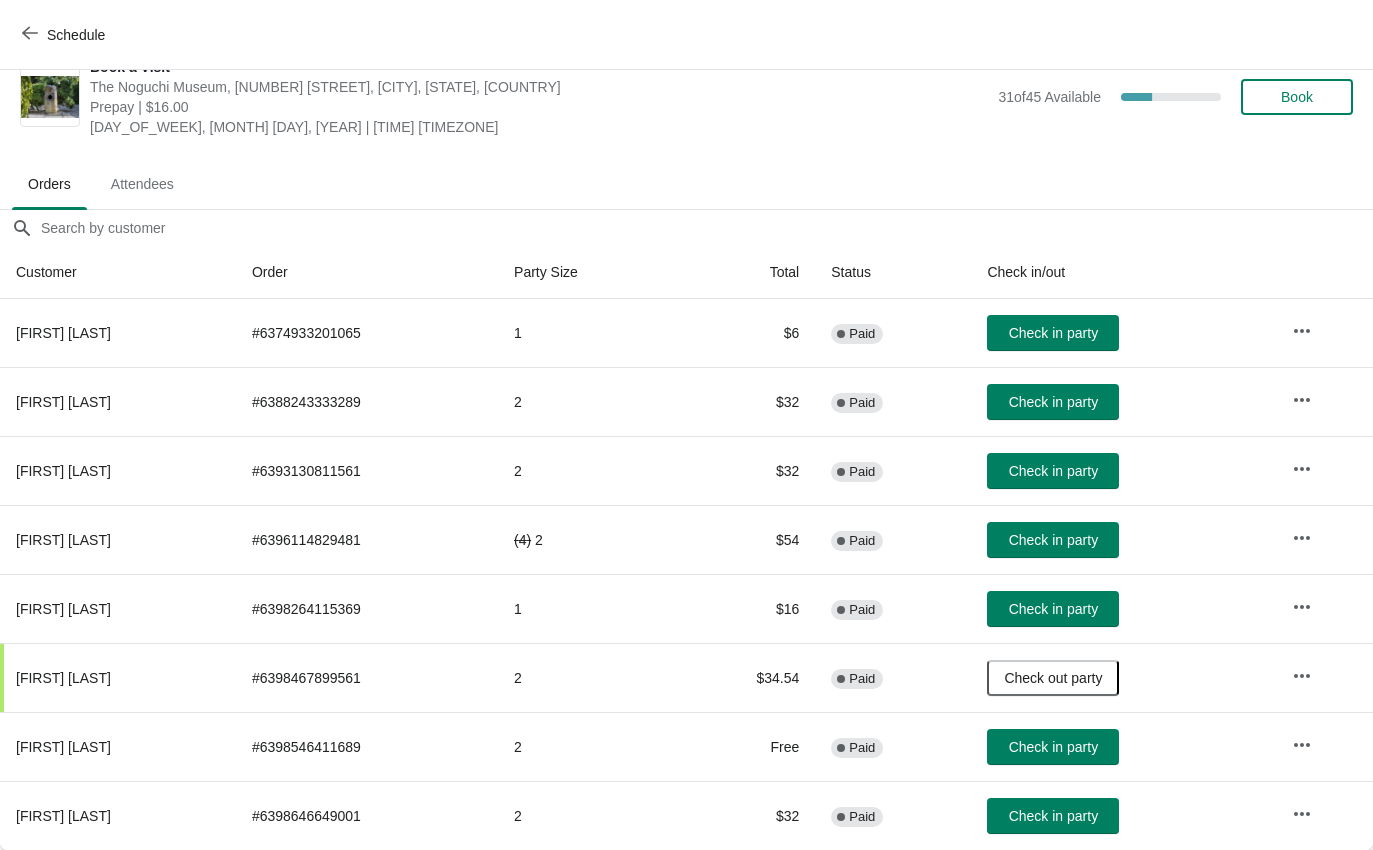 scroll, scrollTop: 33, scrollLeft: 0, axis: vertical 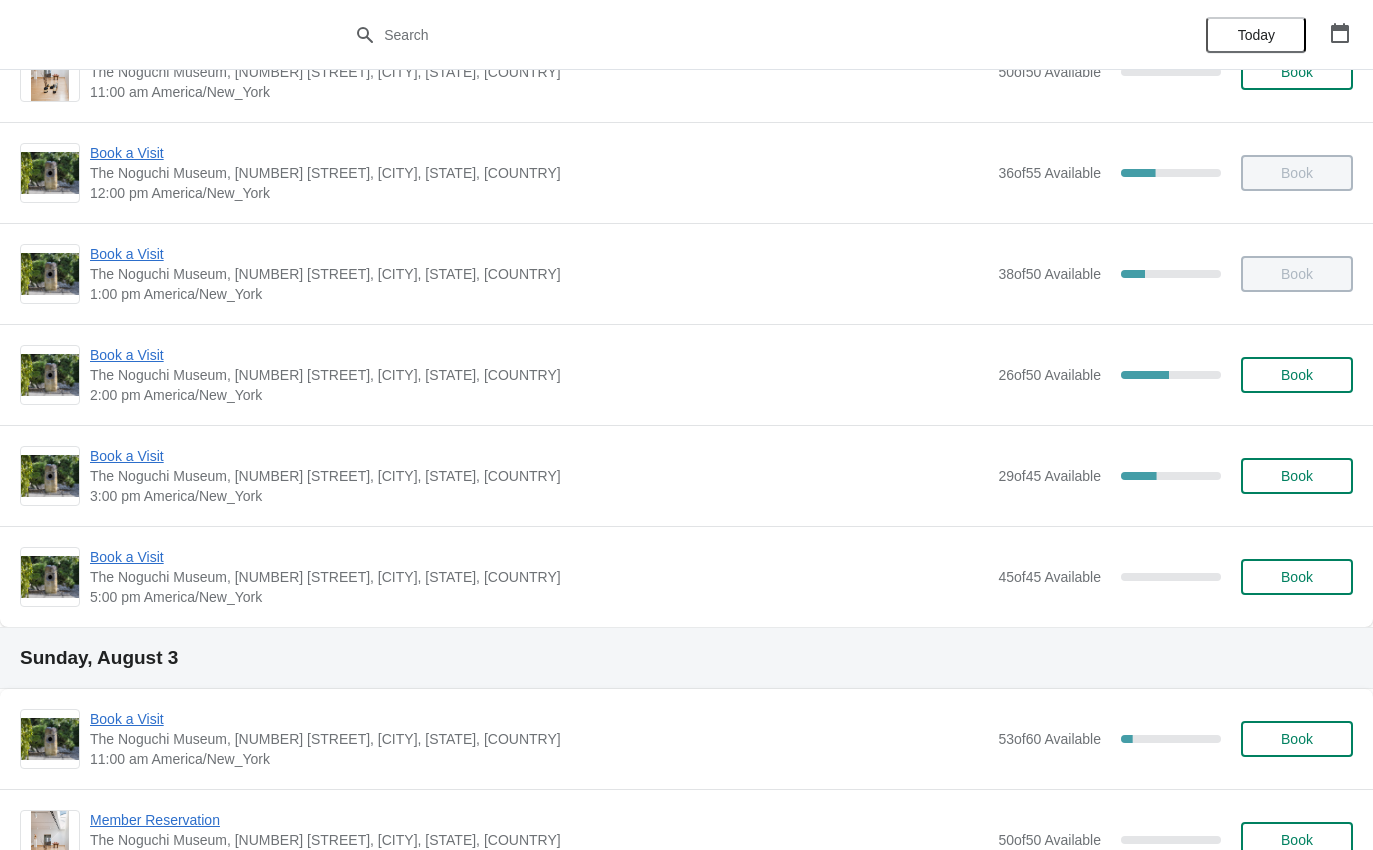 click on "Book a Visit" at bounding box center (539, 456) 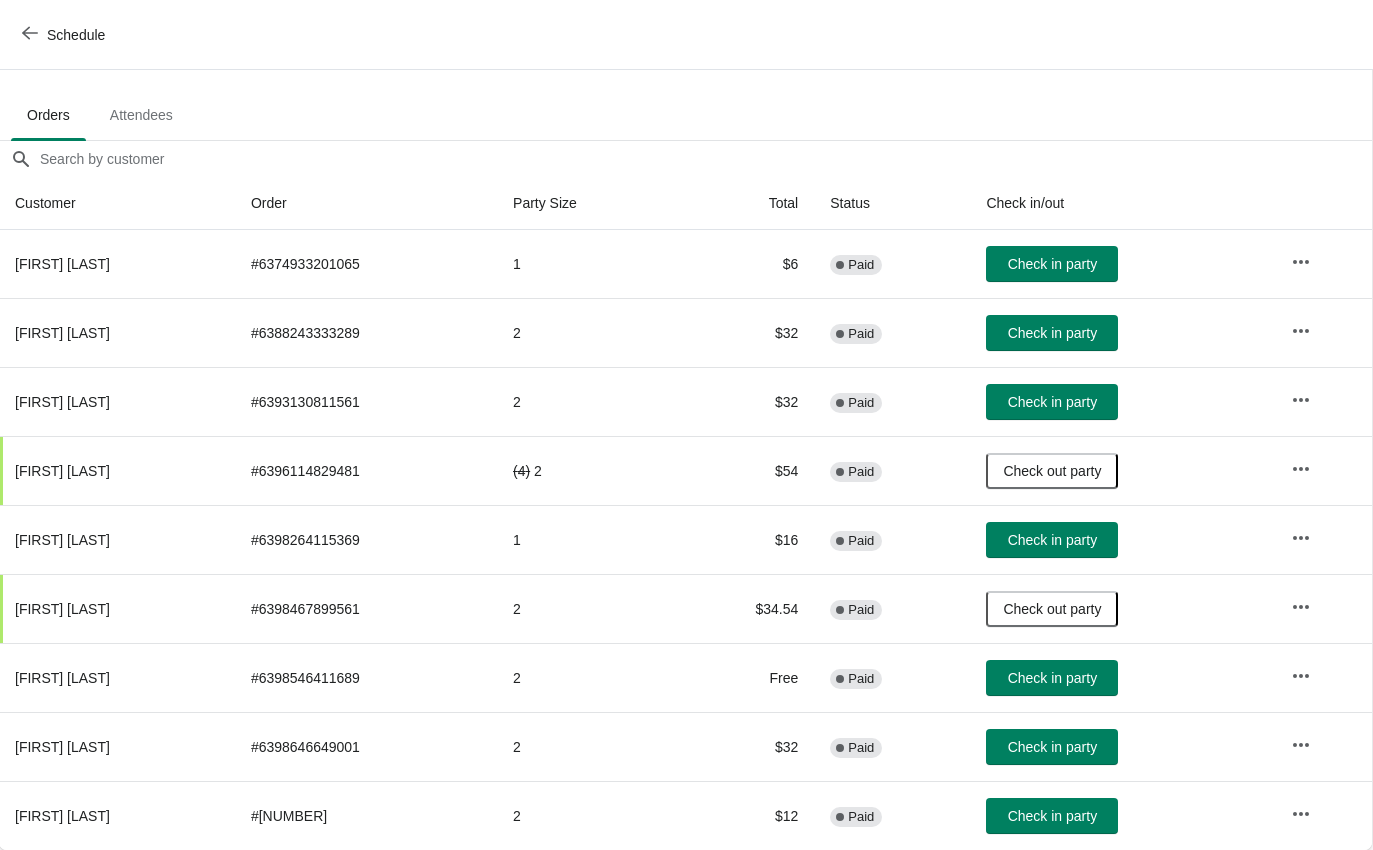 scroll, scrollTop: 102, scrollLeft: 1, axis: both 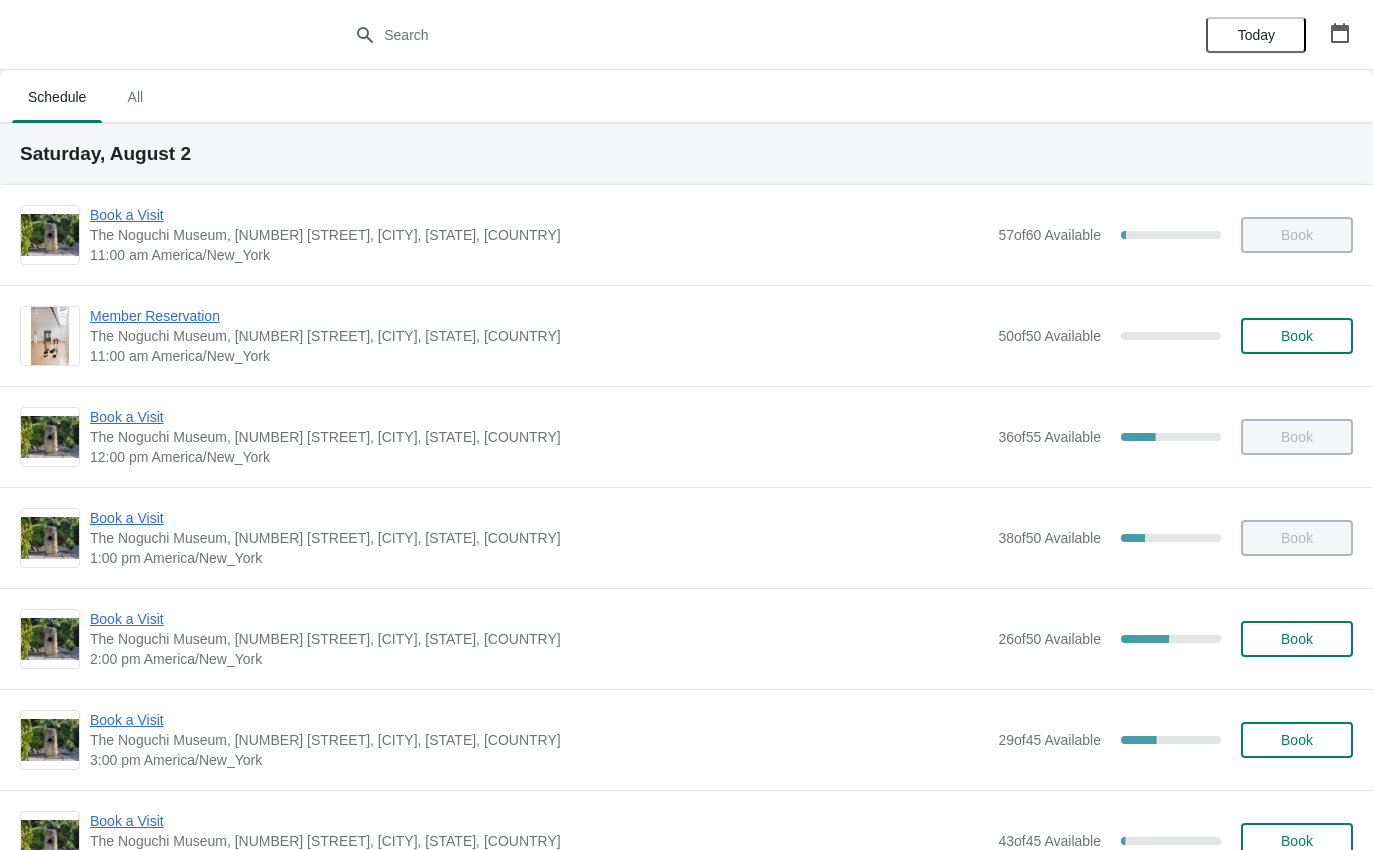 click on "Book a Visit" at bounding box center (539, 215) 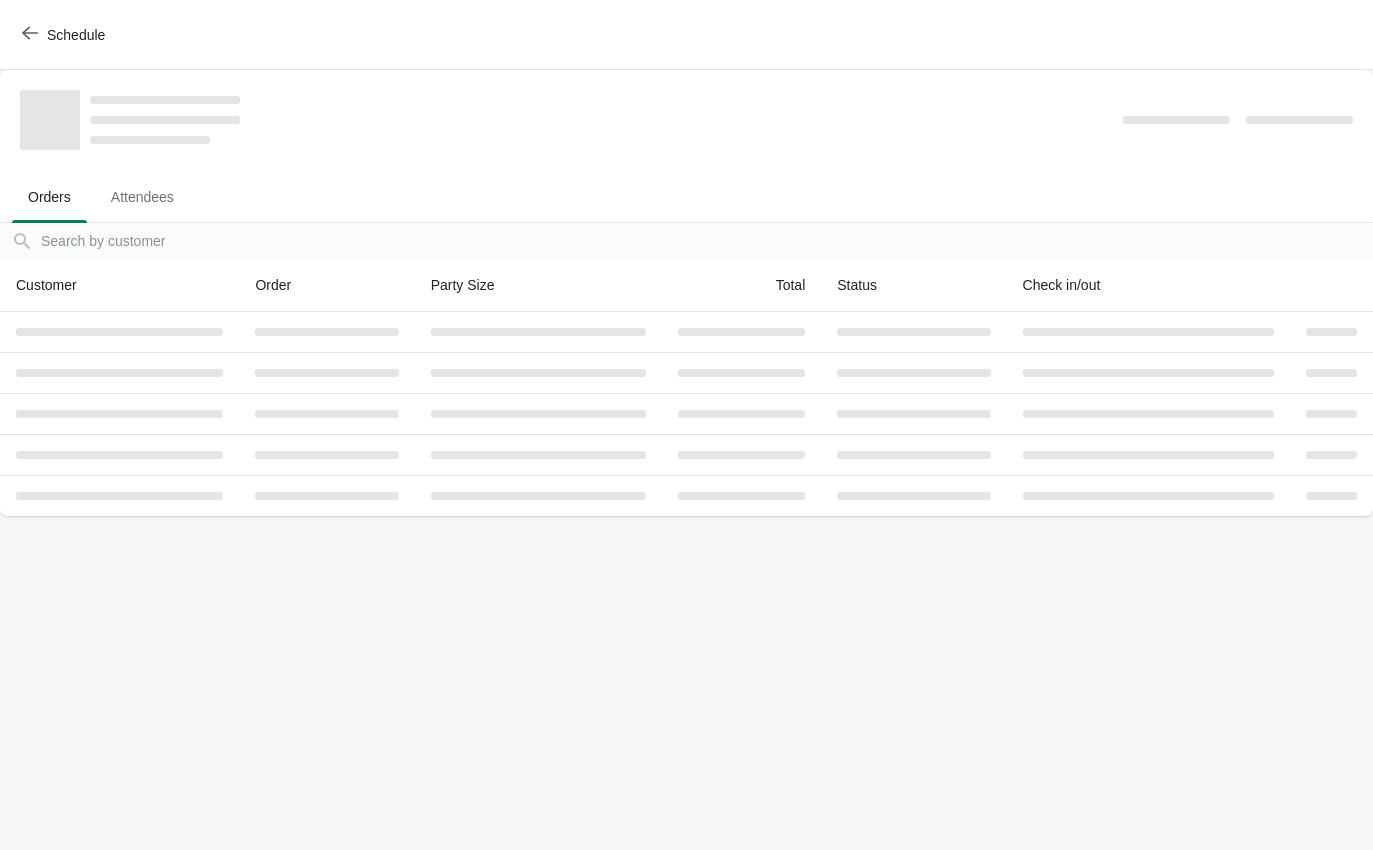 click 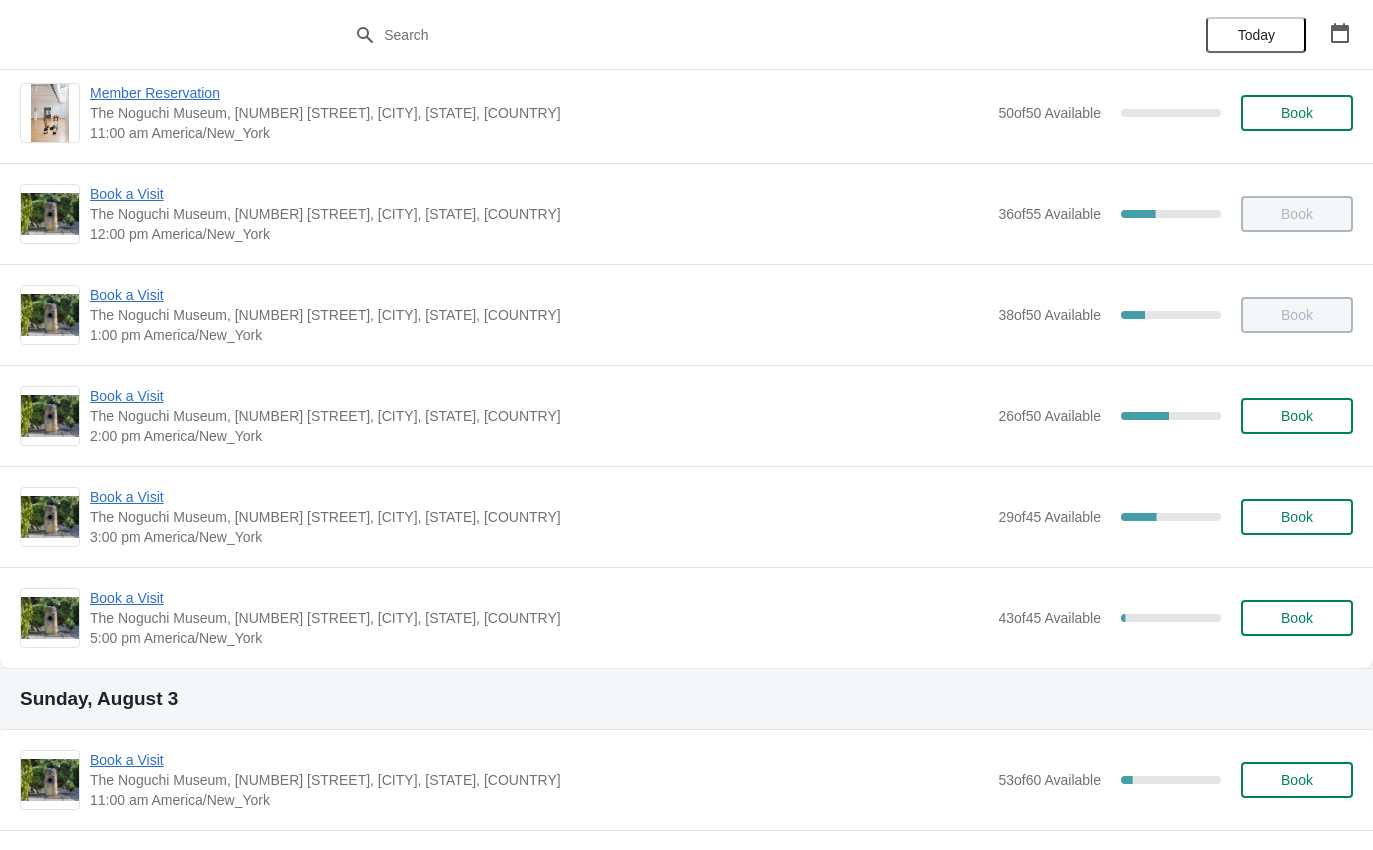 scroll, scrollTop: 226, scrollLeft: 0, axis: vertical 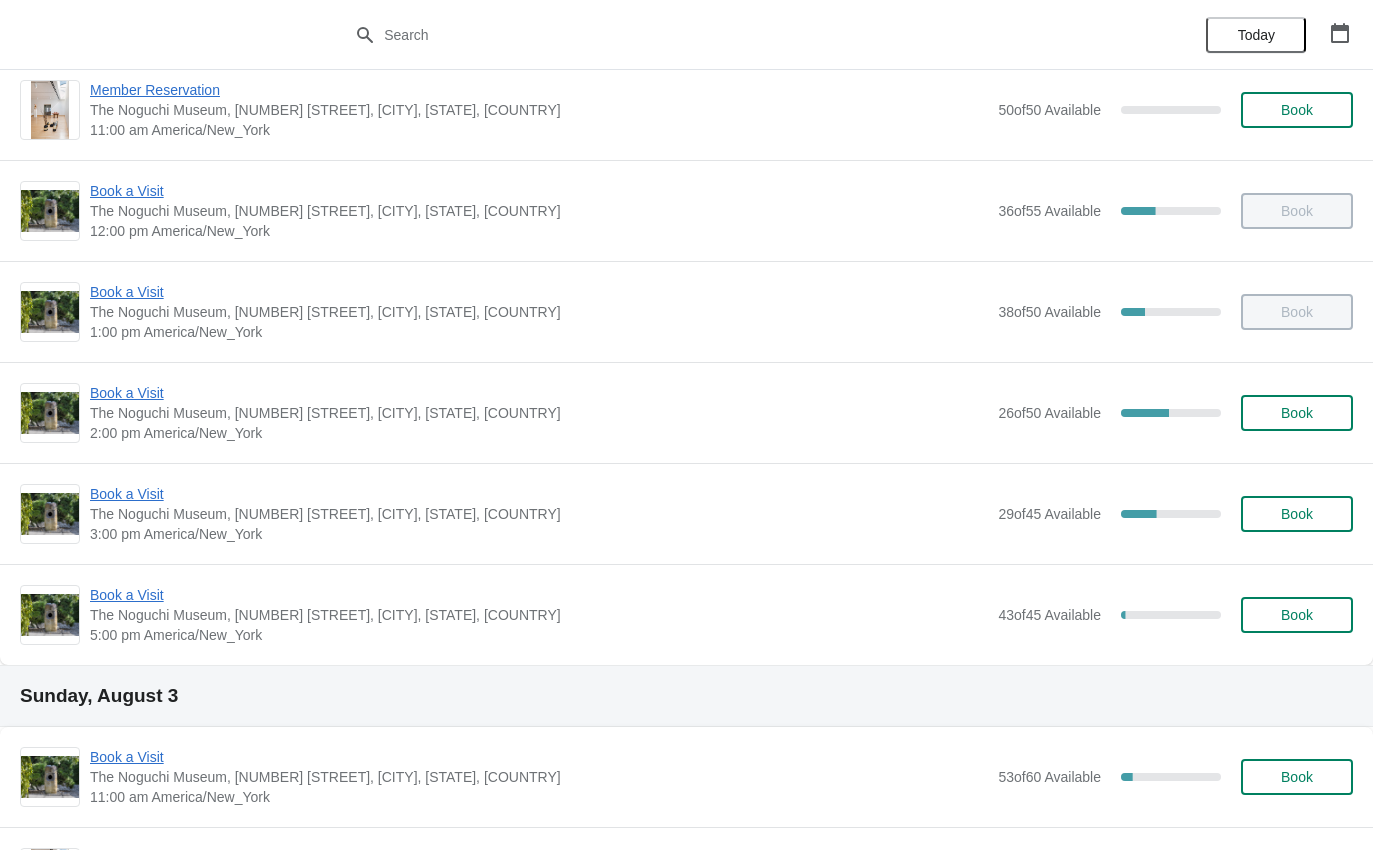 click on "Book a Visit" at bounding box center [539, 393] 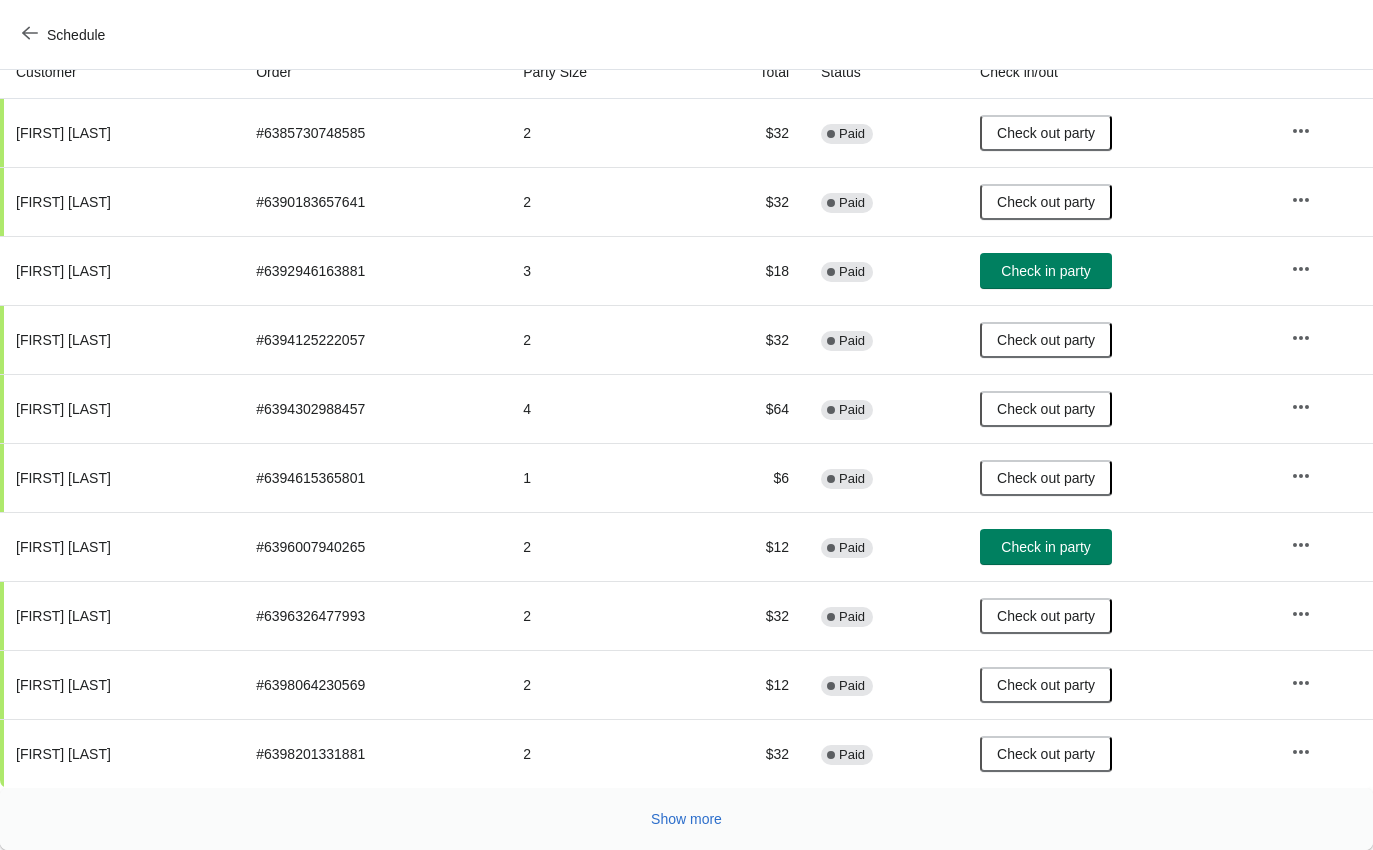 scroll, scrollTop: 233, scrollLeft: 0, axis: vertical 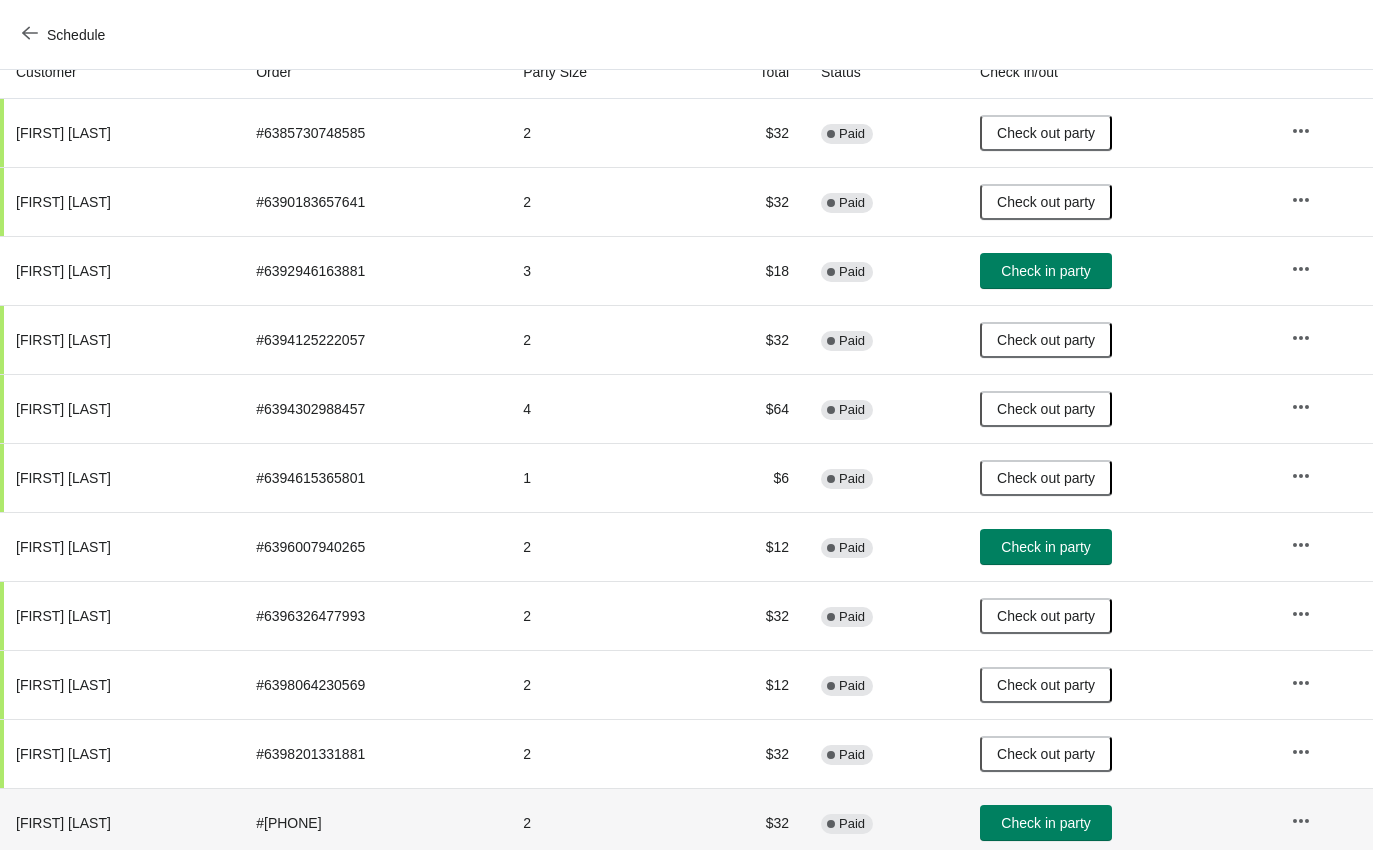 click on "2" at bounding box center (597, 822) 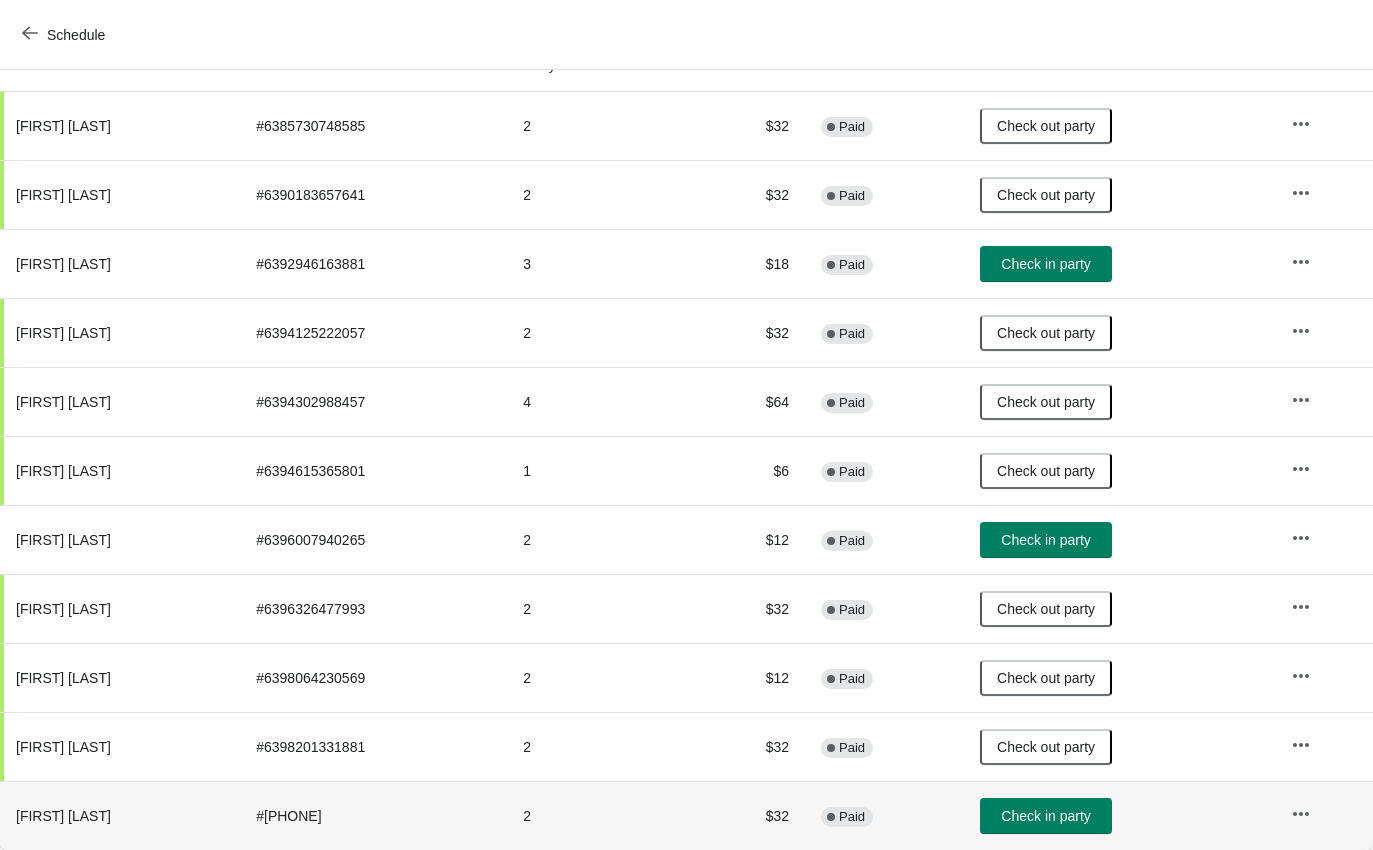 scroll, scrollTop: 240, scrollLeft: 0, axis: vertical 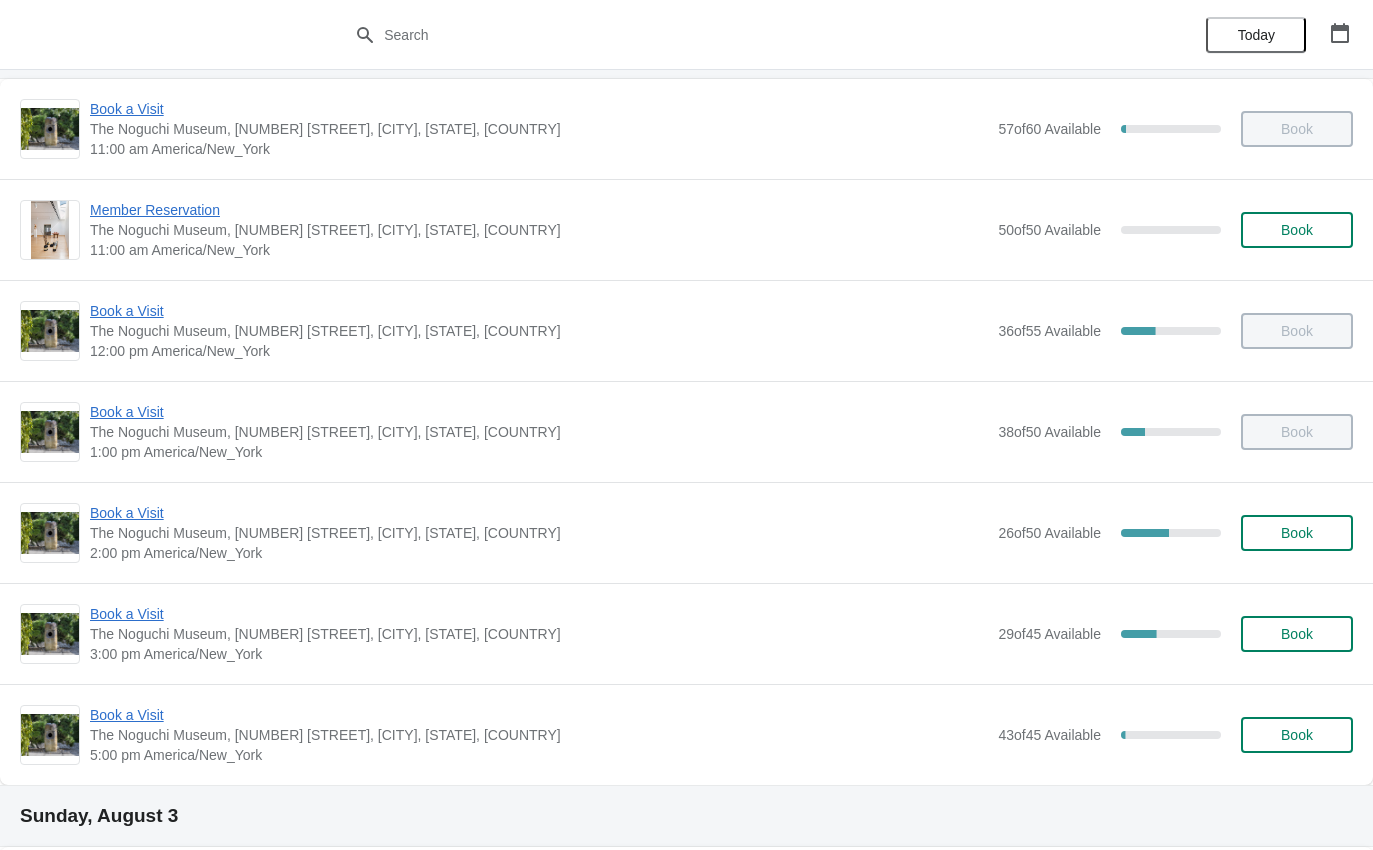 click on "Book a Visit" at bounding box center [539, 614] 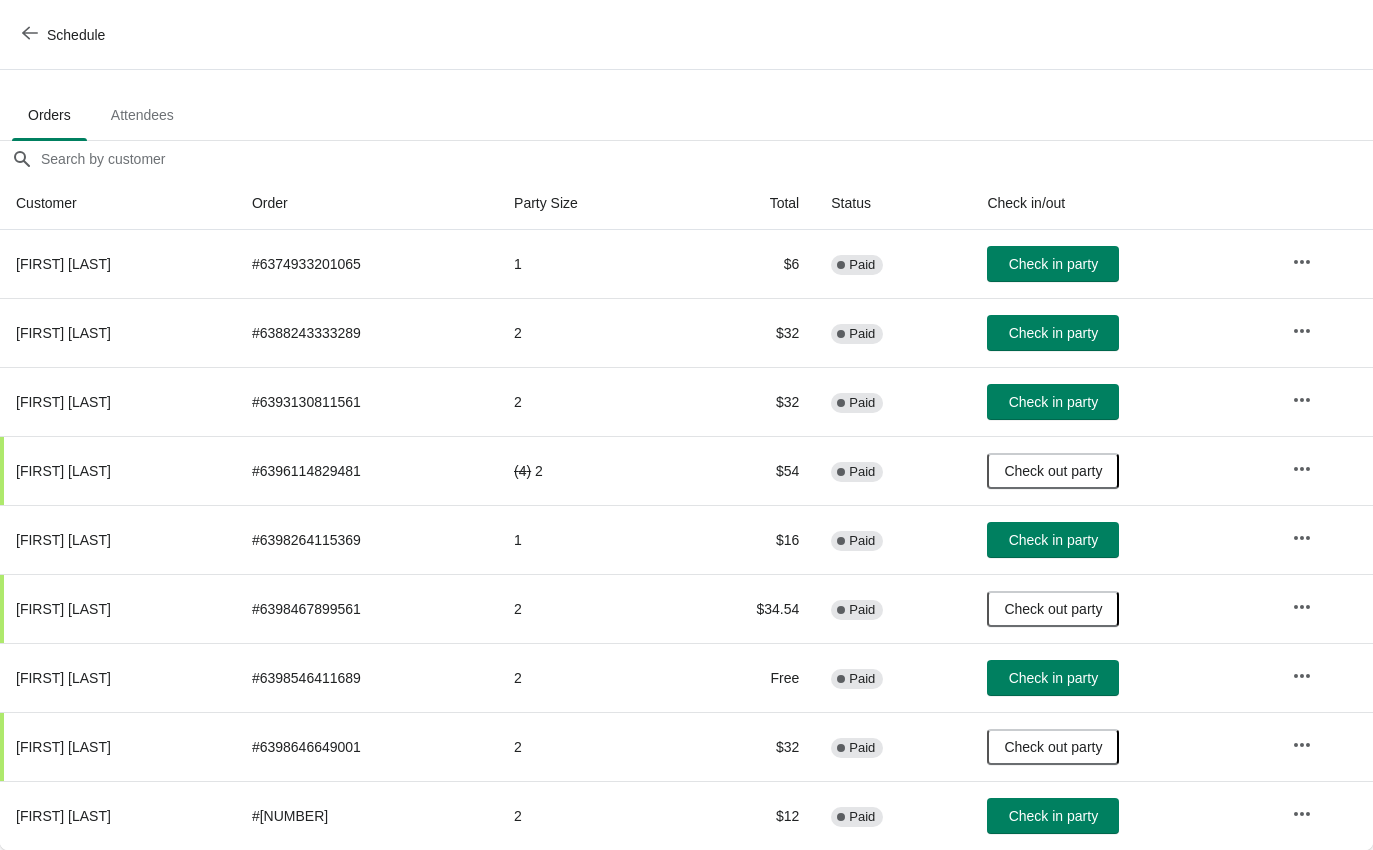 scroll, scrollTop: 102, scrollLeft: 0, axis: vertical 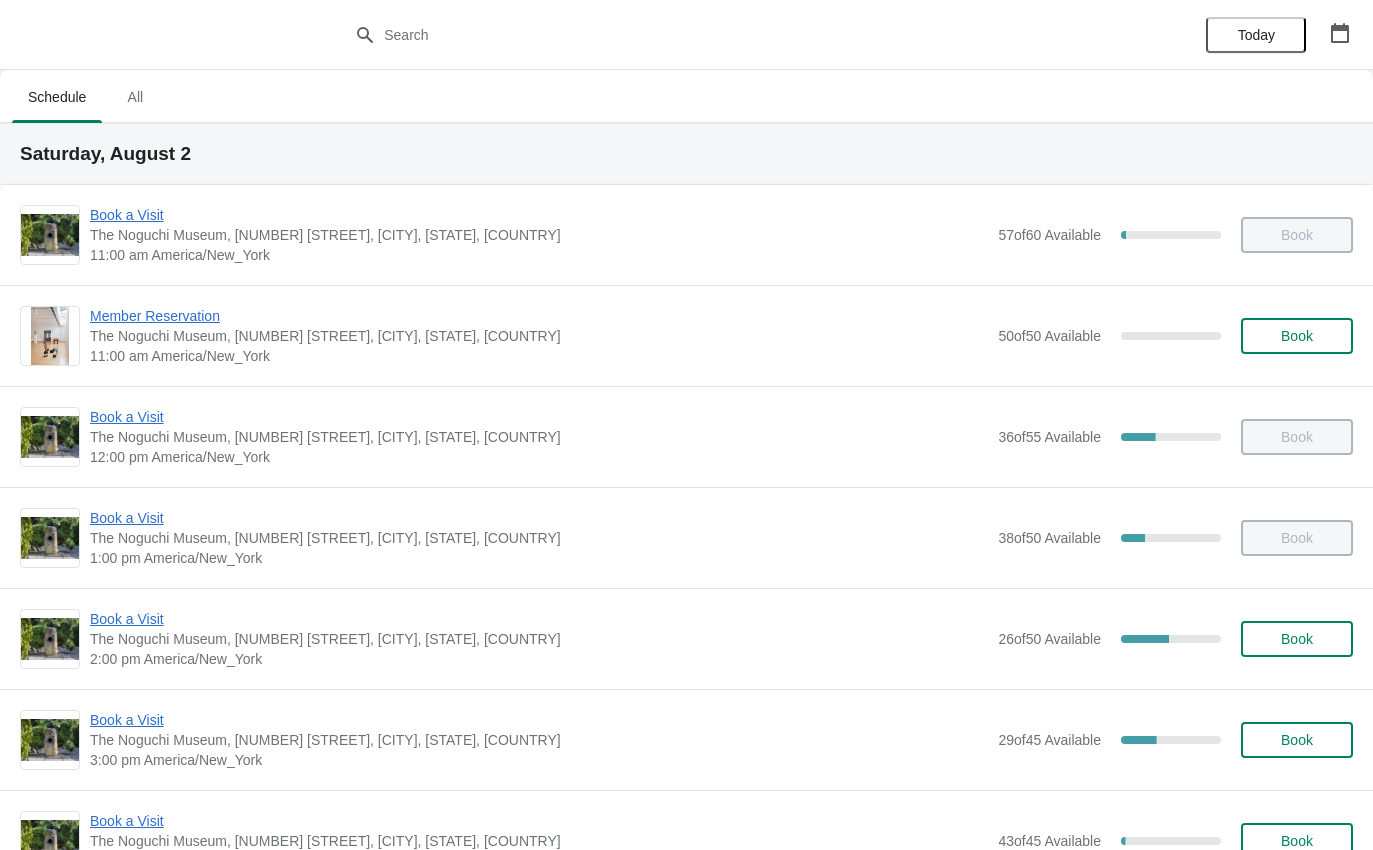 click on "Book a Visit" at bounding box center [539, 720] 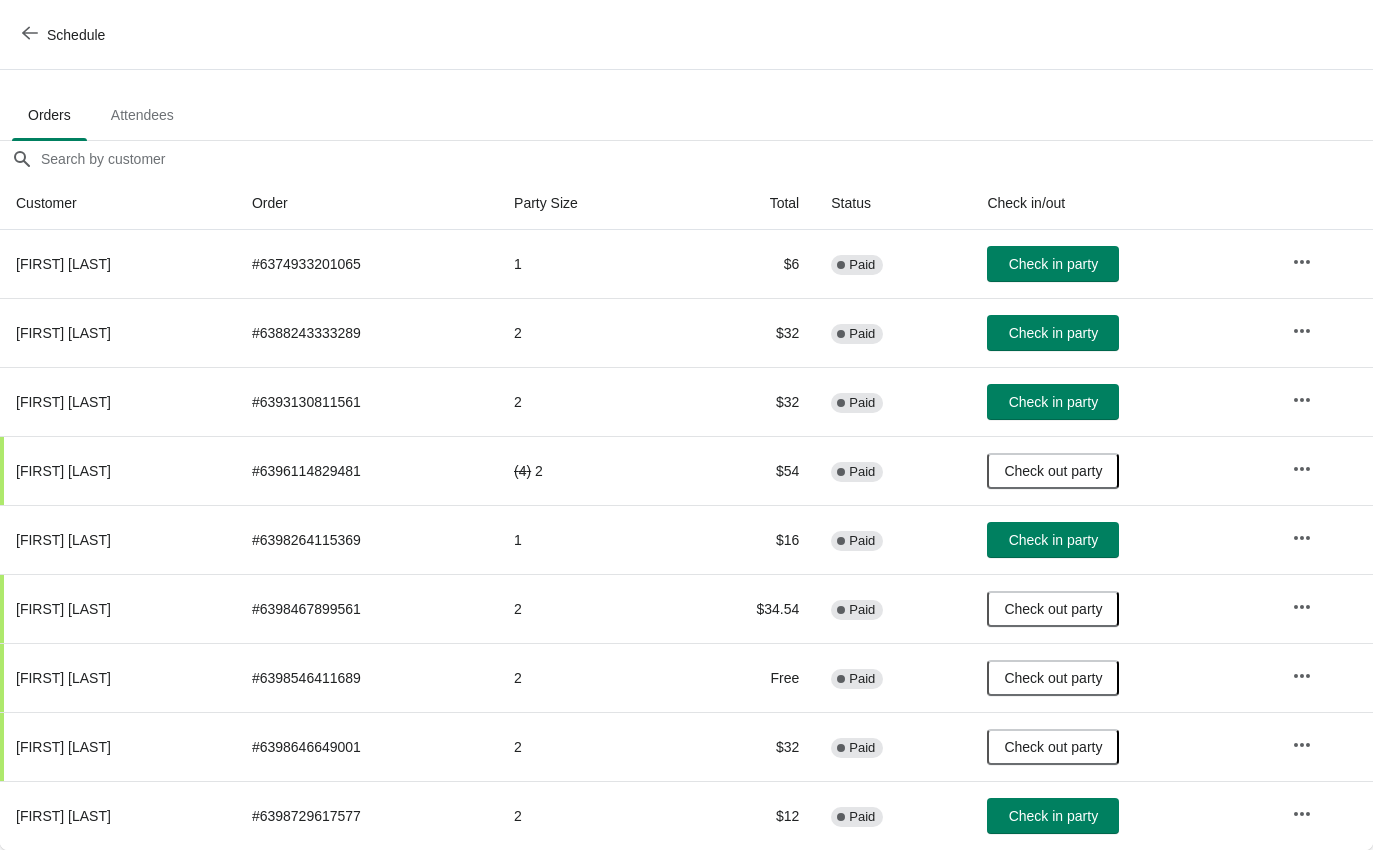 scroll, scrollTop: 102, scrollLeft: 0, axis: vertical 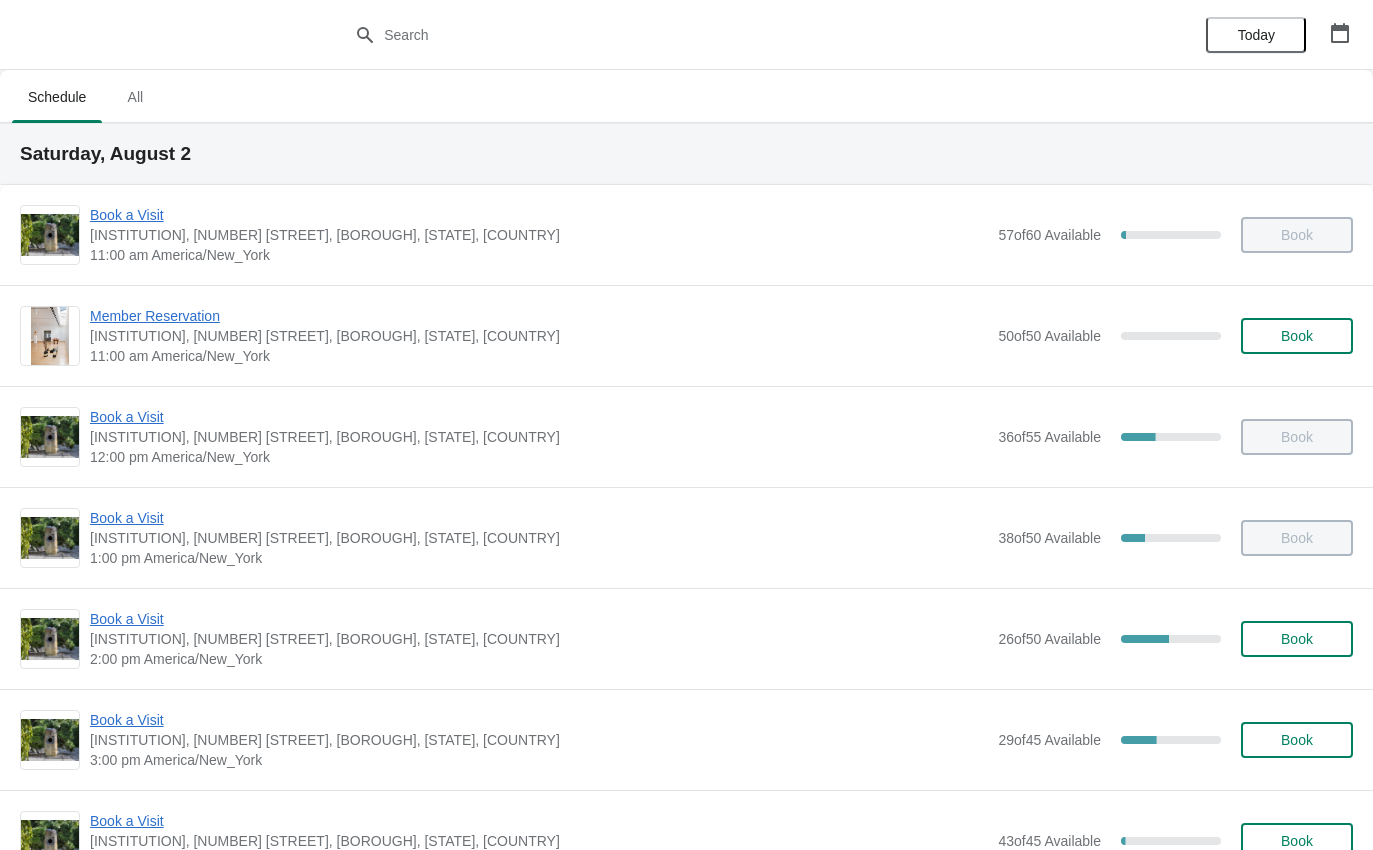 click on "[INSTITUTION], [NUMBER] [STREET], [BOROUGH], [STATE], [COUNTRY]" at bounding box center (539, 639) 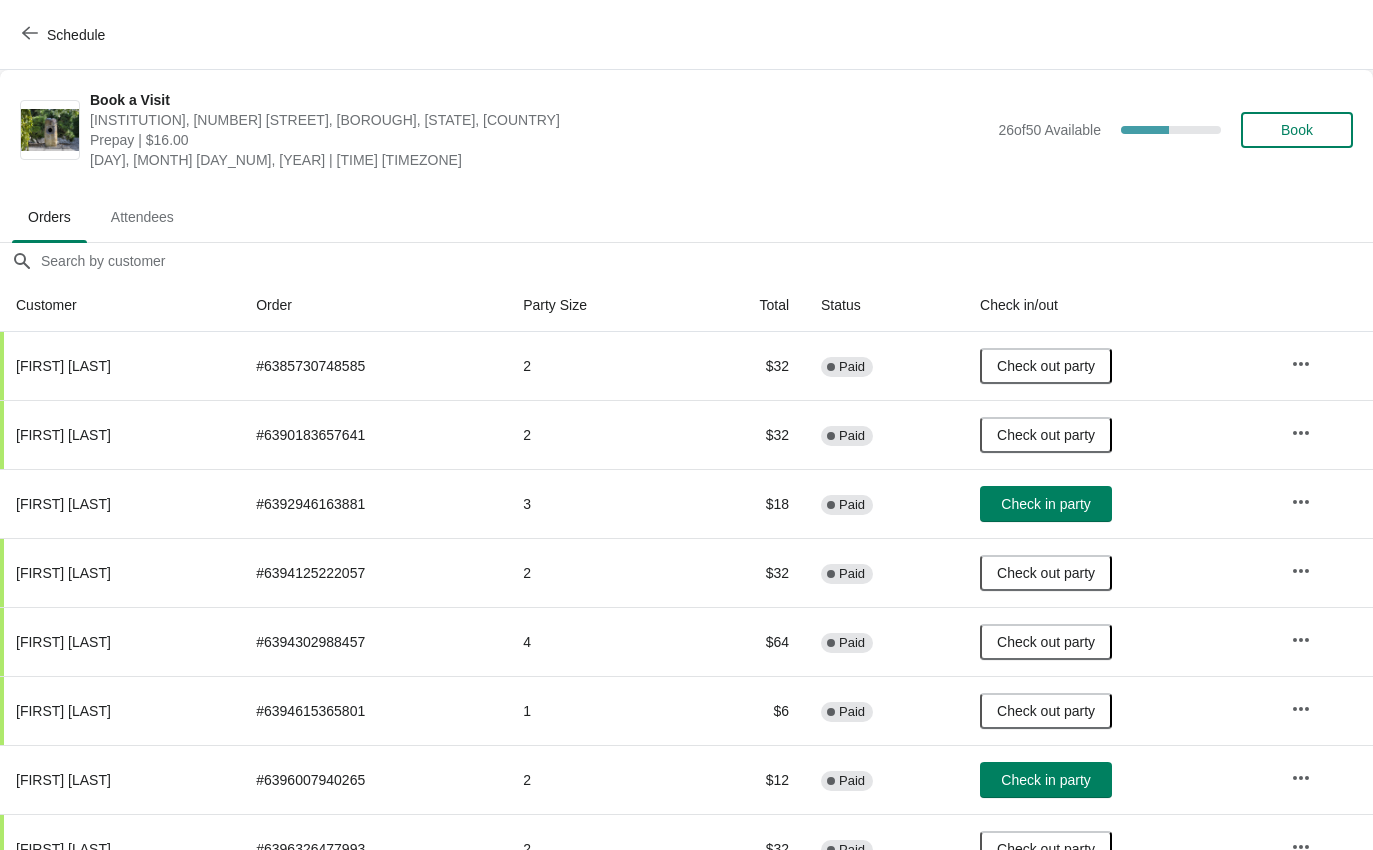 click on "Check in party" at bounding box center [1045, 504] 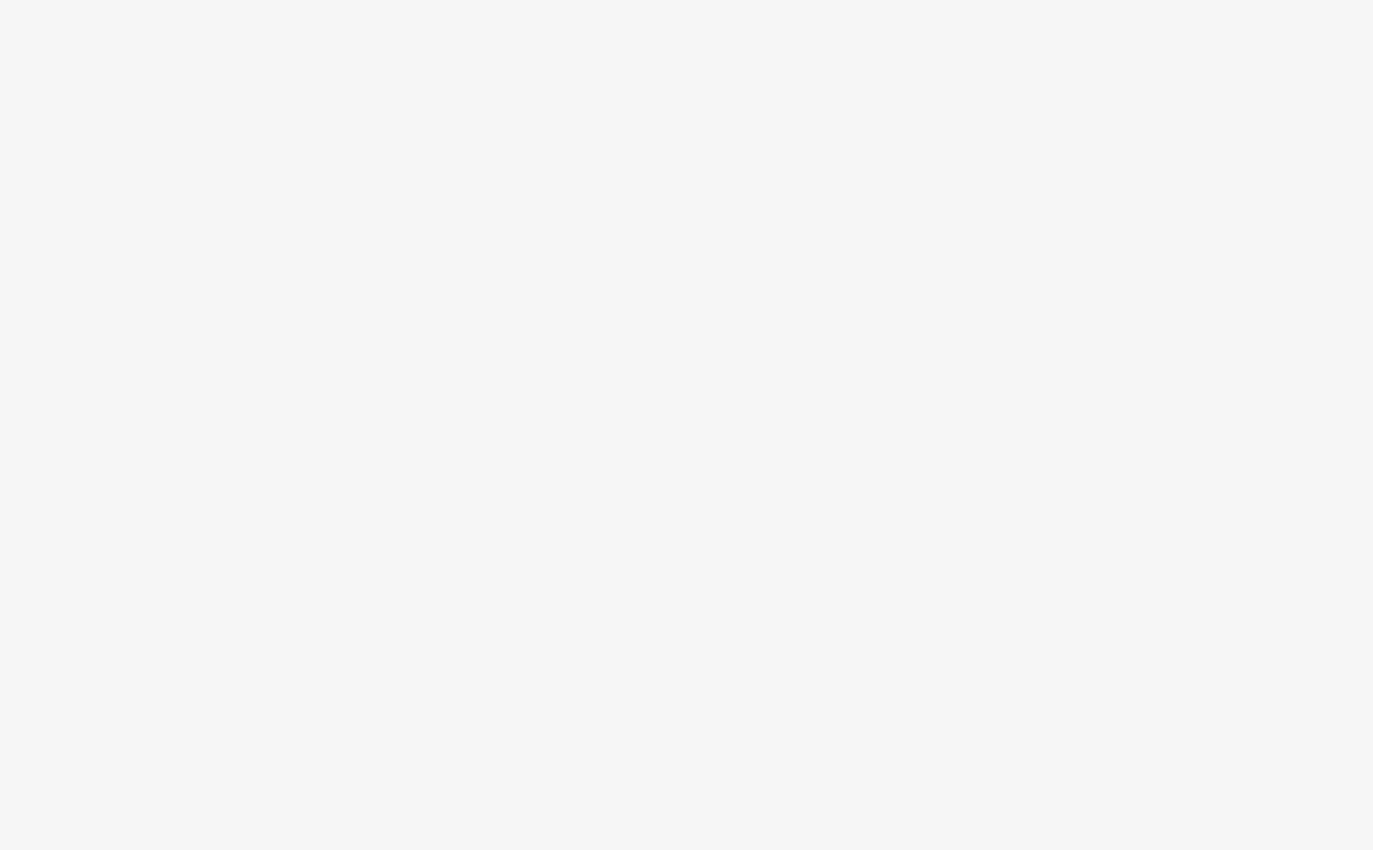 scroll, scrollTop: 0, scrollLeft: 0, axis: both 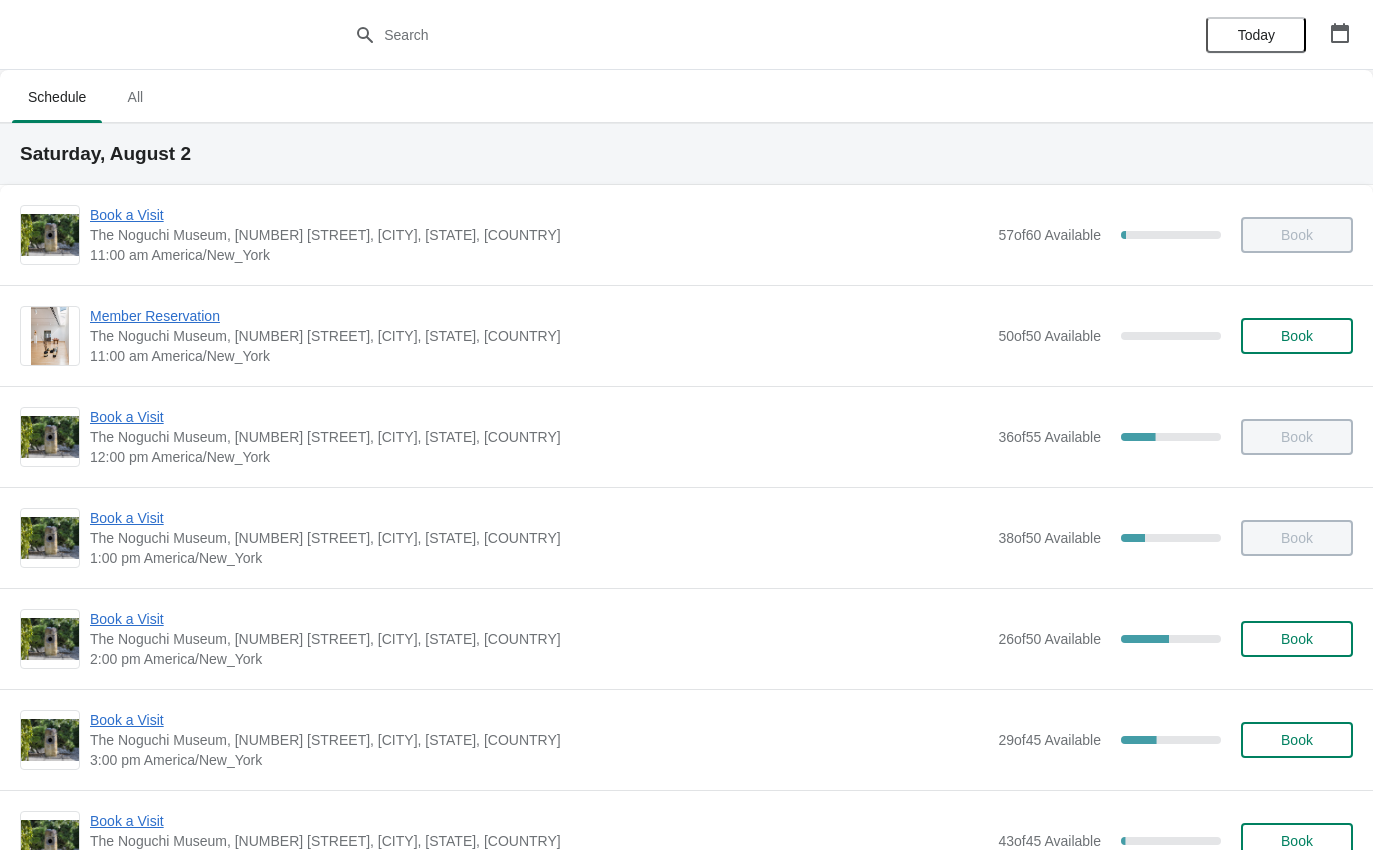 click on "Book a Visit" at bounding box center [539, 720] 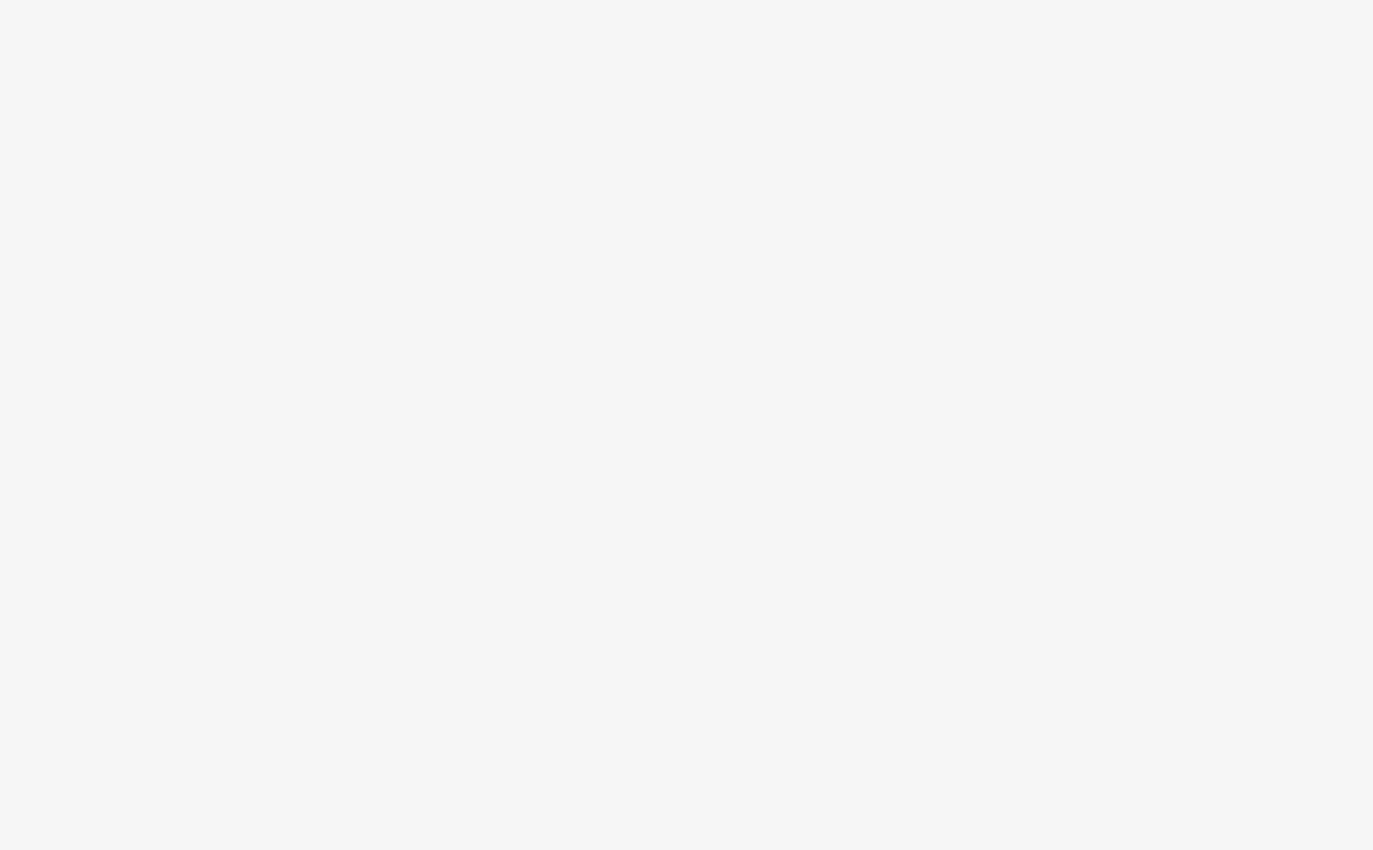 scroll, scrollTop: 0, scrollLeft: 0, axis: both 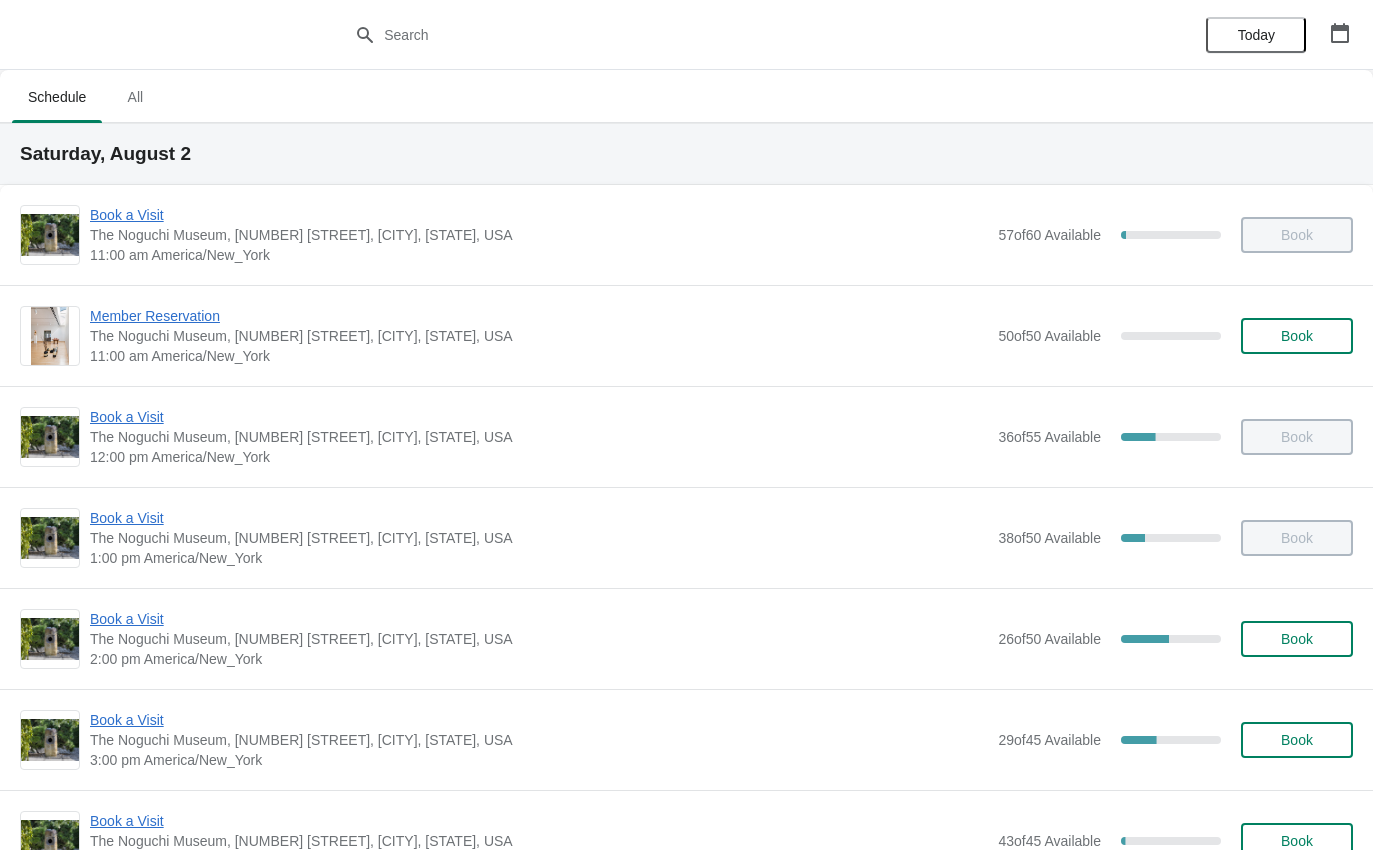 click on "Book a Visit" at bounding box center [539, 619] 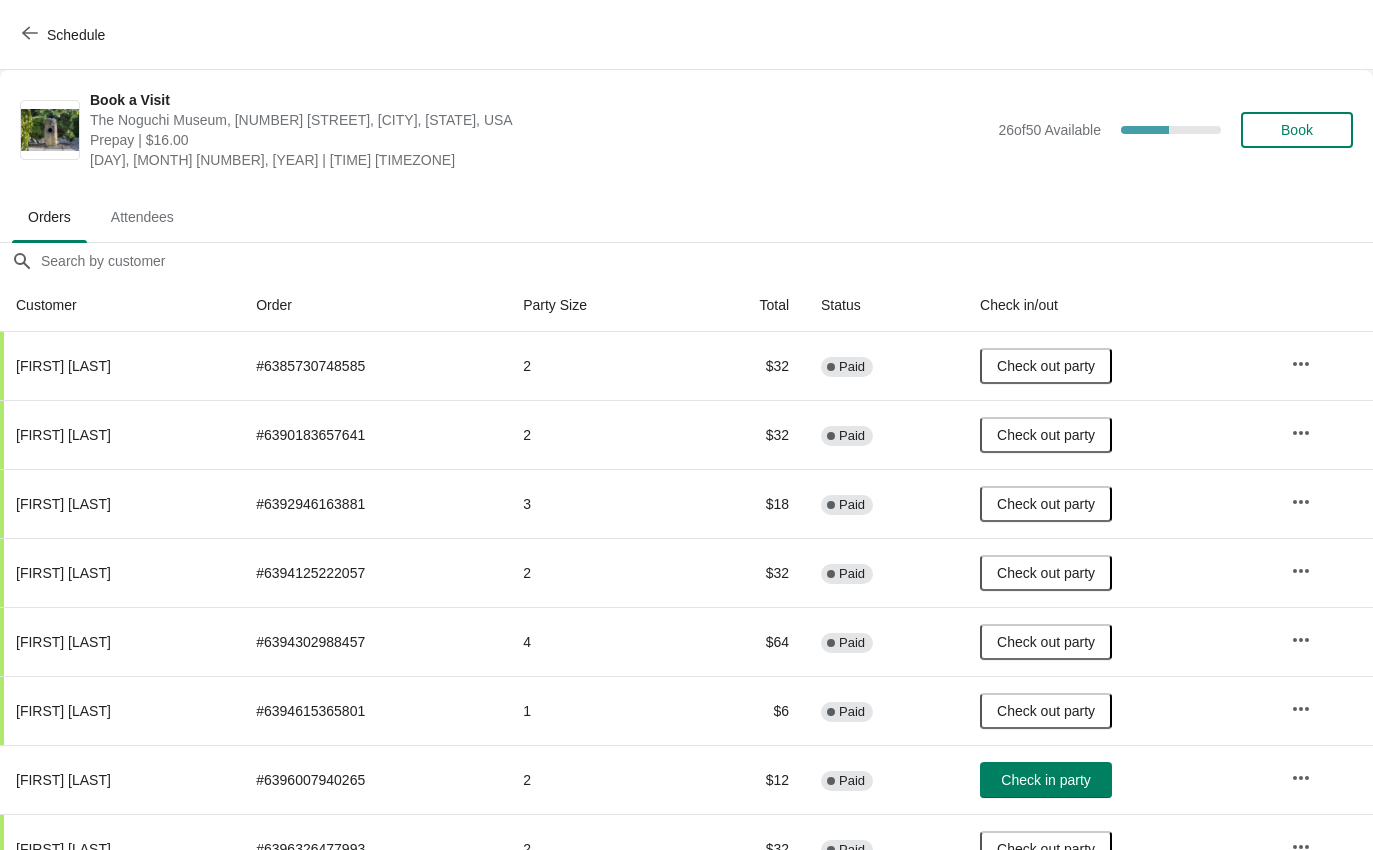 click on "Check in party" at bounding box center (1045, 780) 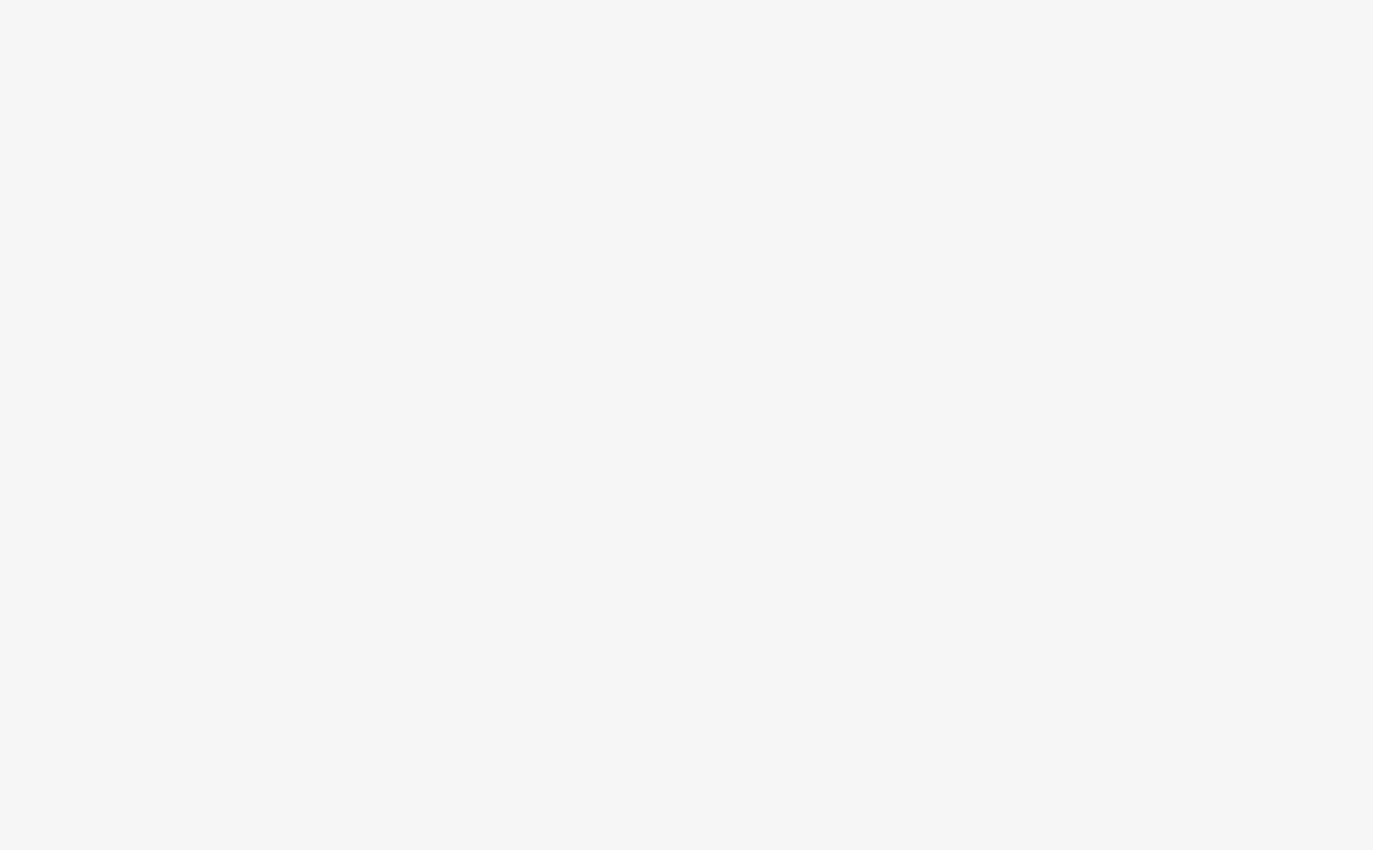 scroll, scrollTop: 0, scrollLeft: 0, axis: both 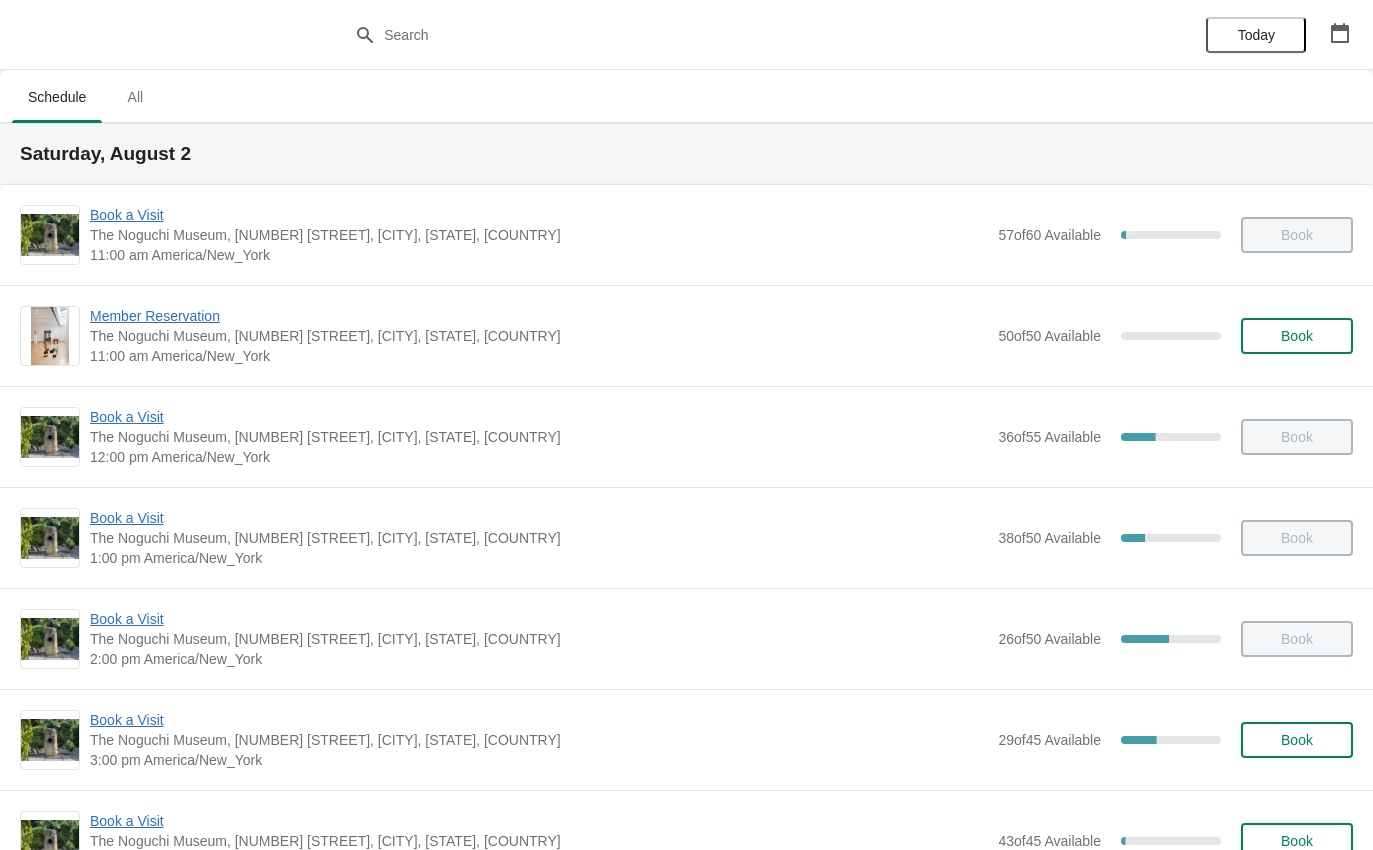 click on "Book a Visit" at bounding box center [539, 720] 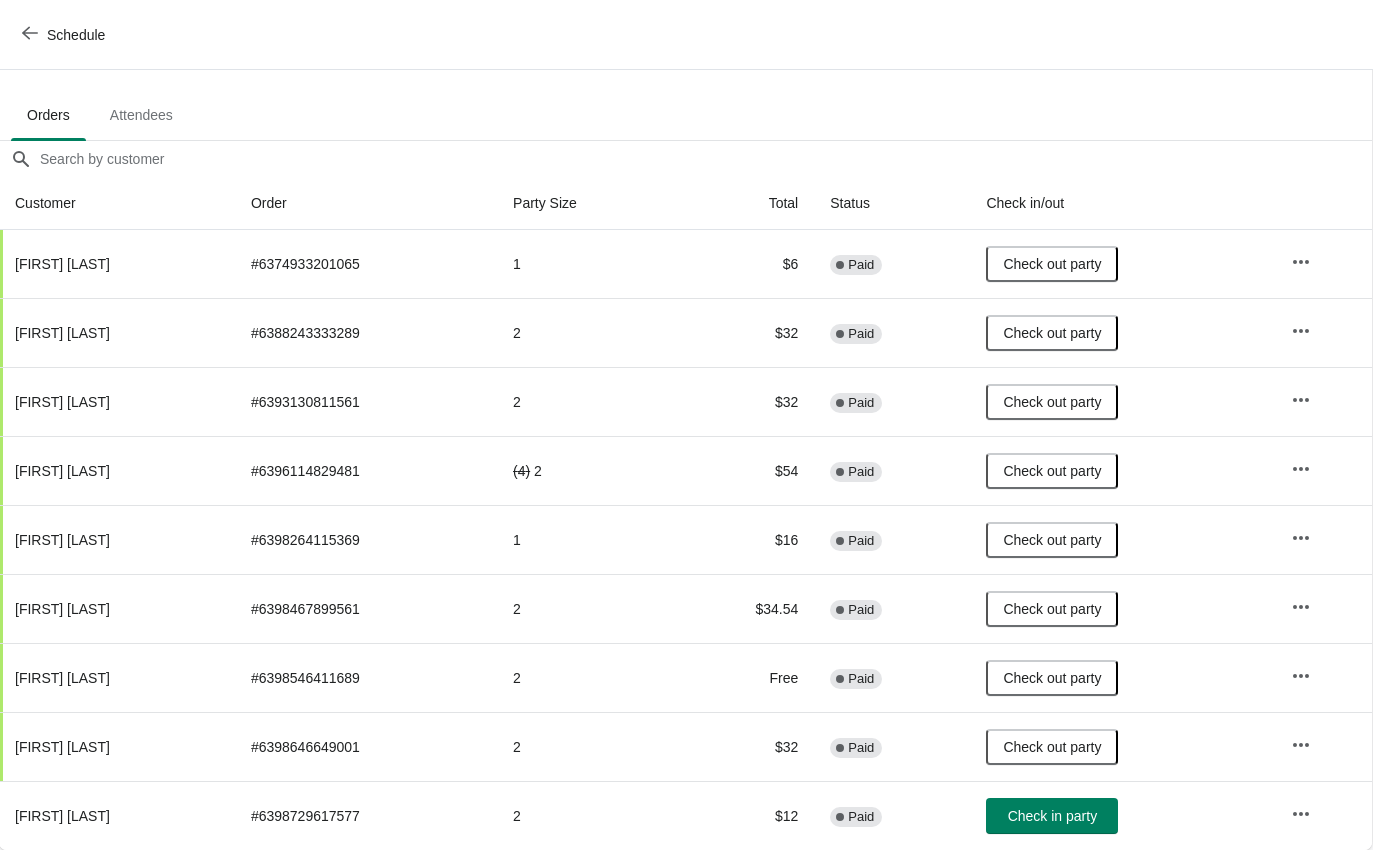 scroll, scrollTop: 102, scrollLeft: 1, axis: both 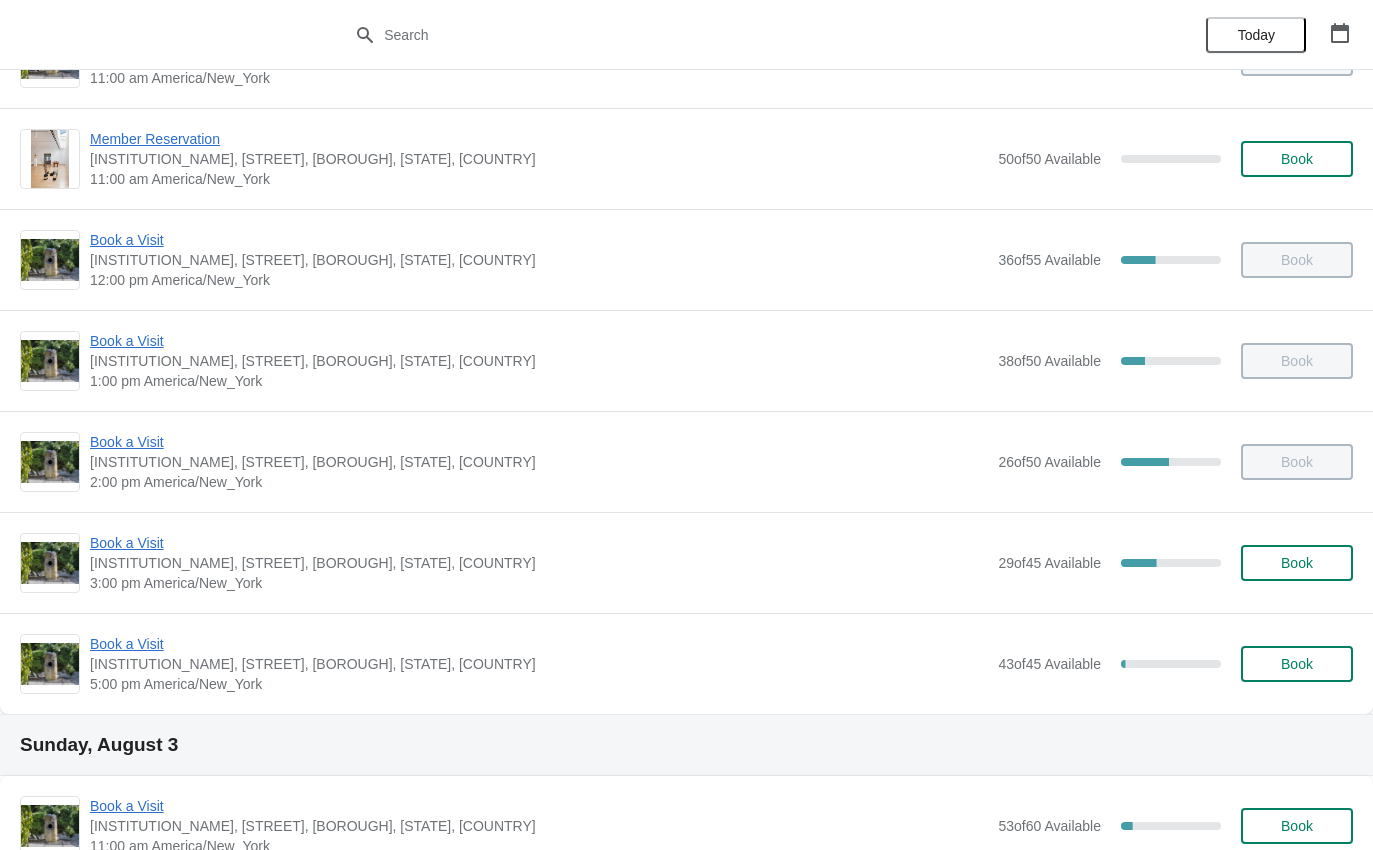 click on "Book a Visit" at bounding box center [539, 644] 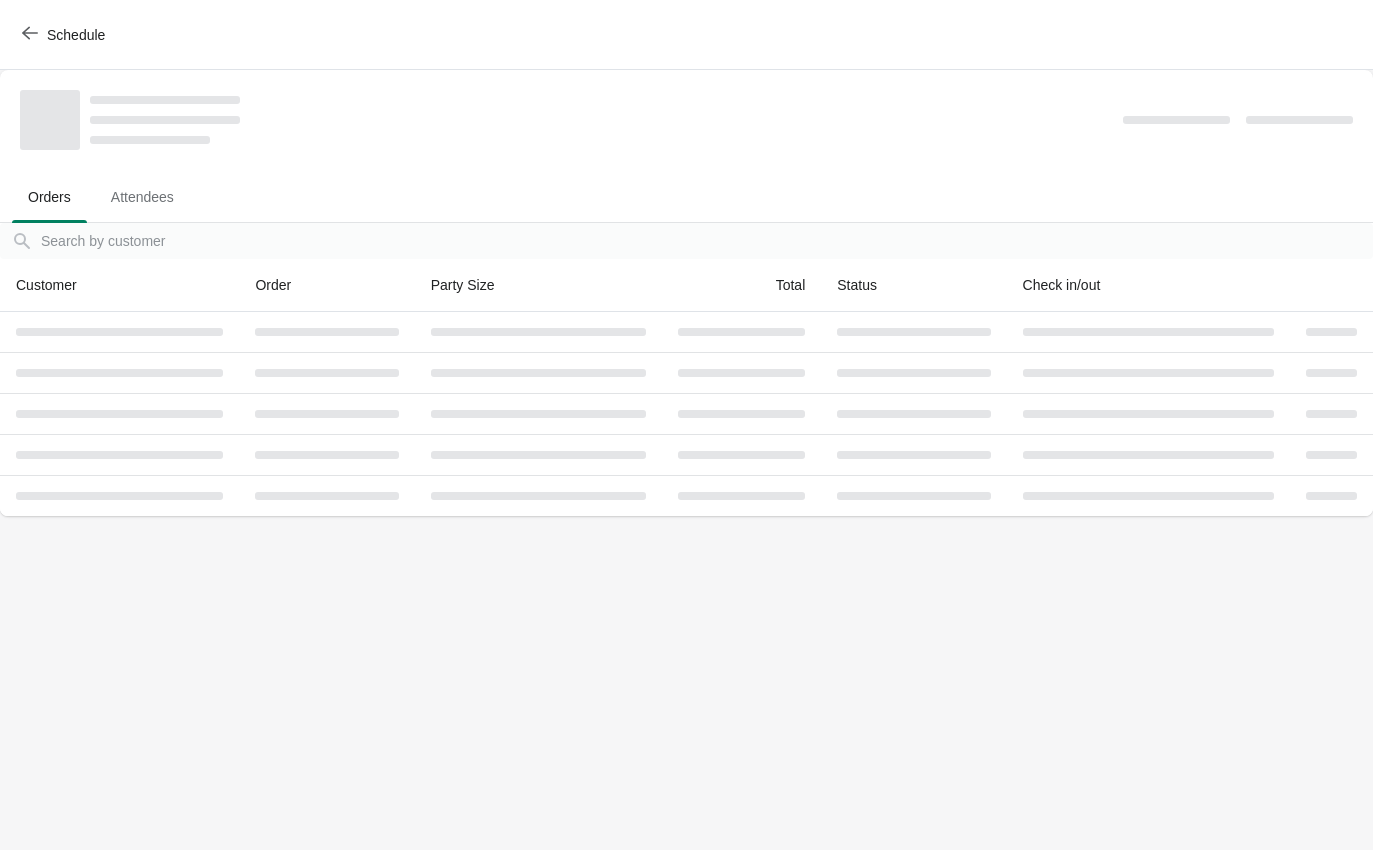 scroll, scrollTop: 0, scrollLeft: 0, axis: both 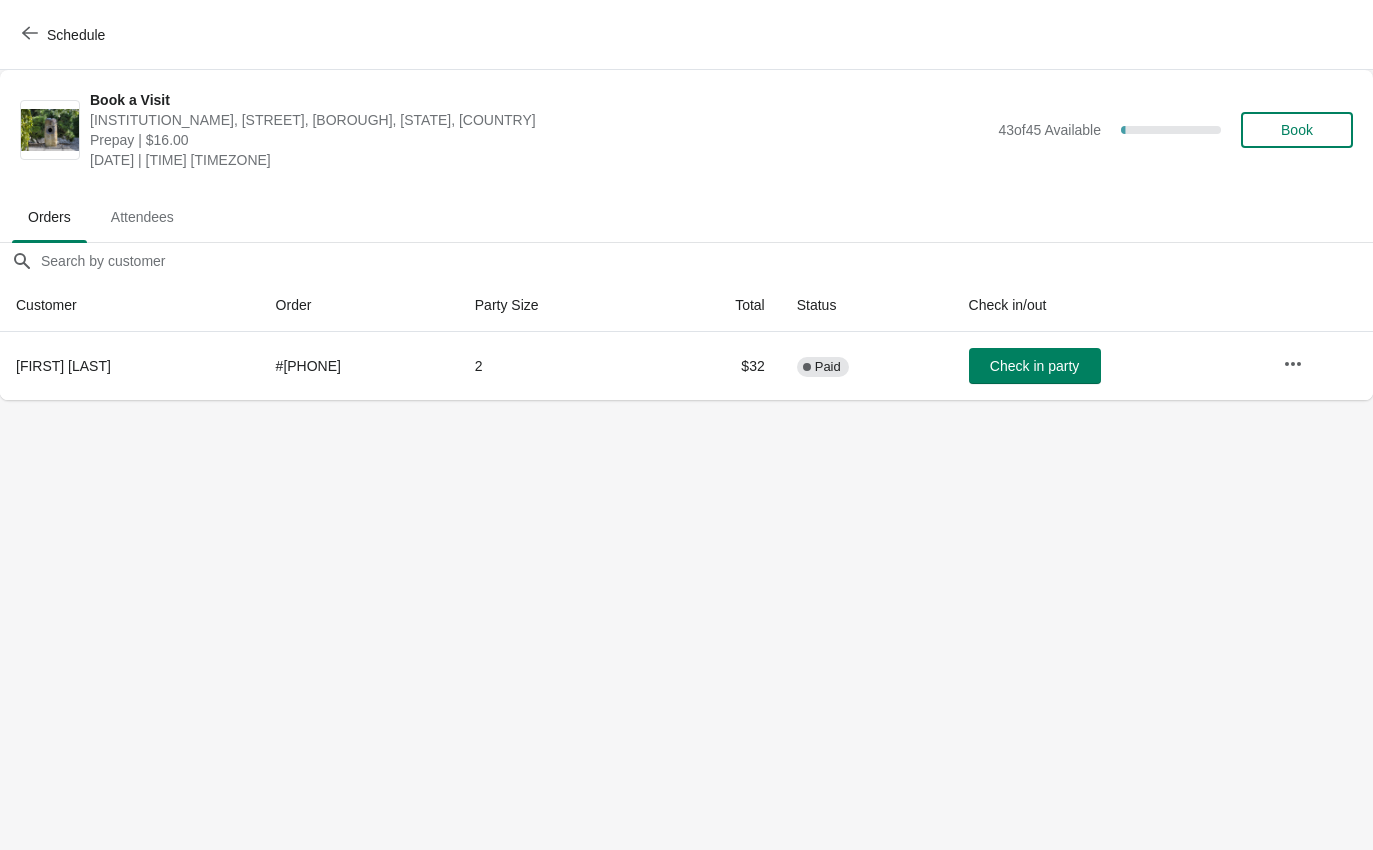 click on "Check in party" at bounding box center (1035, 366) 